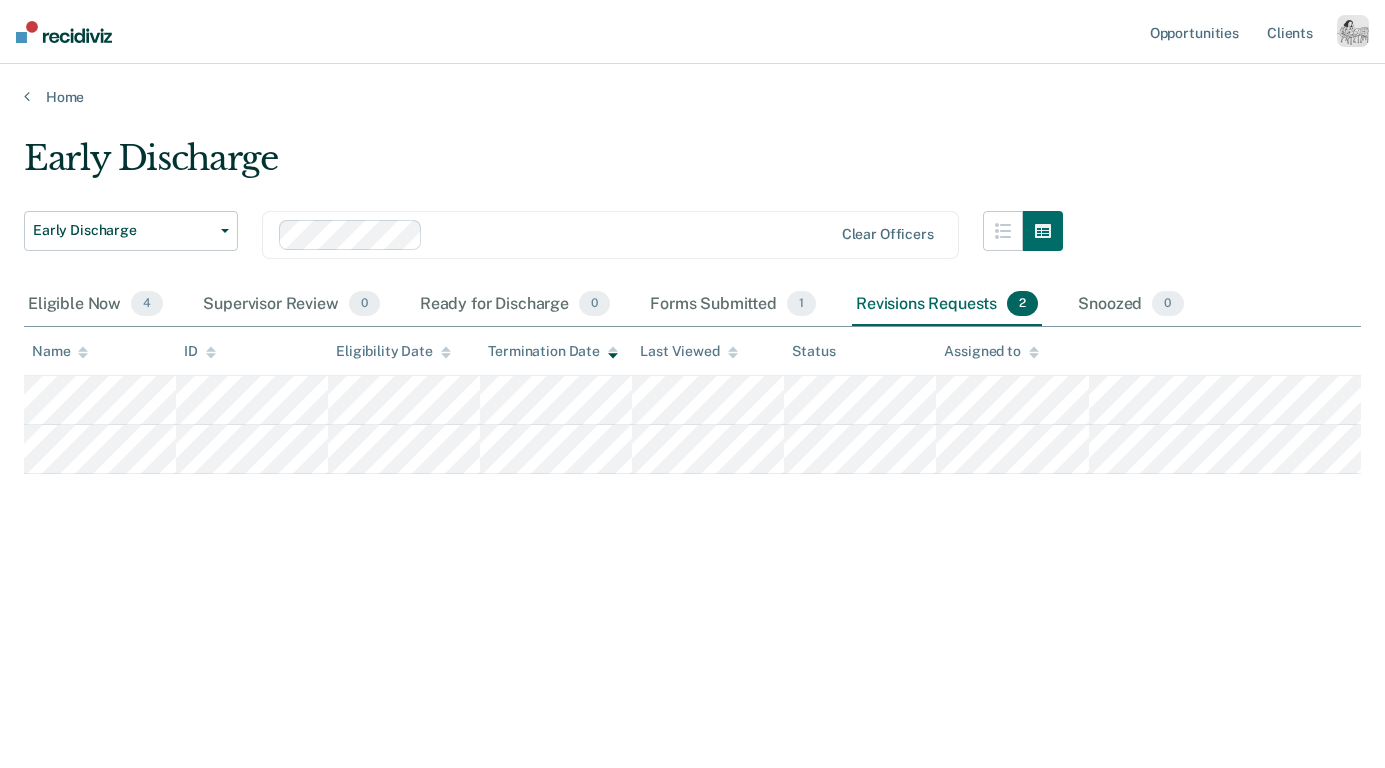 scroll, scrollTop: 0, scrollLeft: 0, axis: both 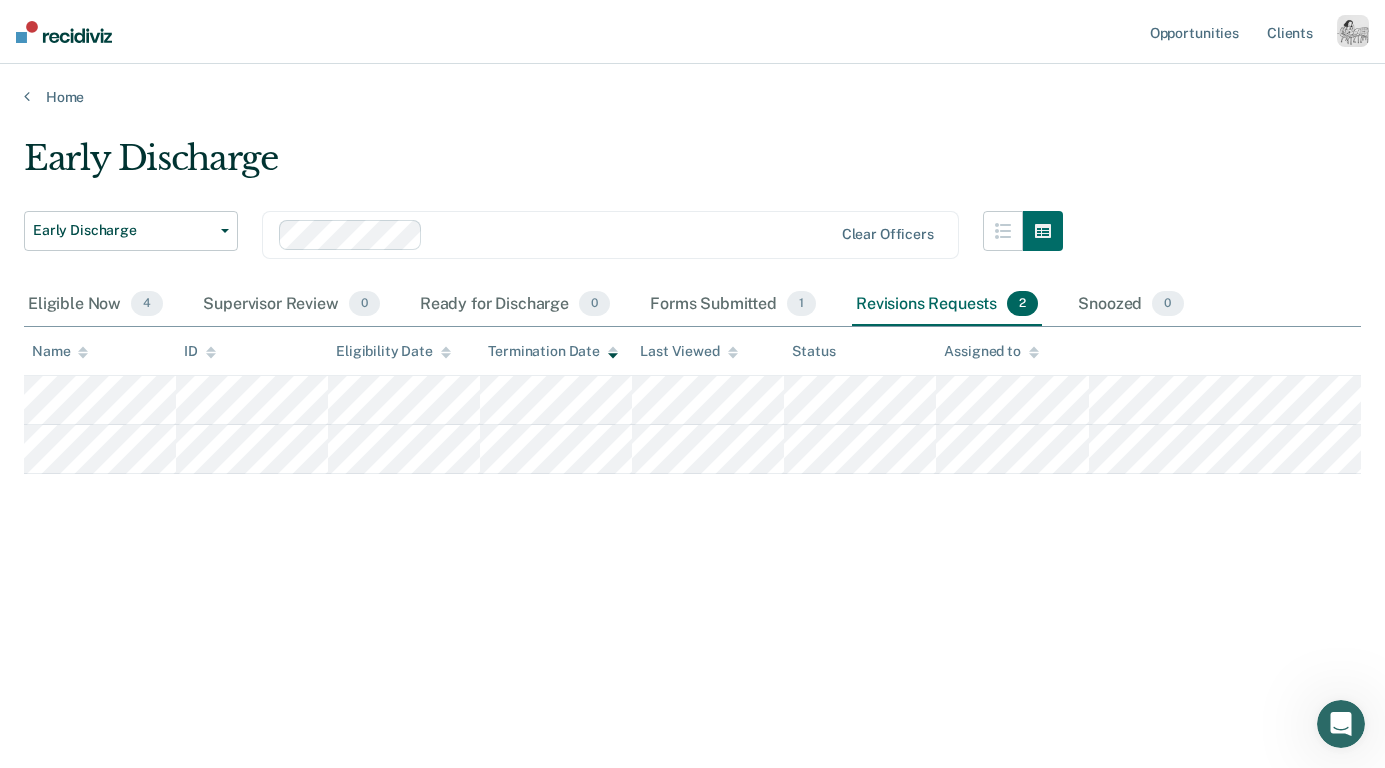 click at bounding box center [1353, 31] 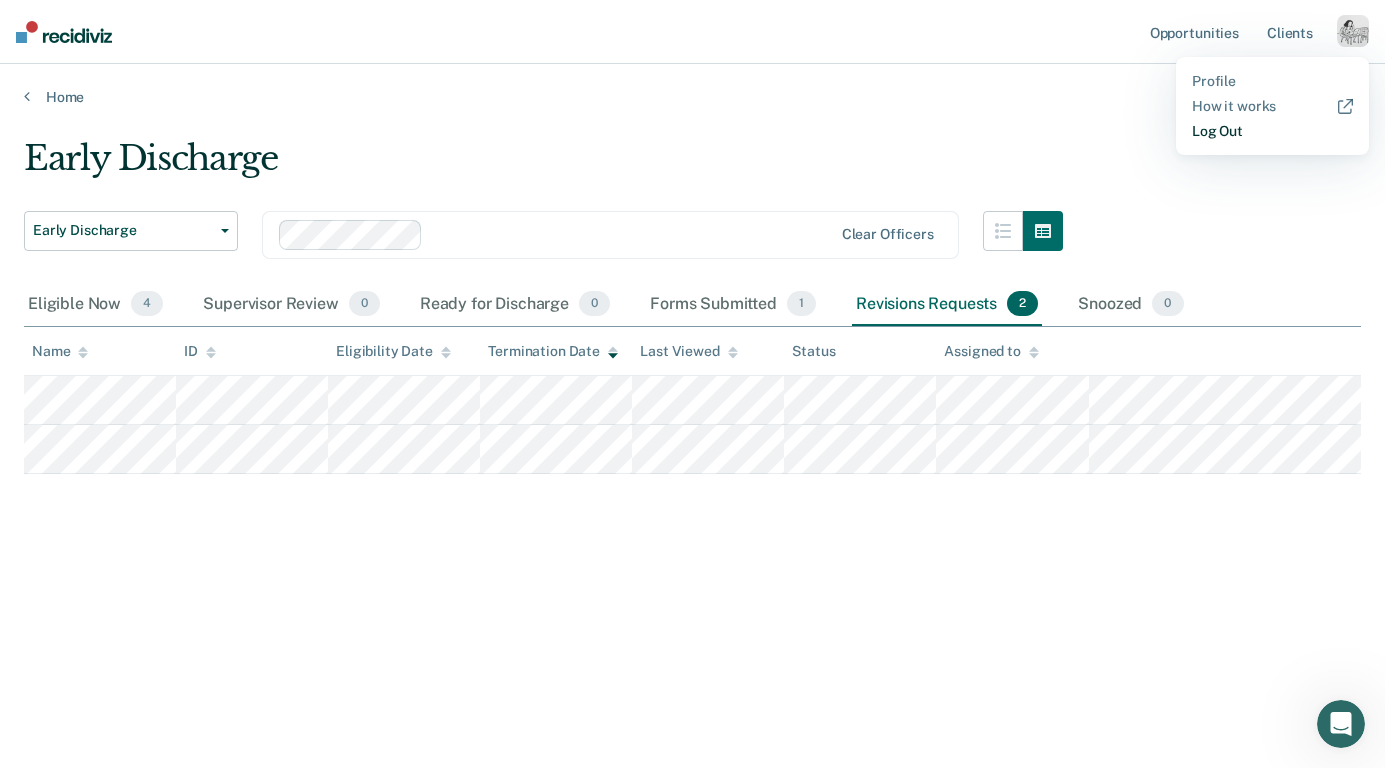 click on "Log Out" at bounding box center (1272, 131) 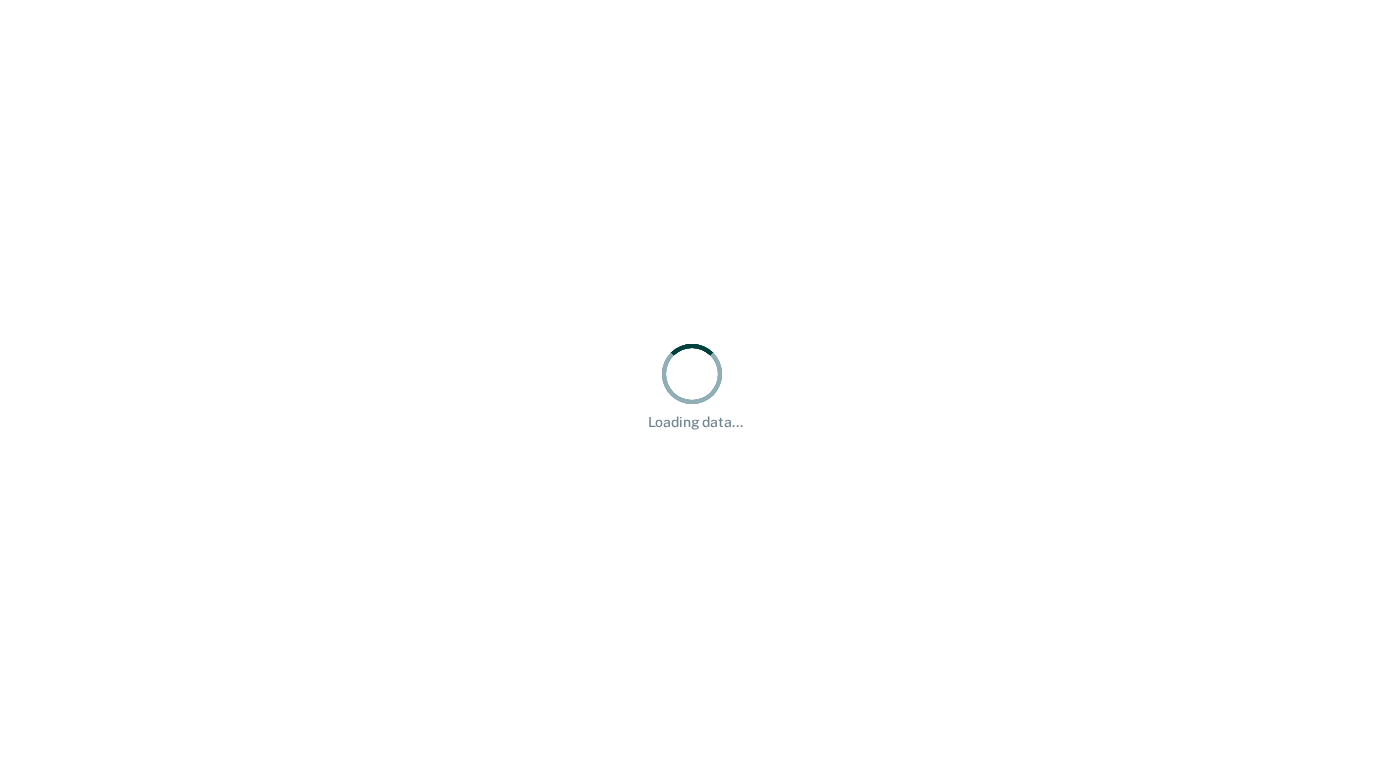 scroll, scrollTop: 0, scrollLeft: 0, axis: both 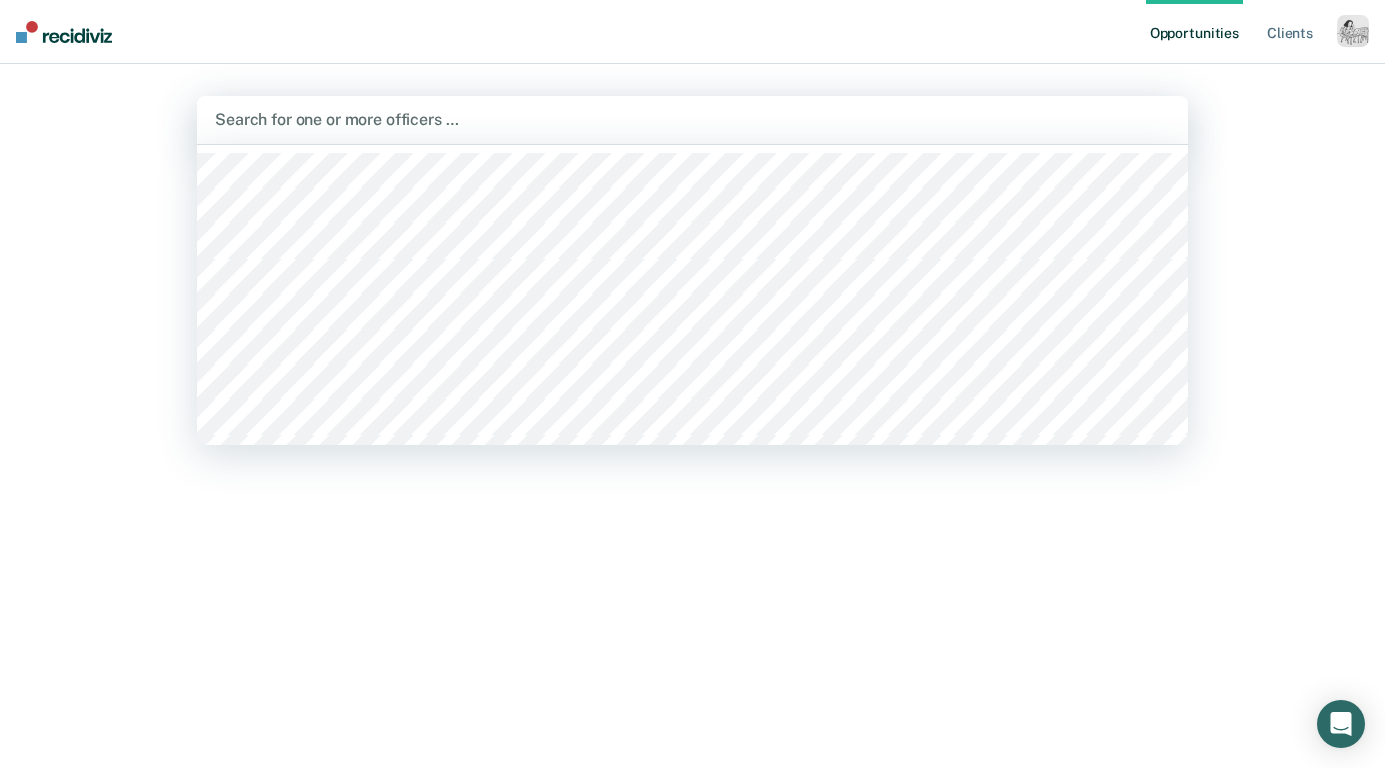 click at bounding box center [692, 119] 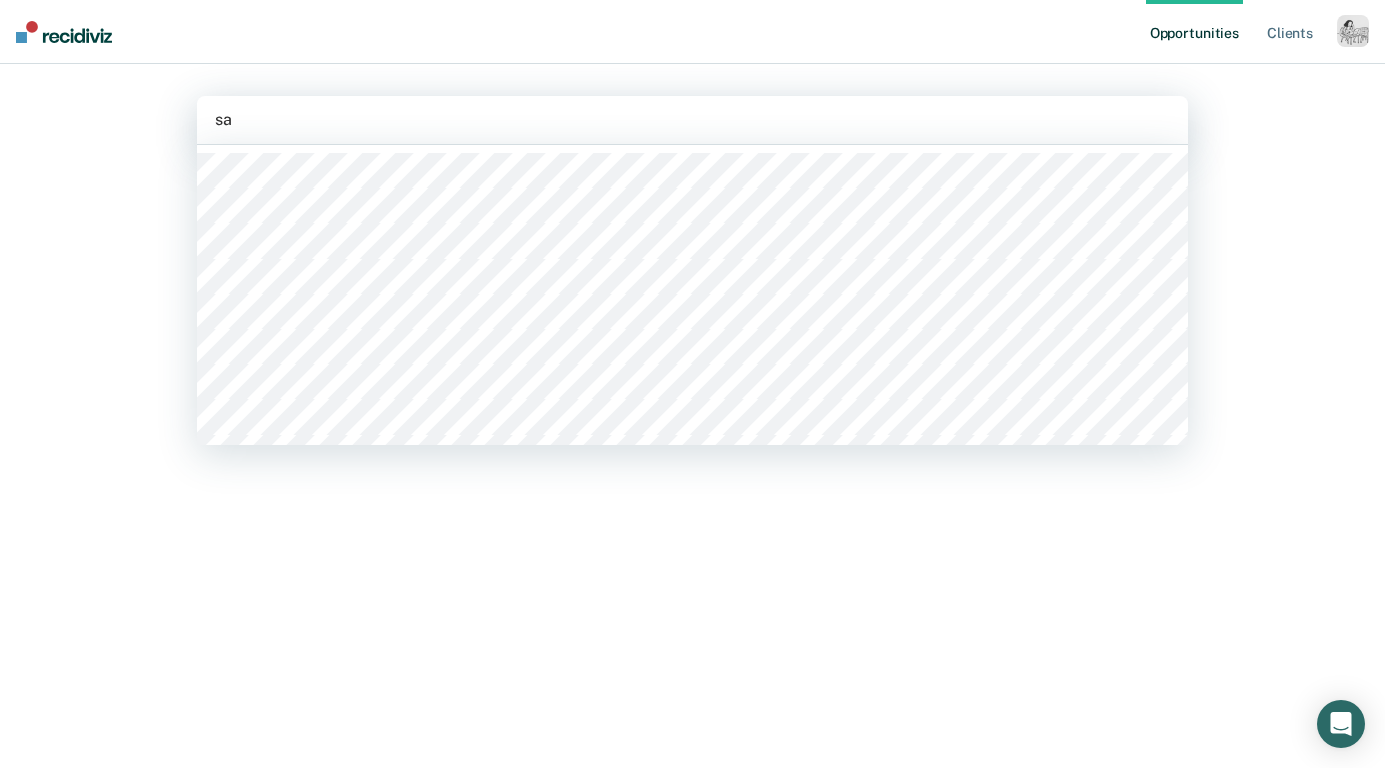type on "sar" 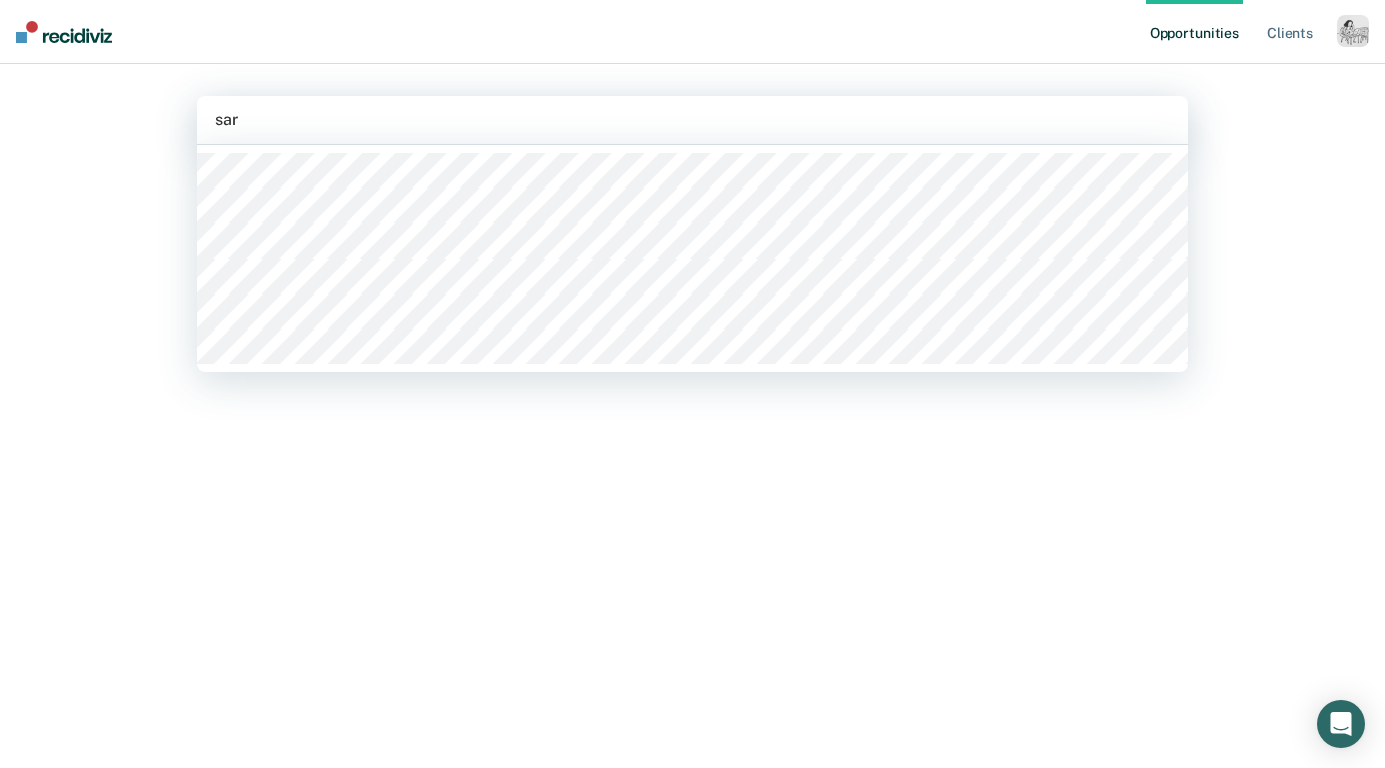 type 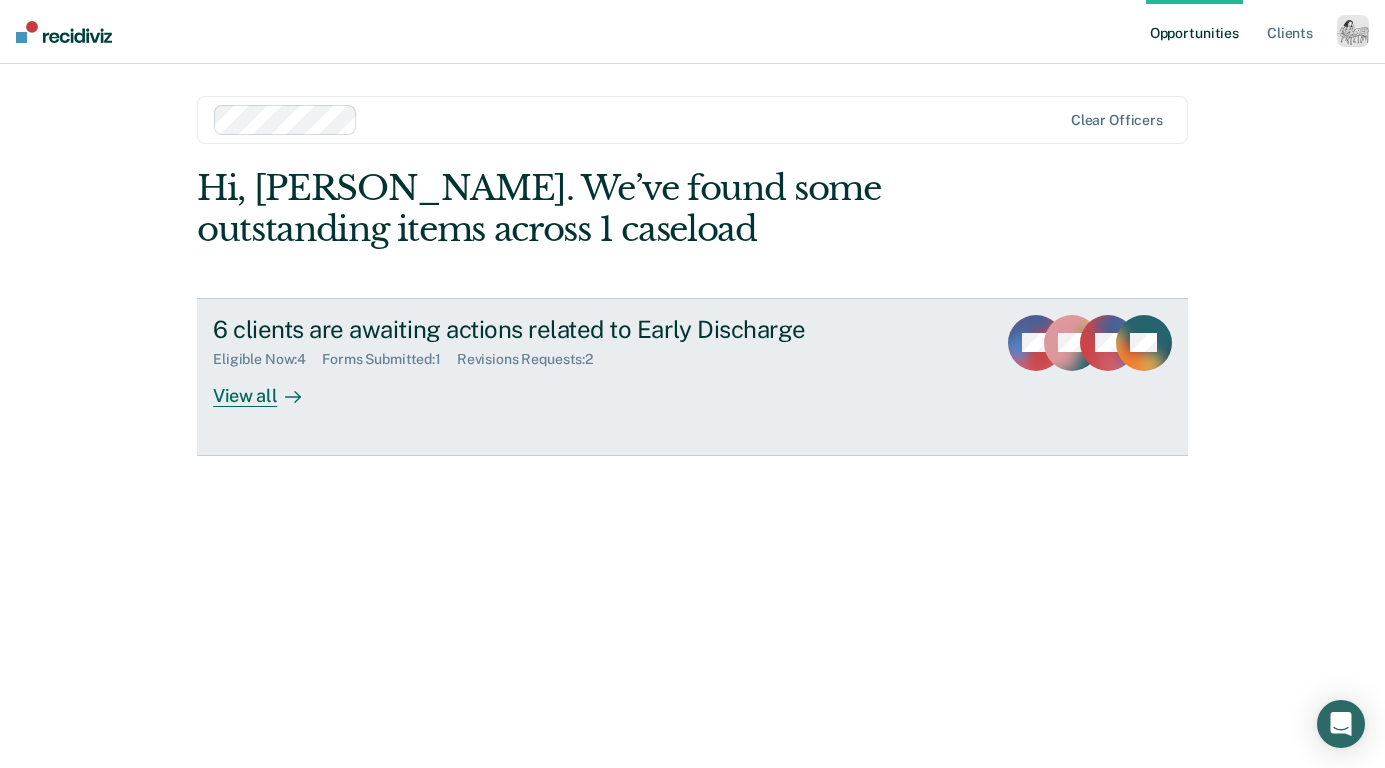 click on "View all" at bounding box center [269, 387] 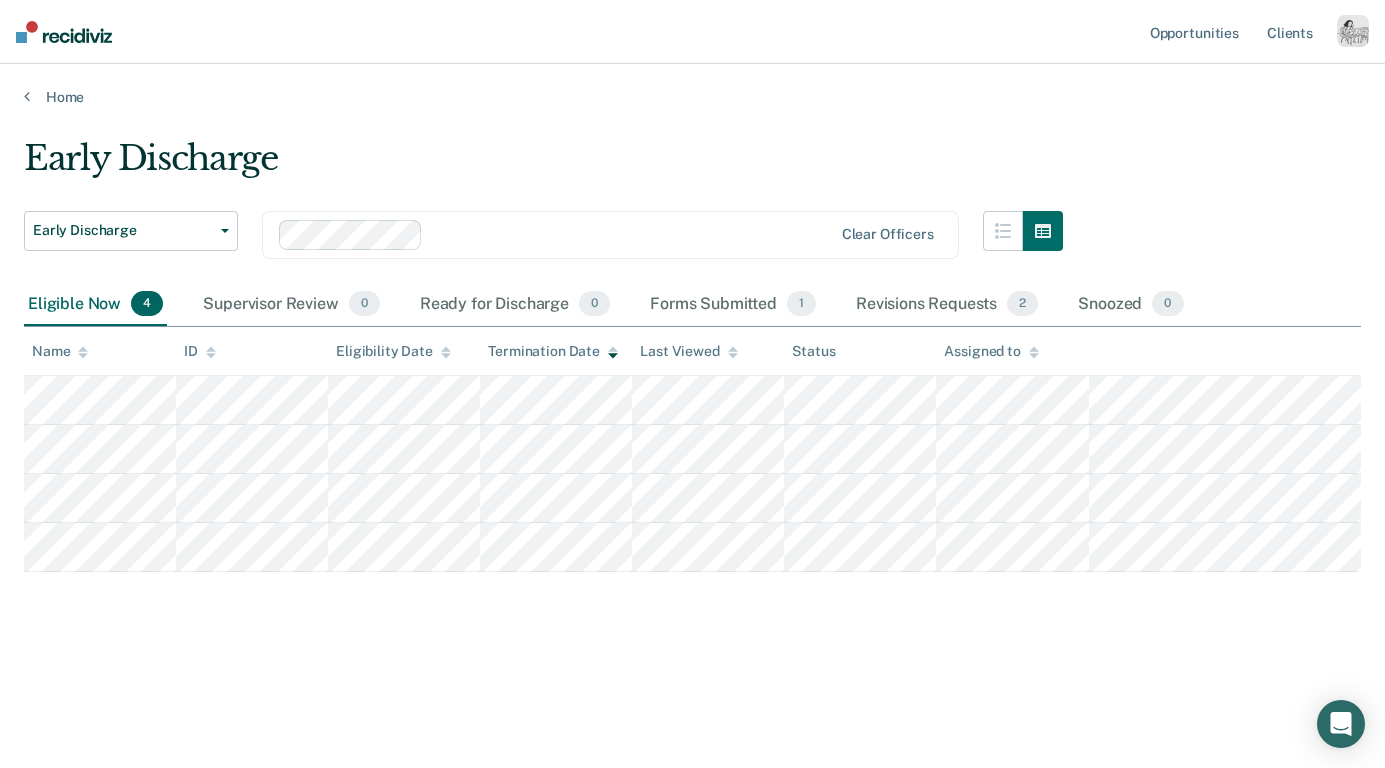 click on "Name" at bounding box center (100, 351) 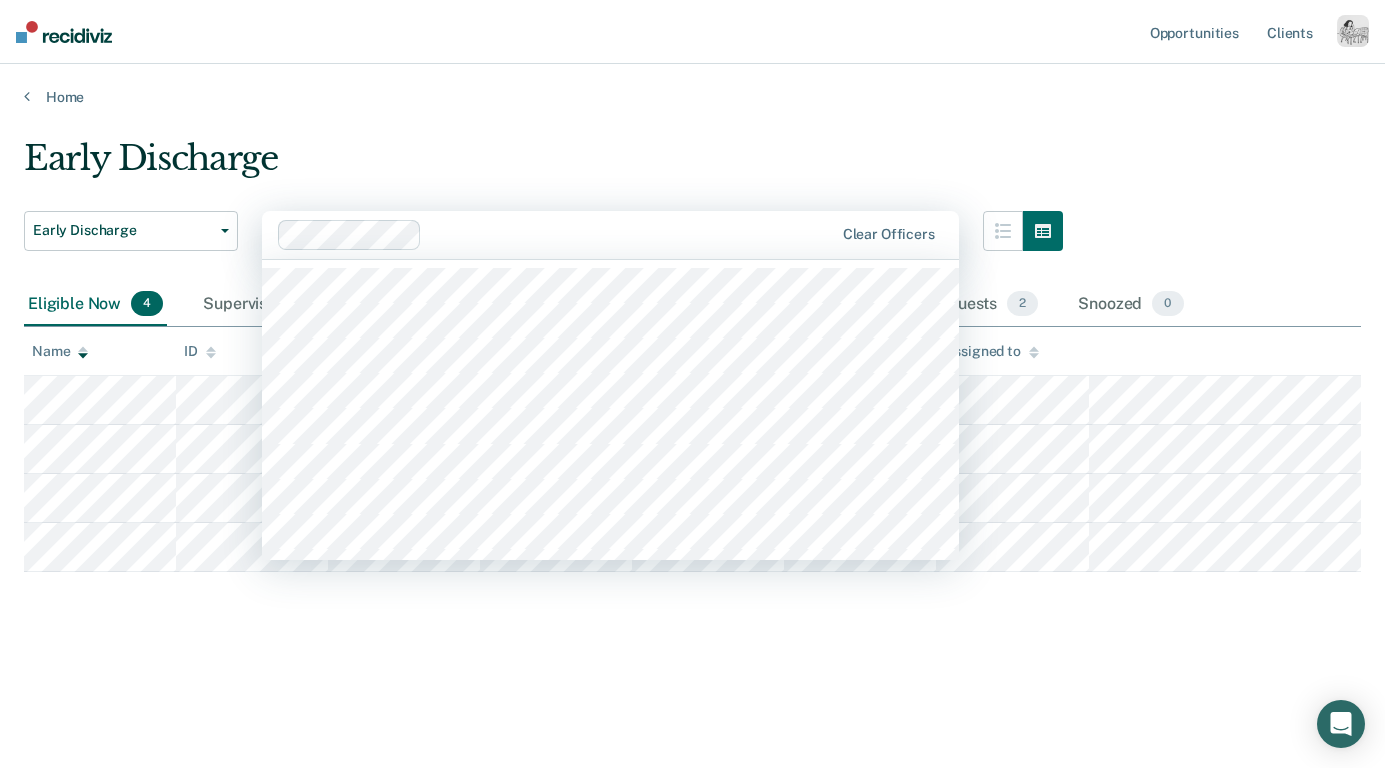 click at bounding box center (631, 234) 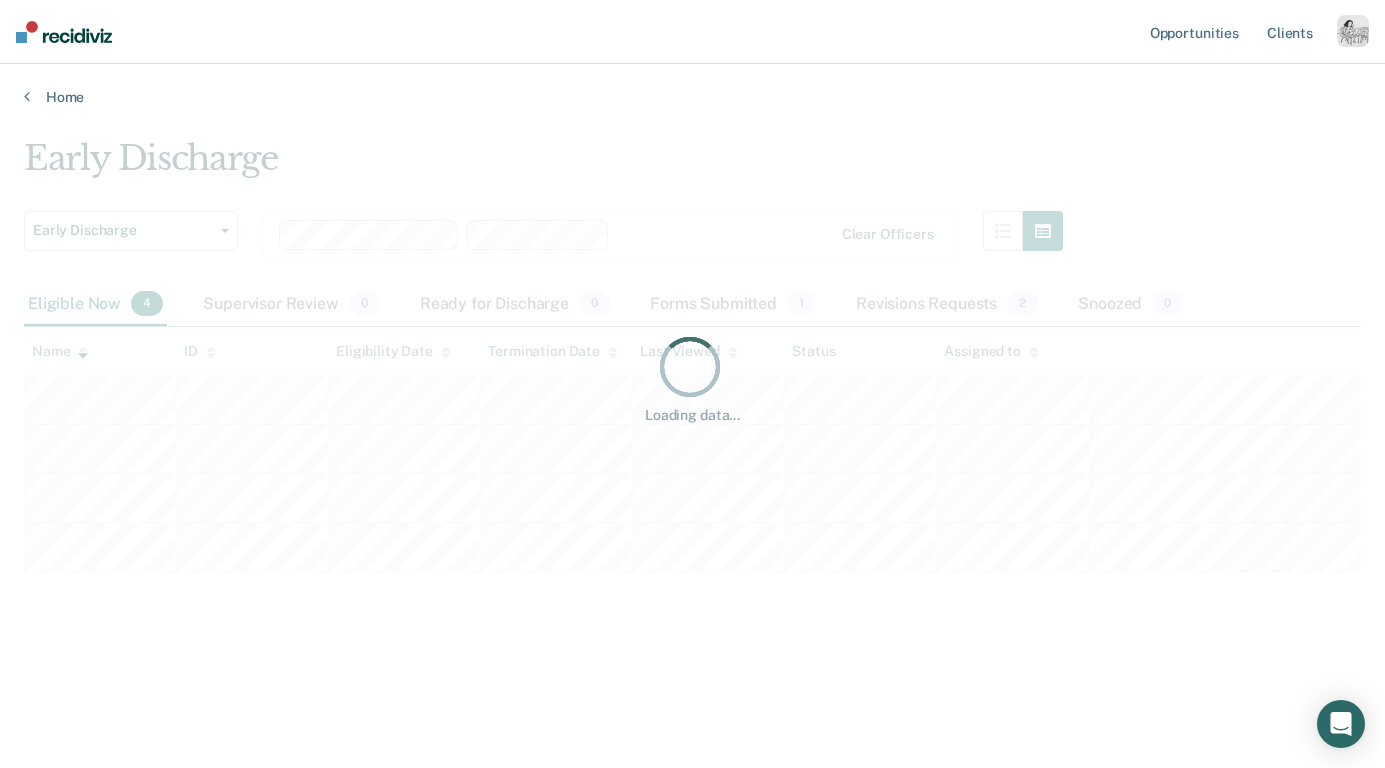 click on "Loading data..." at bounding box center (692, 378) 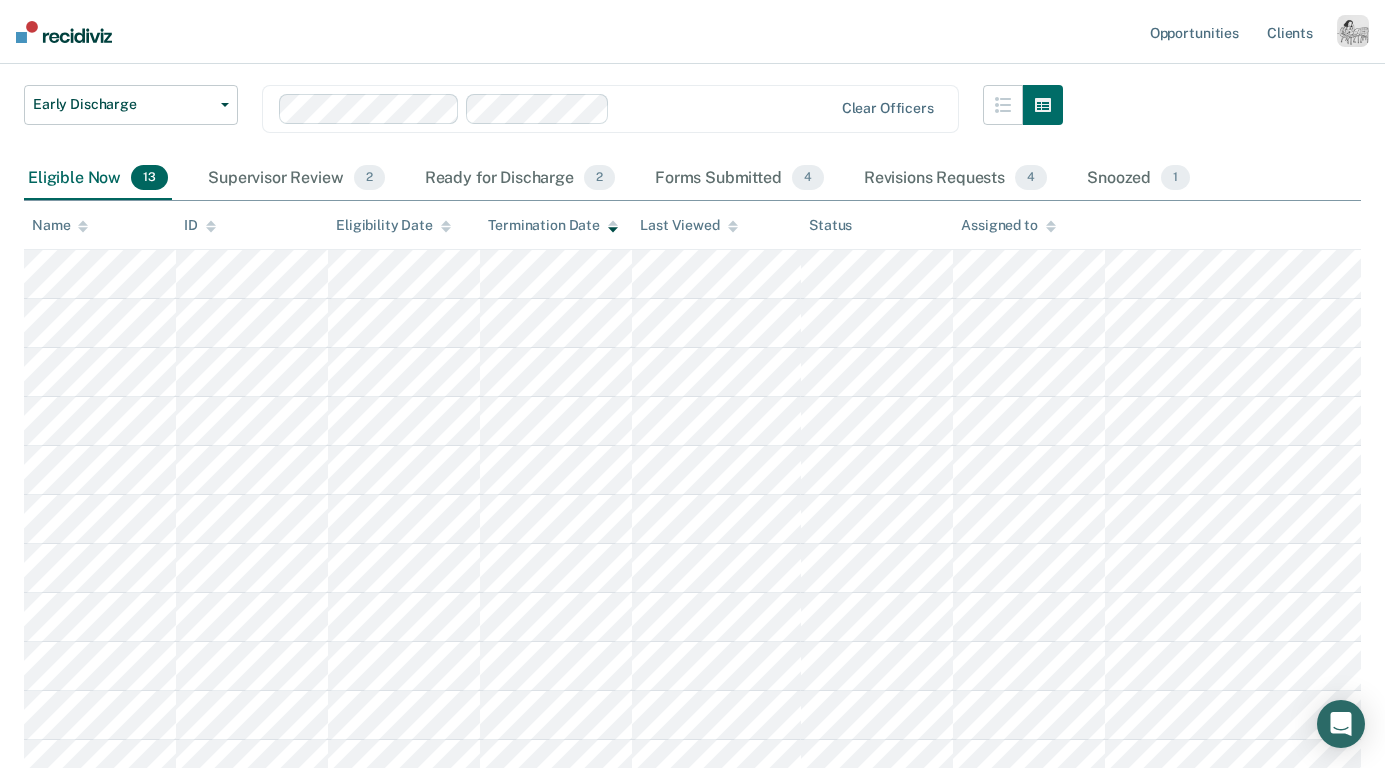 scroll, scrollTop: 139, scrollLeft: 0, axis: vertical 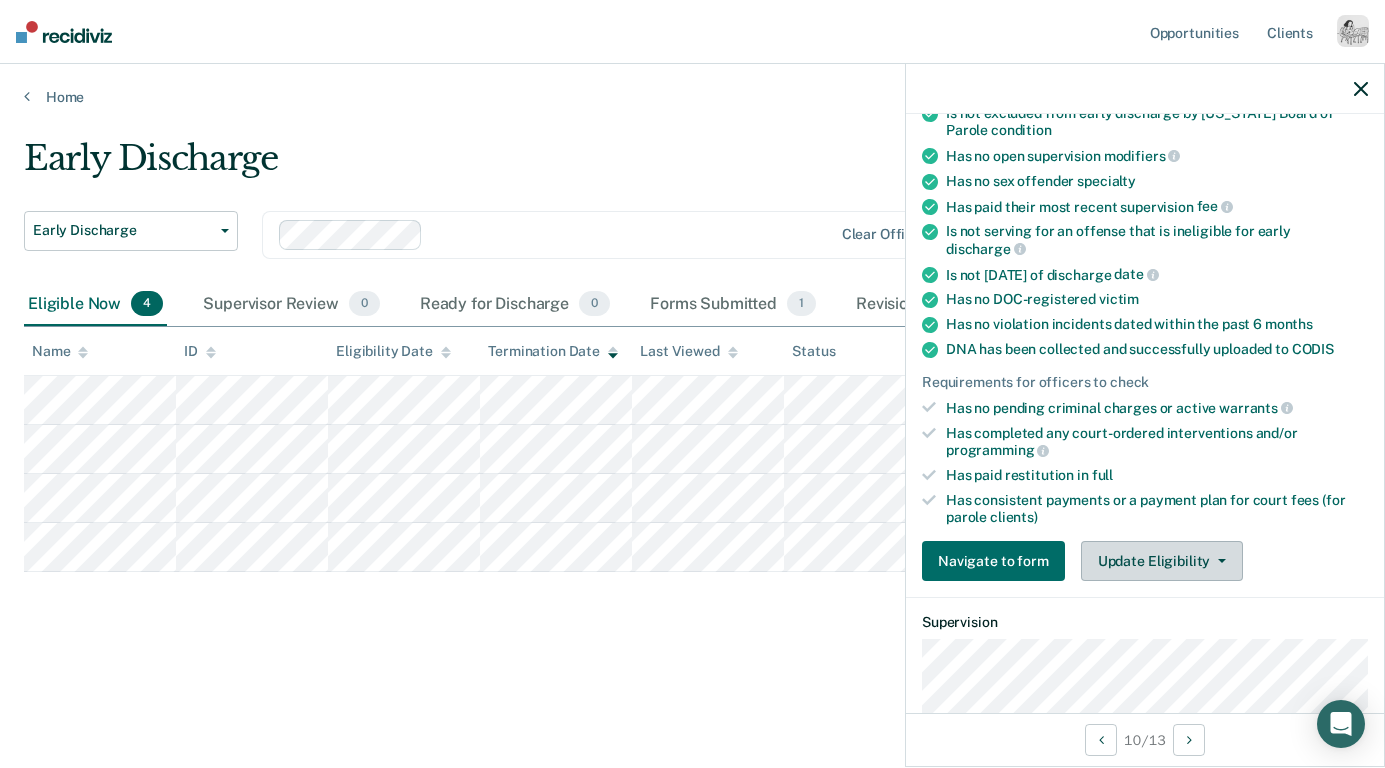 click on "Update Eligibility" at bounding box center [1162, 561] 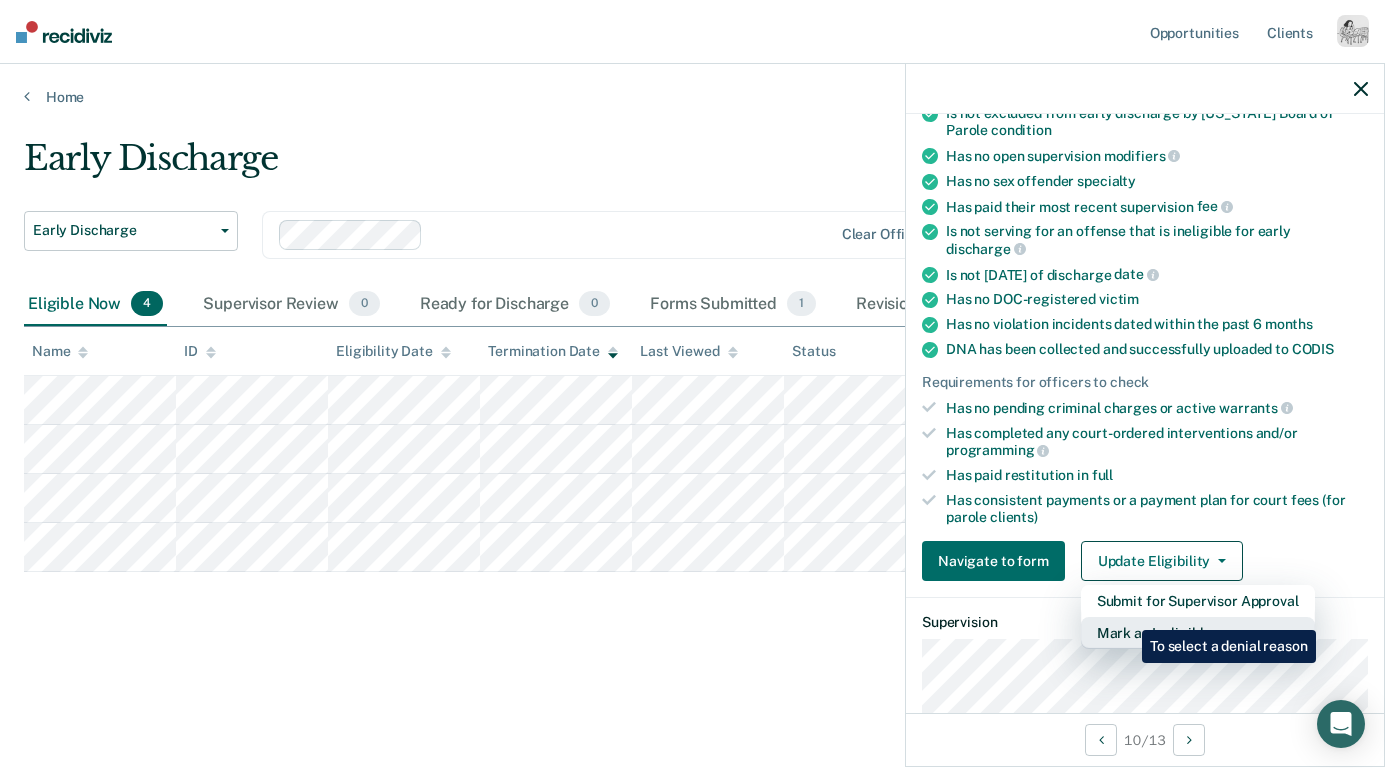 click on "Mark as Ineligible" at bounding box center [1198, 633] 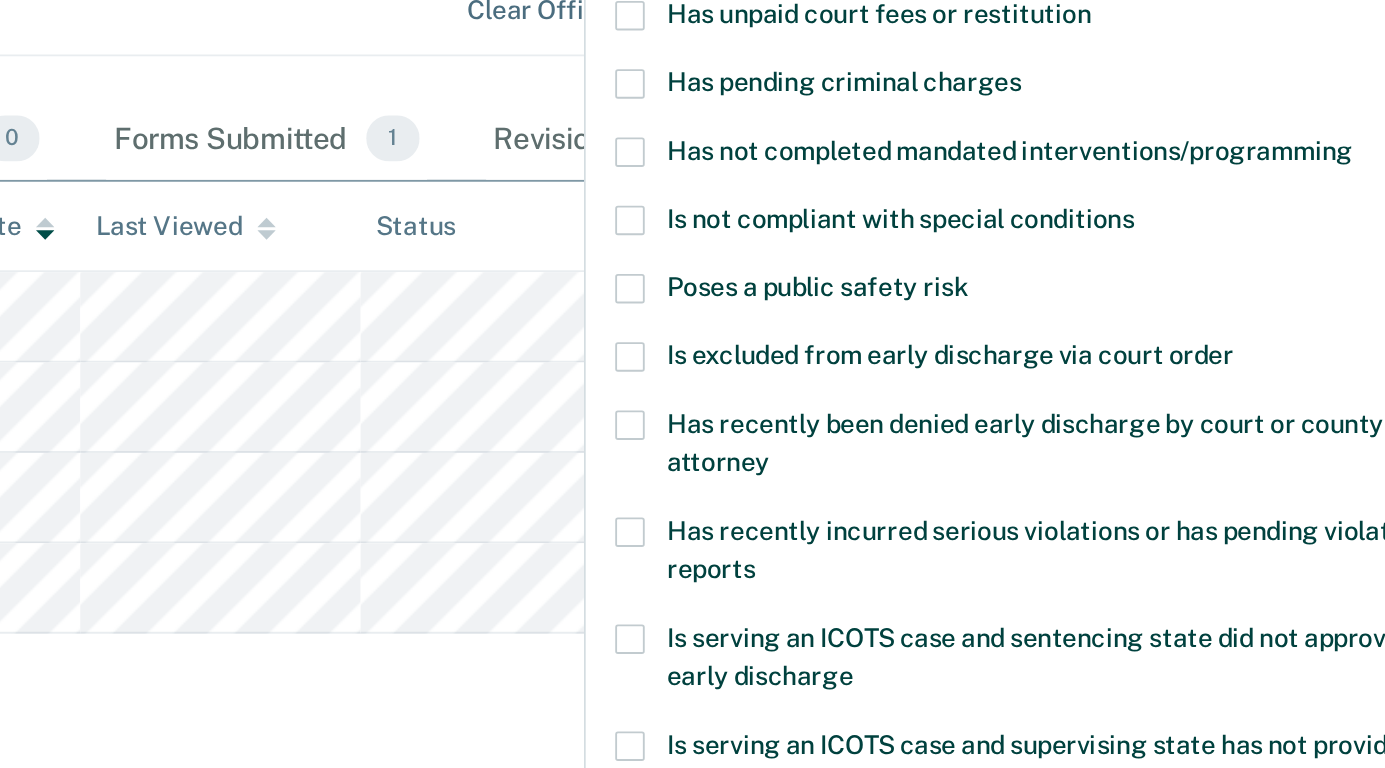 scroll, scrollTop: 0, scrollLeft: 0, axis: both 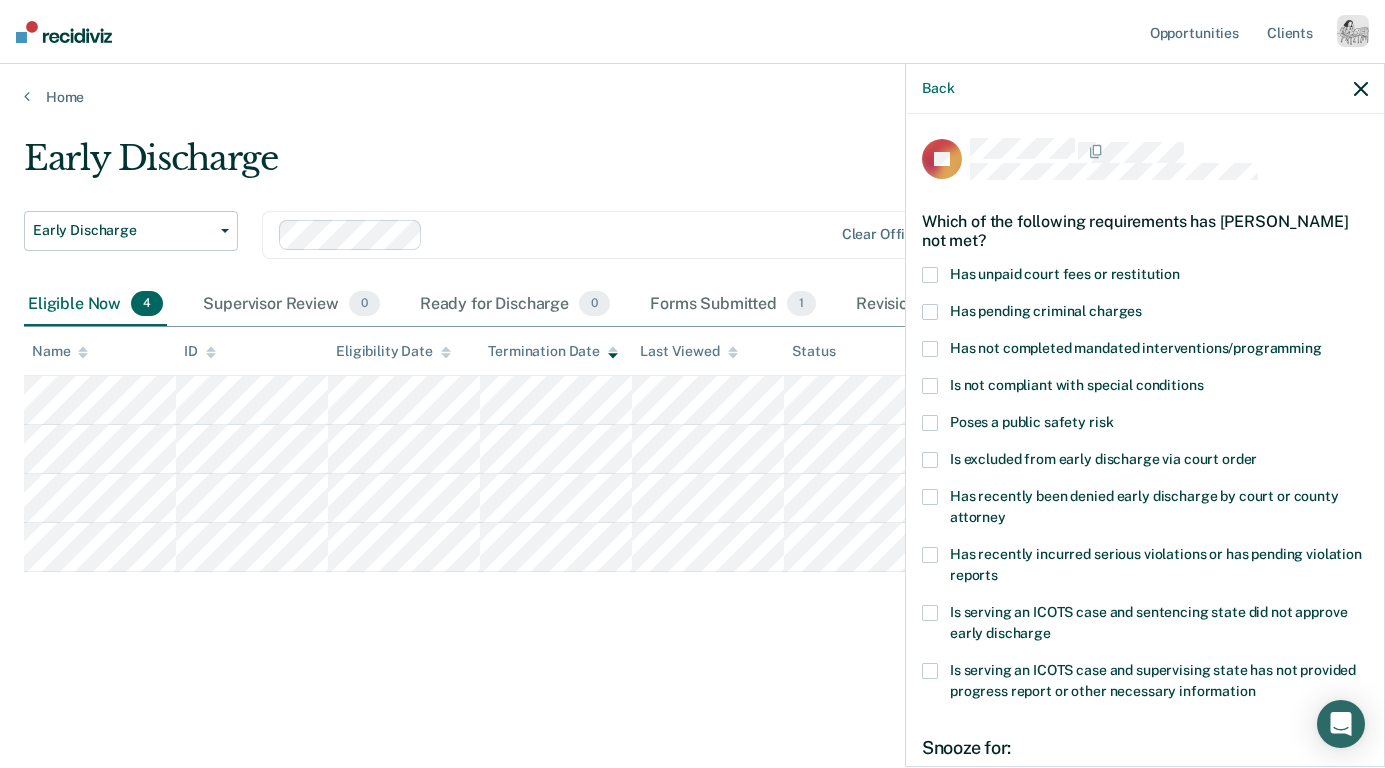 click on "Has unpaid court fees or restitution" at bounding box center [1065, 274] 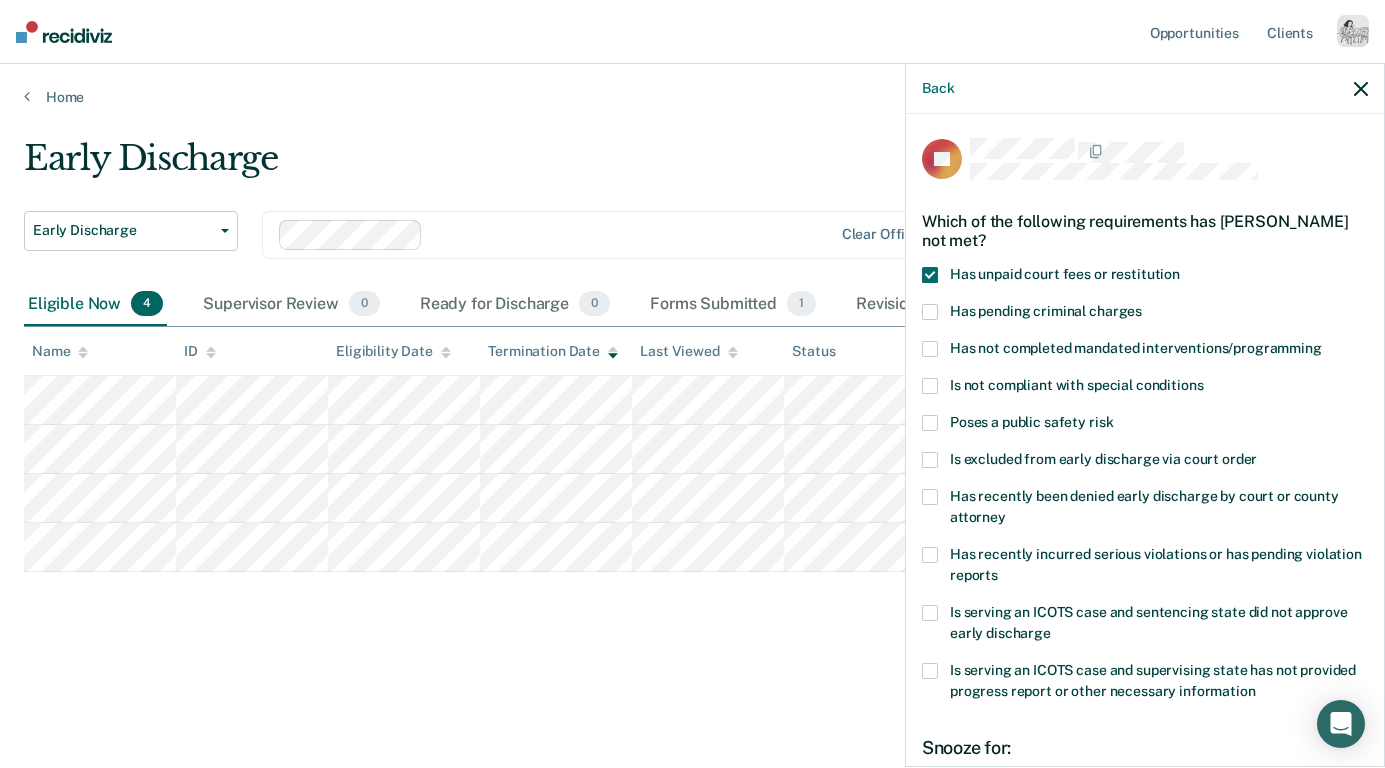 click on "Has pending criminal charges" at bounding box center (1046, 311) 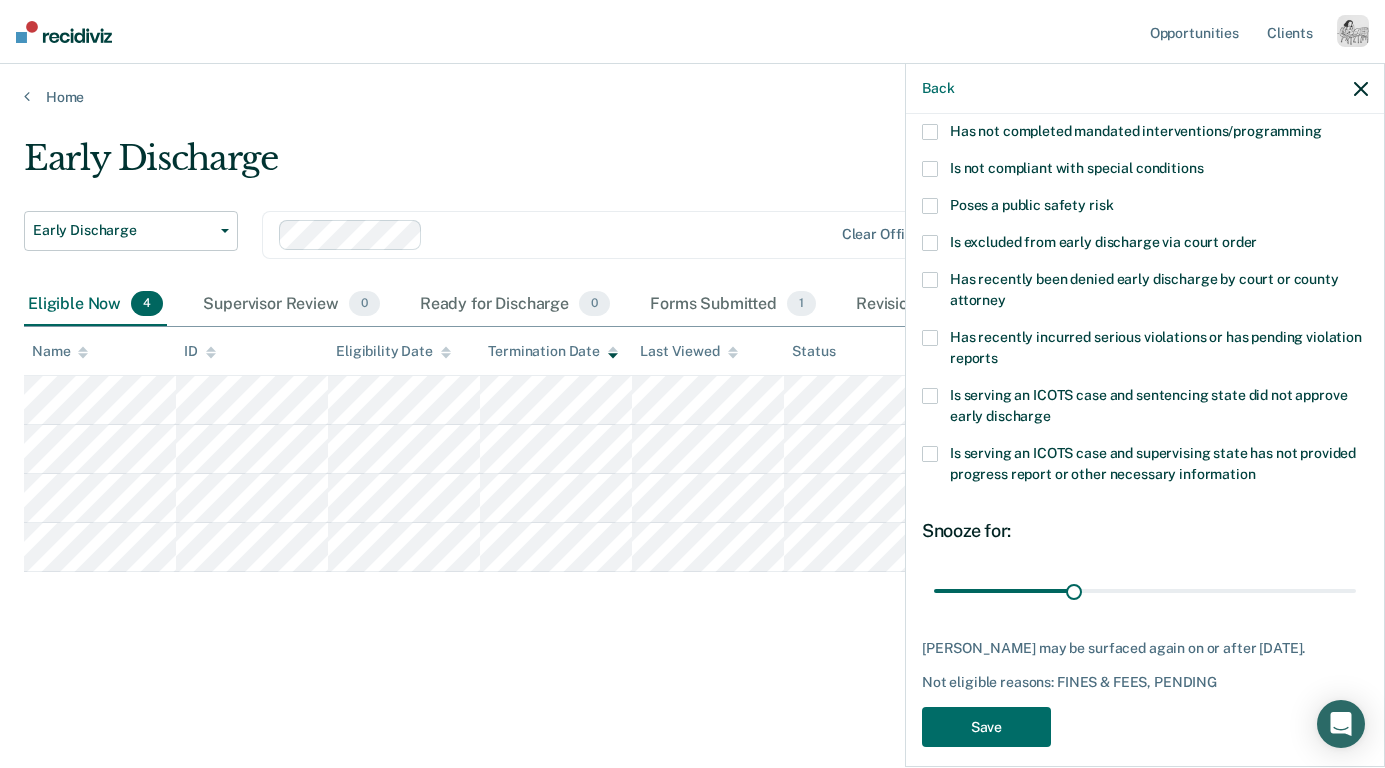 scroll, scrollTop: 235, scrollLeft: 0, axis: vertical 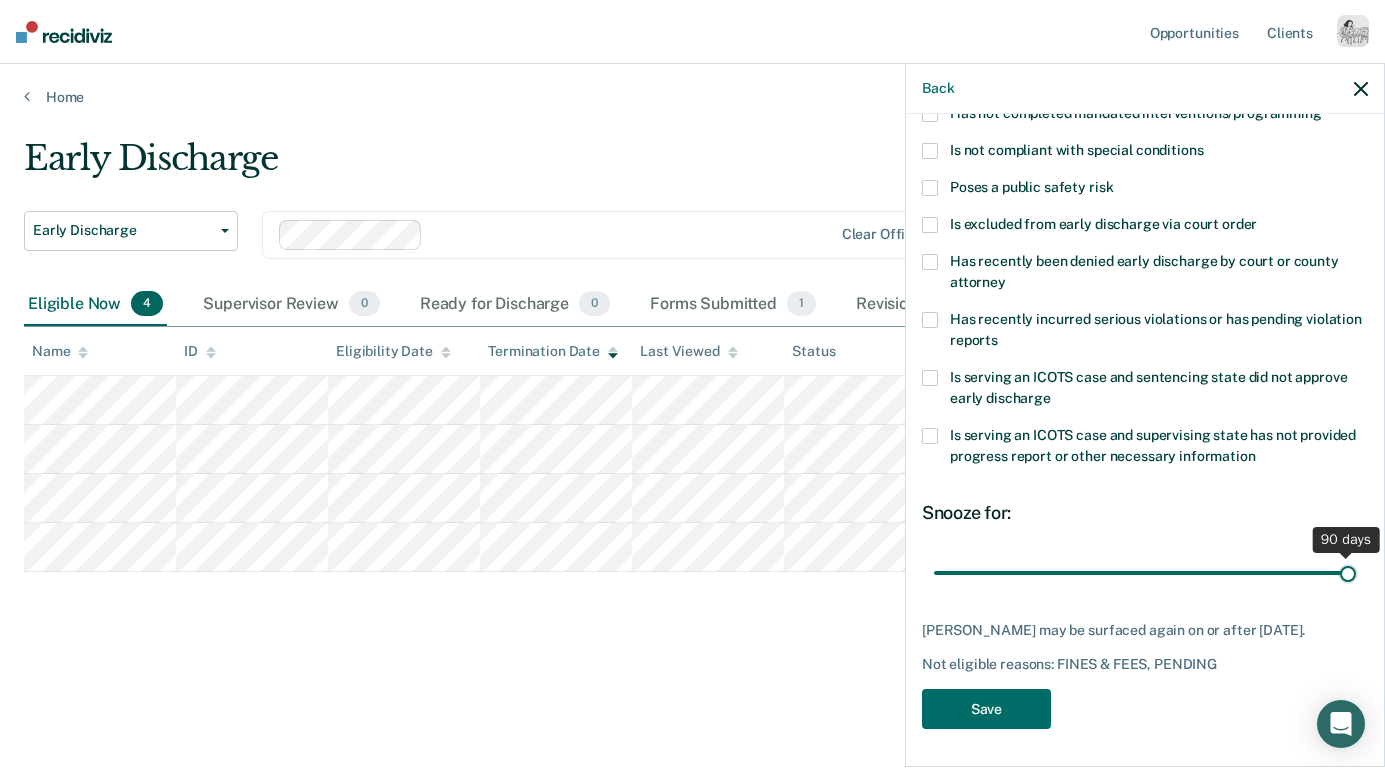 drag, startPoint x: 1079, startPoint y: 576, endPoint x: 1380, endPoint y: 556, distance: 301.66373 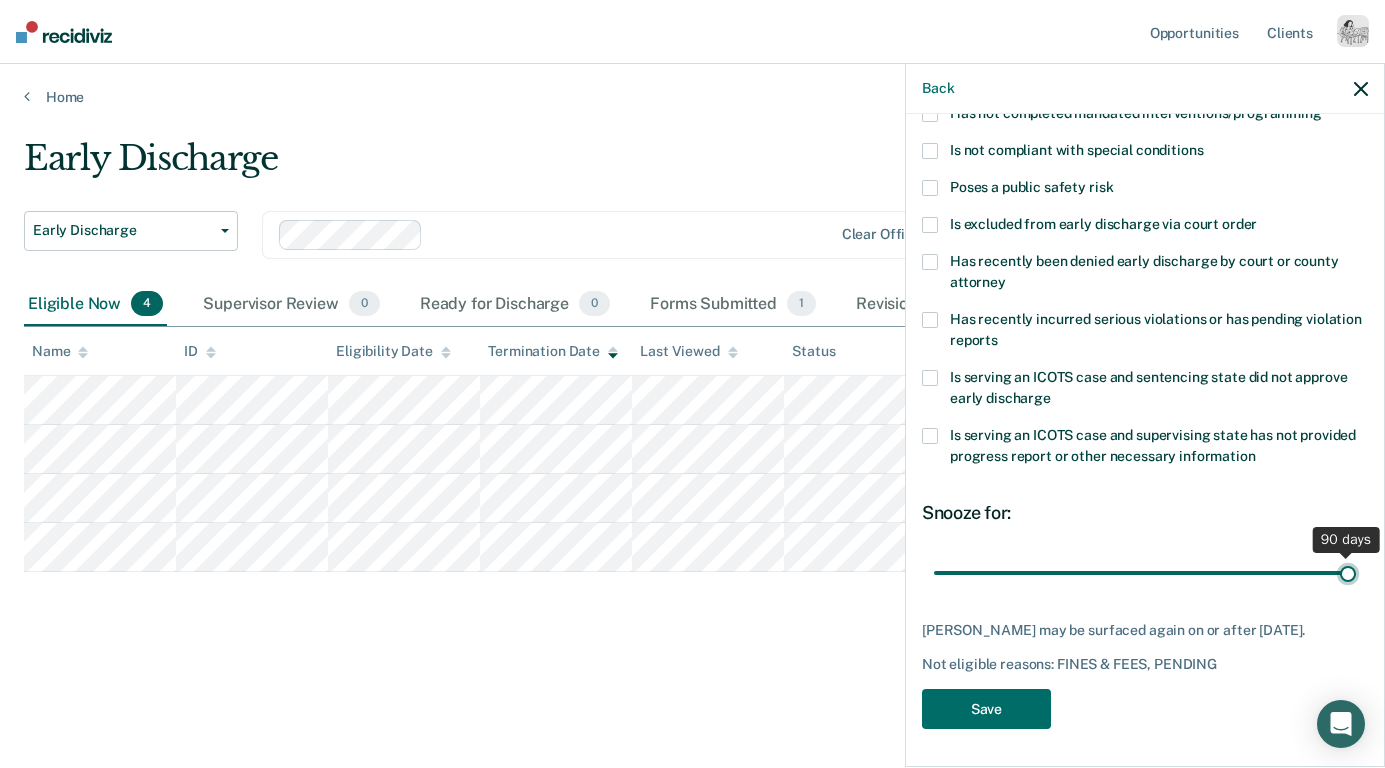 click at bounding box center [1145, 572] 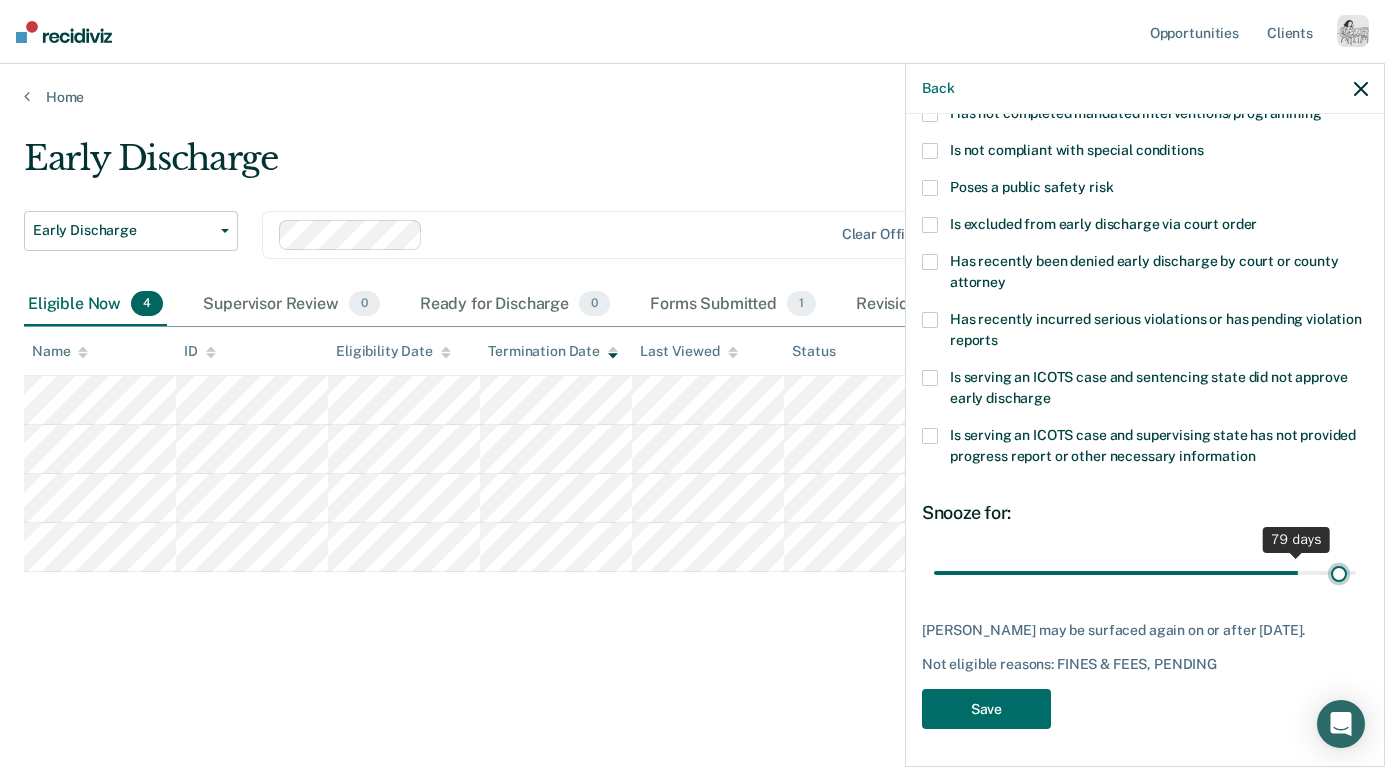 type on "90" 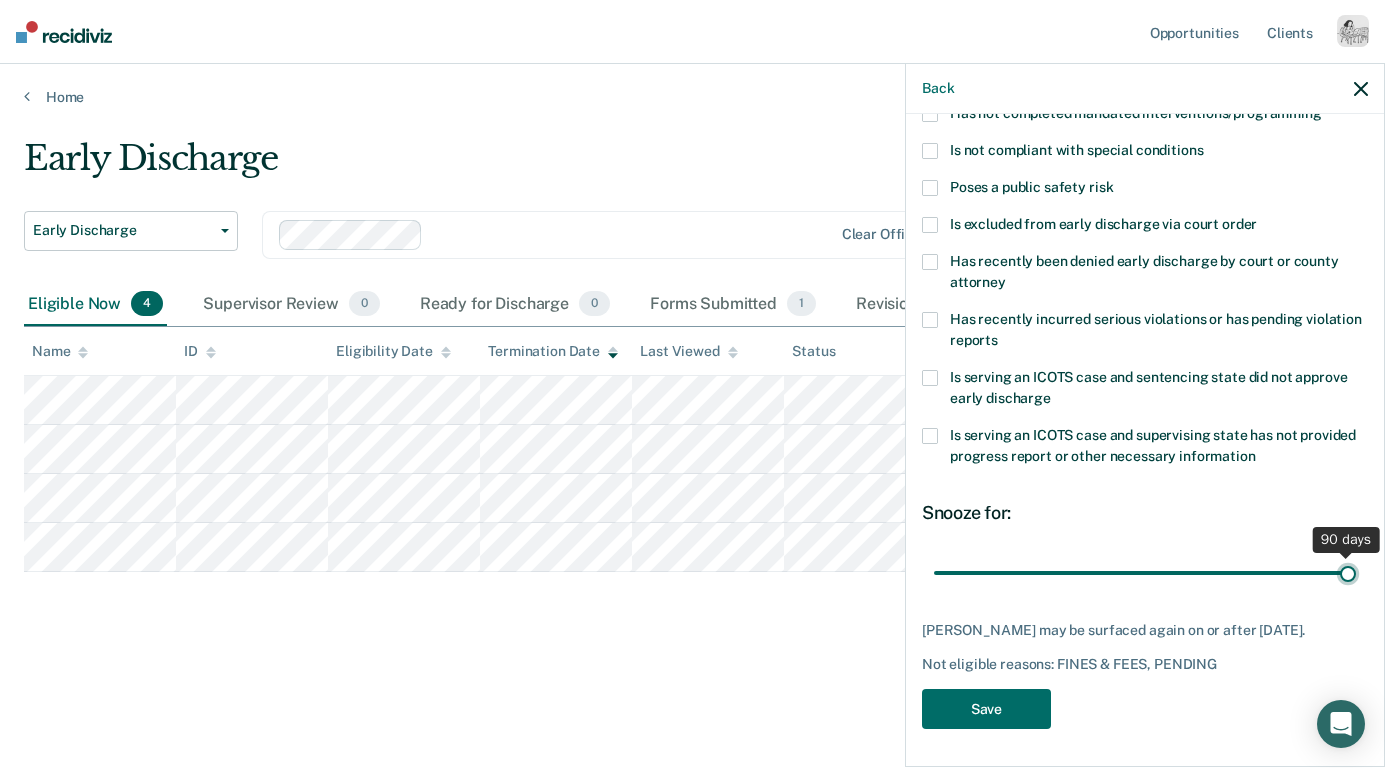 drag, startPoint x: 1353, startPoint y: 567, endPoint x: 1392, endPoint y: 599, distance: 50.447994 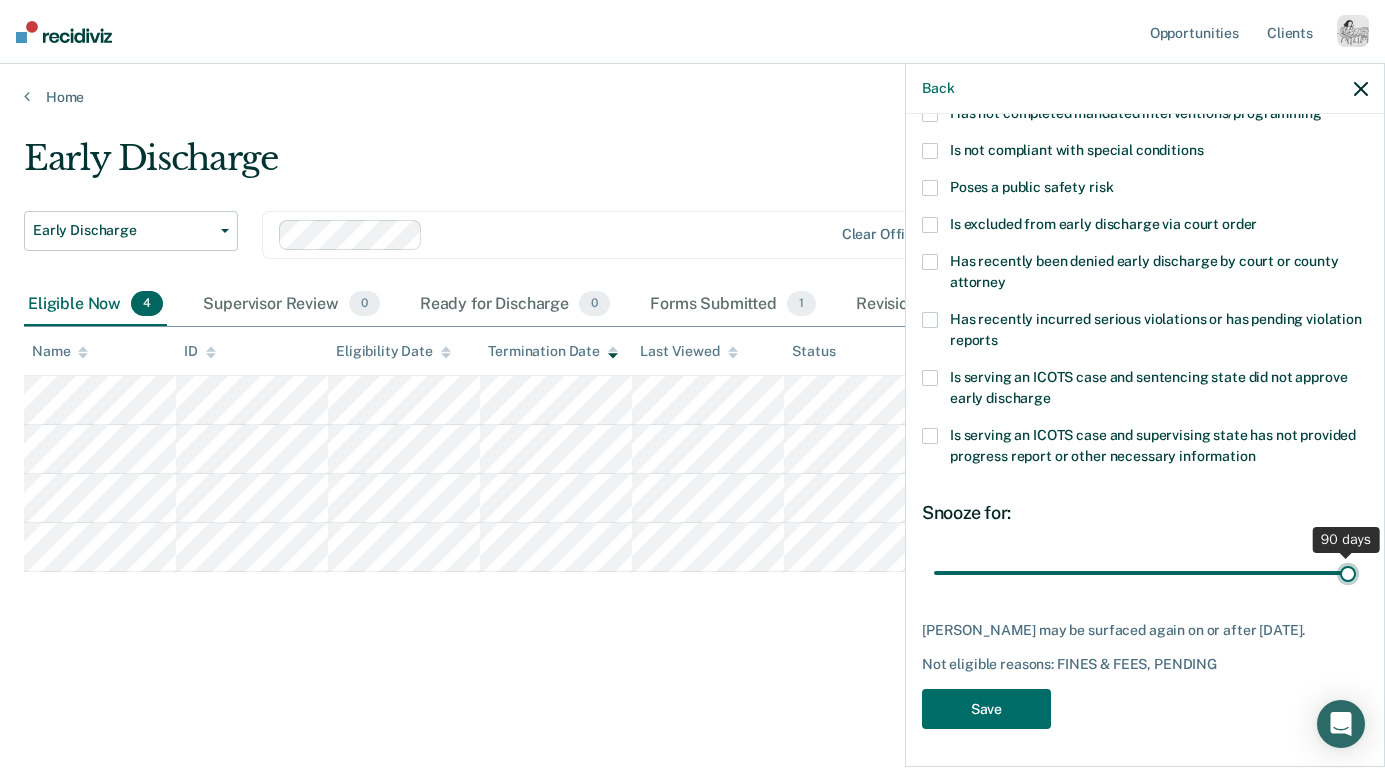 click at bounding box center (1145, 572) 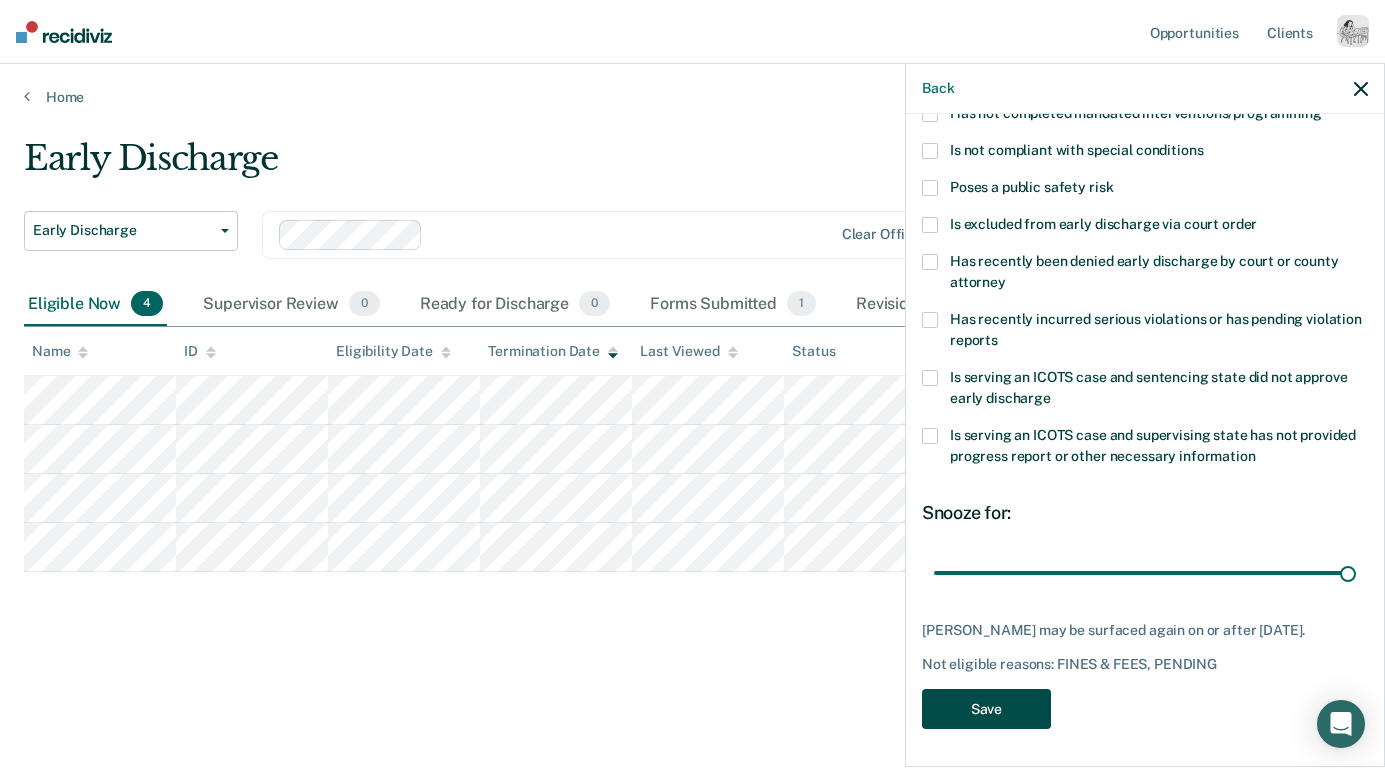 click on "Save" at bounding box center (986, 709) 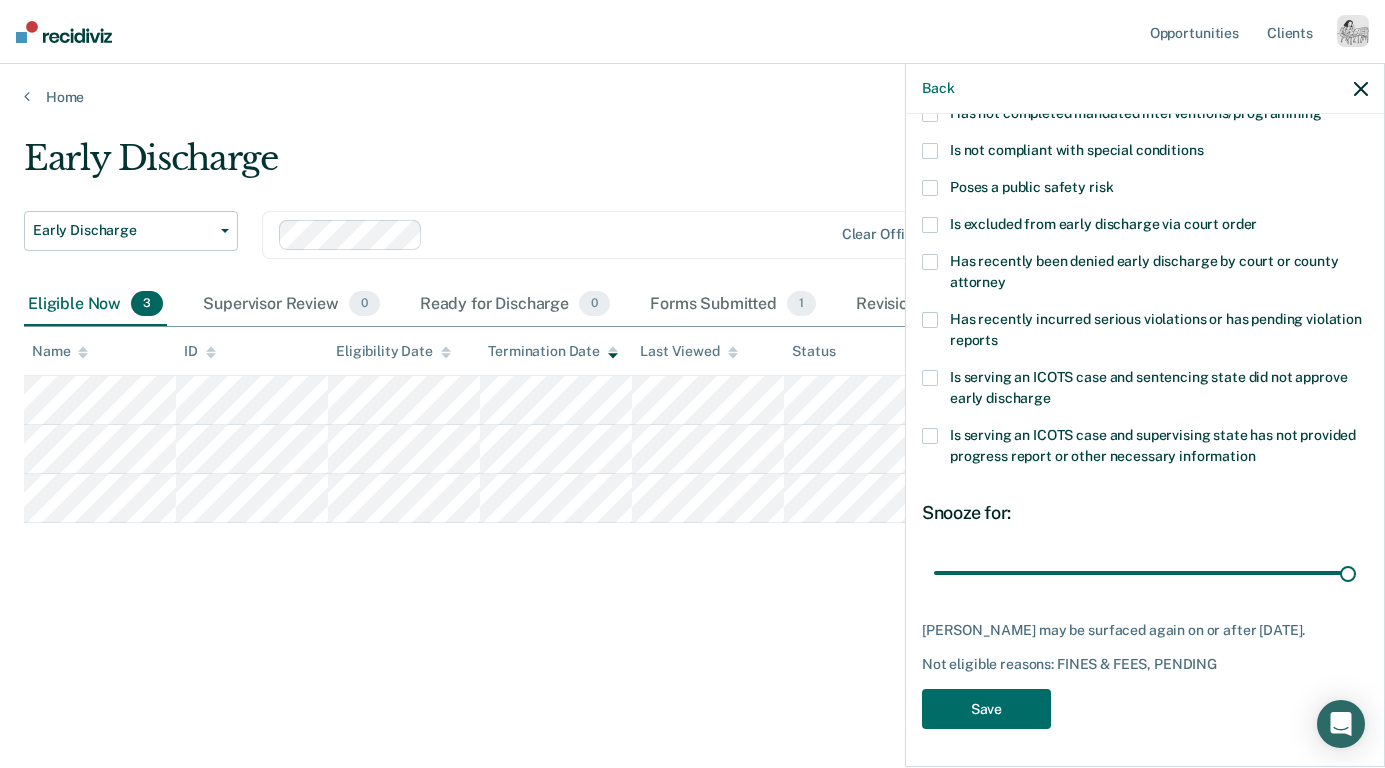 click on "Early Discharge   Early Discharge Early Discharge Clear   officers Eligible Now 3 Supervisor Review 0 Ready for Discharge 0 Forms Submitted 1 Revisions Requests 2 Snoozed 1
To pick up a draggable item, press the space bar.
While dragging, use the arrow keys to move the item.
Press space again to drop the item in its new position, or press escape to cancel.
Name ID Eligibility Date Termination Date Last Viewed Status Assigned to" at bounding box center [692, 410] 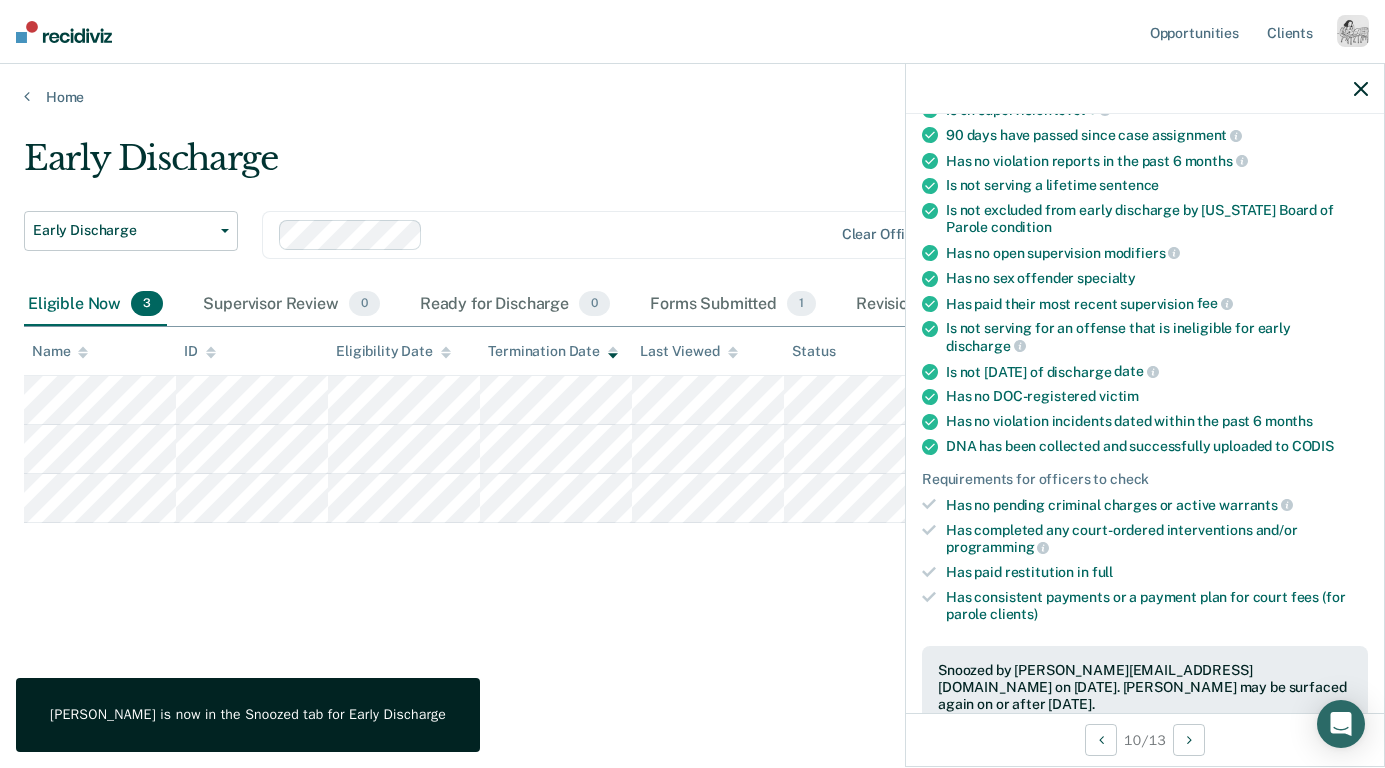 click at bounding box center [1145, 89] 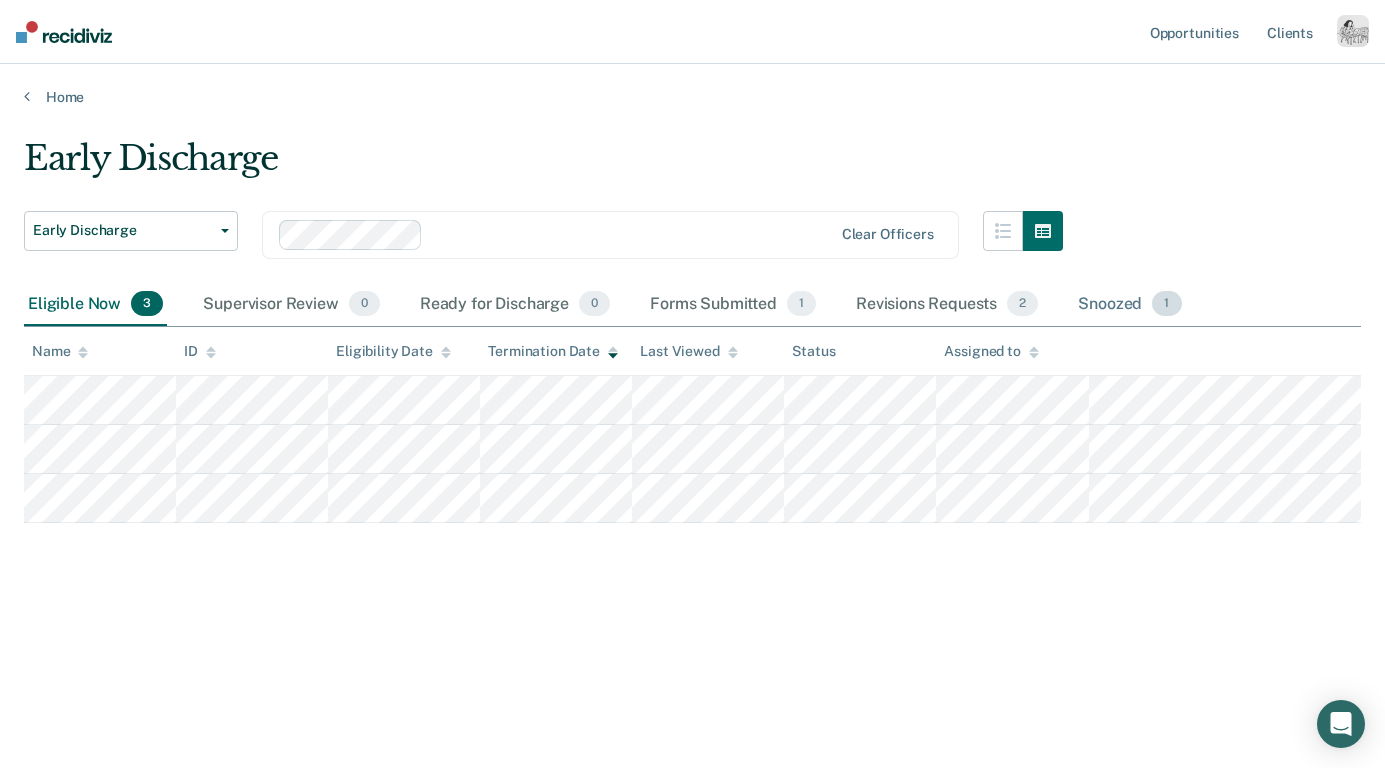 click on "Snoozed 1" at bounding box center [1129, 305] 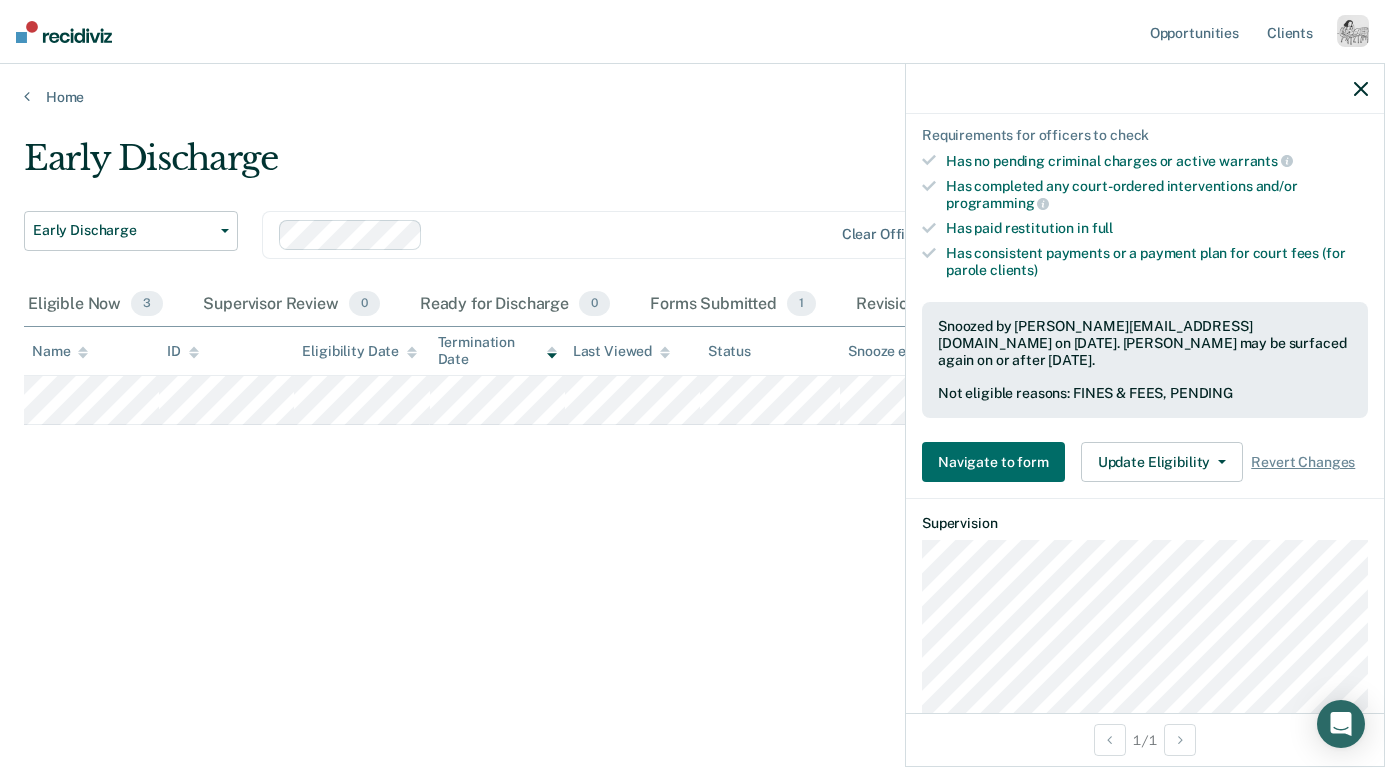 scroll, scrollTop: 588, scrollLeft: 0, axis: vertical 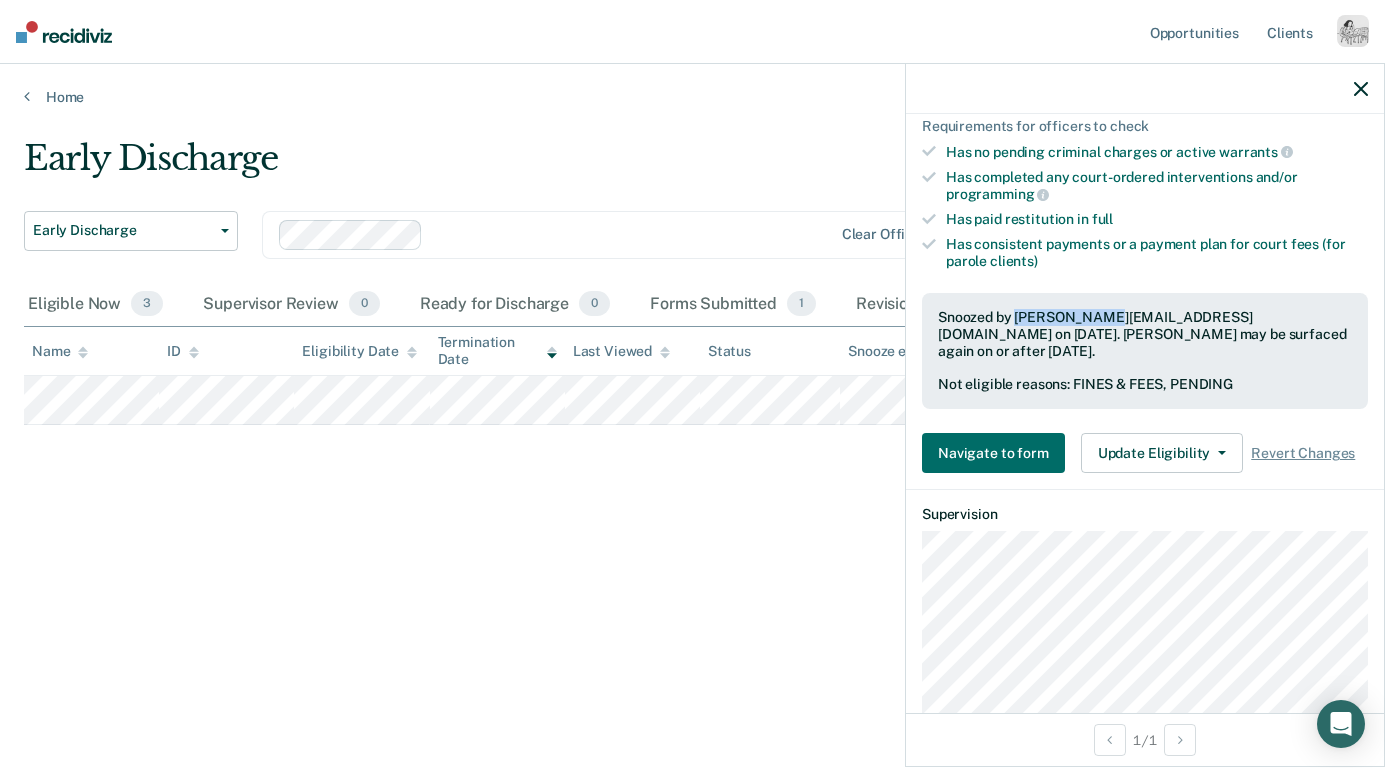drag, startPoint x: 1018, startPoint y: 294, endPoint x: 1097, endPoint y: 295, distance: 79.00633 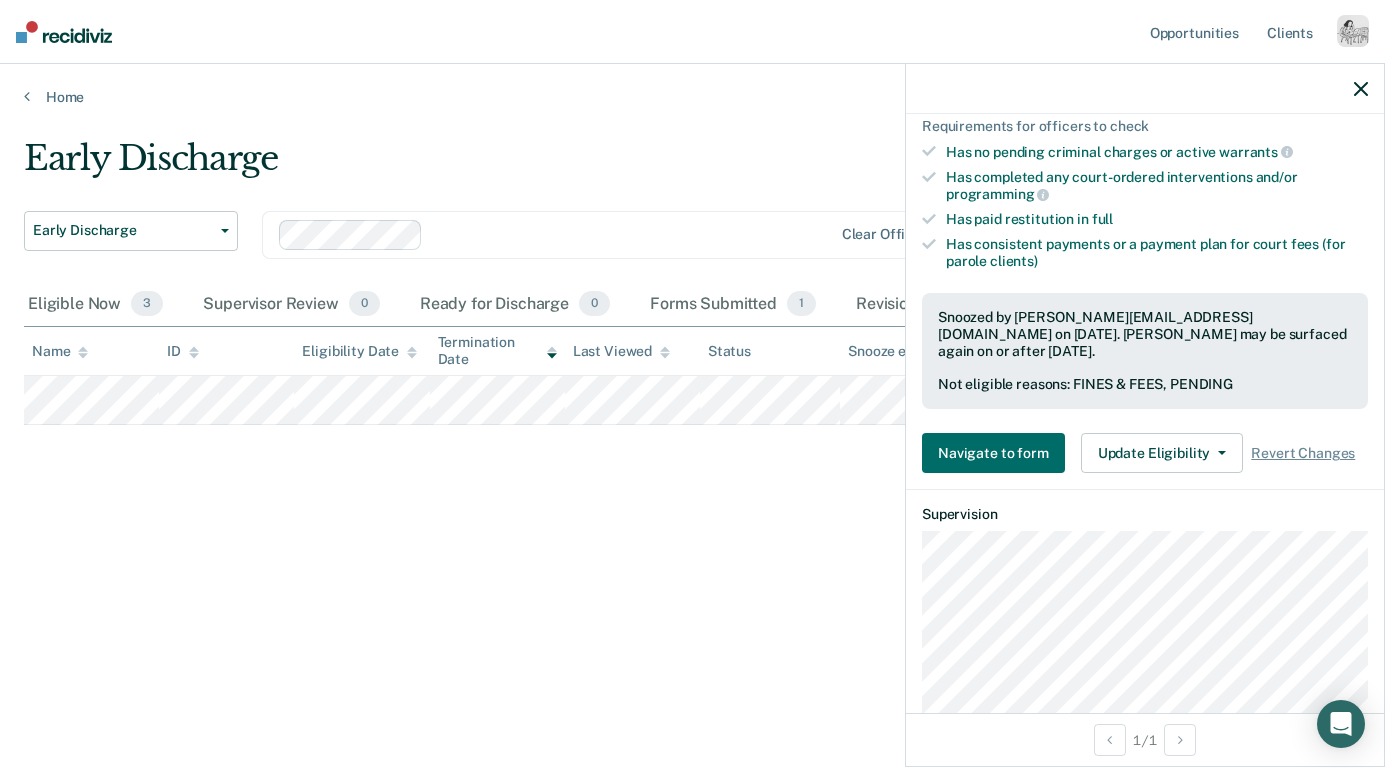 click at bounding box center (1145, 89) 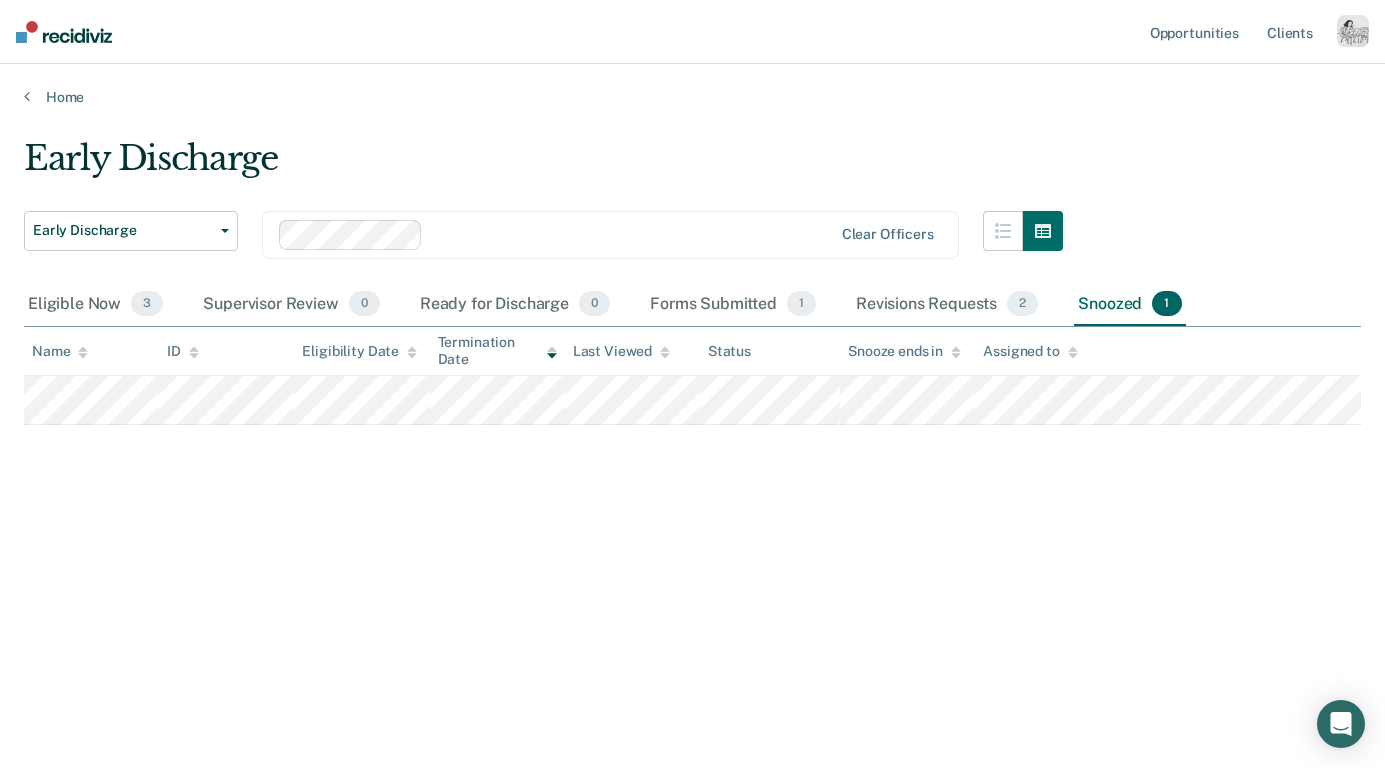 click on "Snoozed 1" at bounding box center (1129, 305) 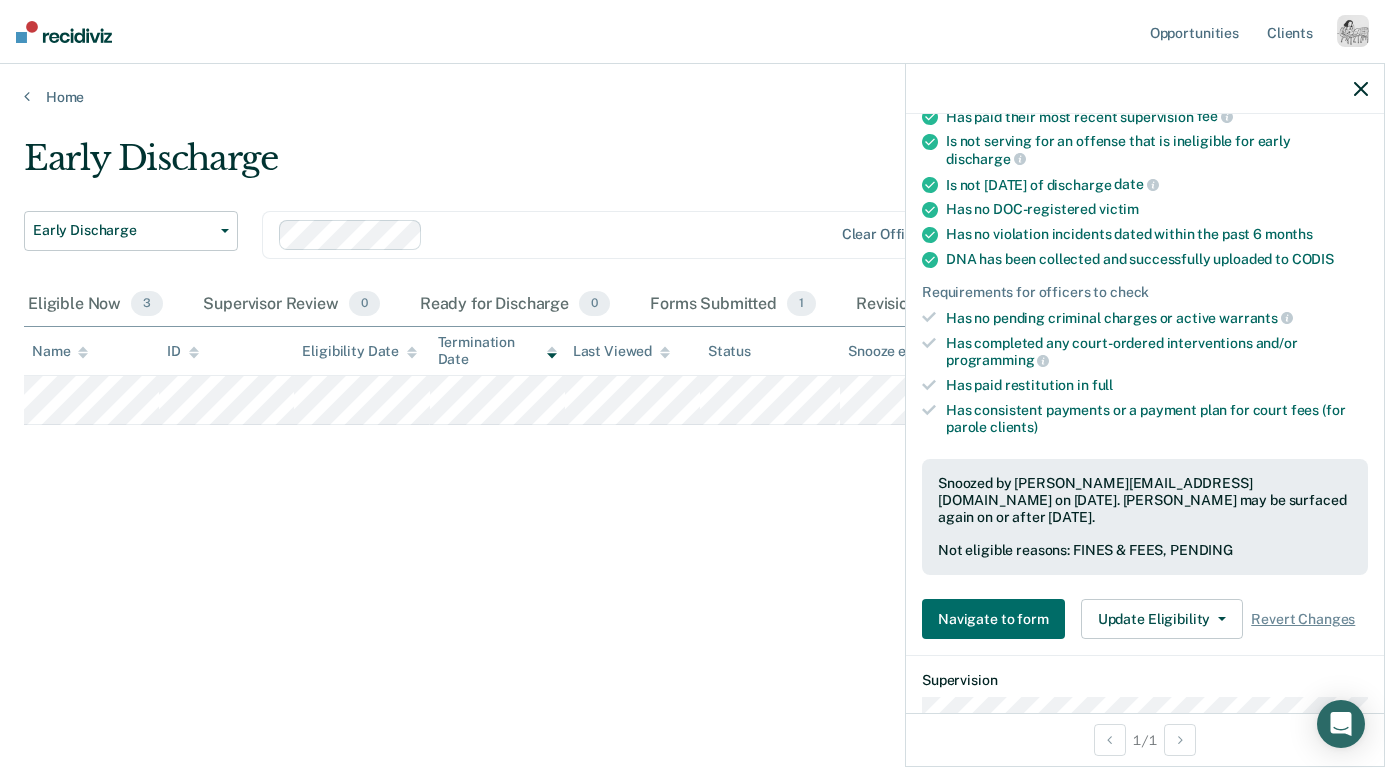 scroll, scrollTop: 590, scrollLeft: 0, axis: vertical 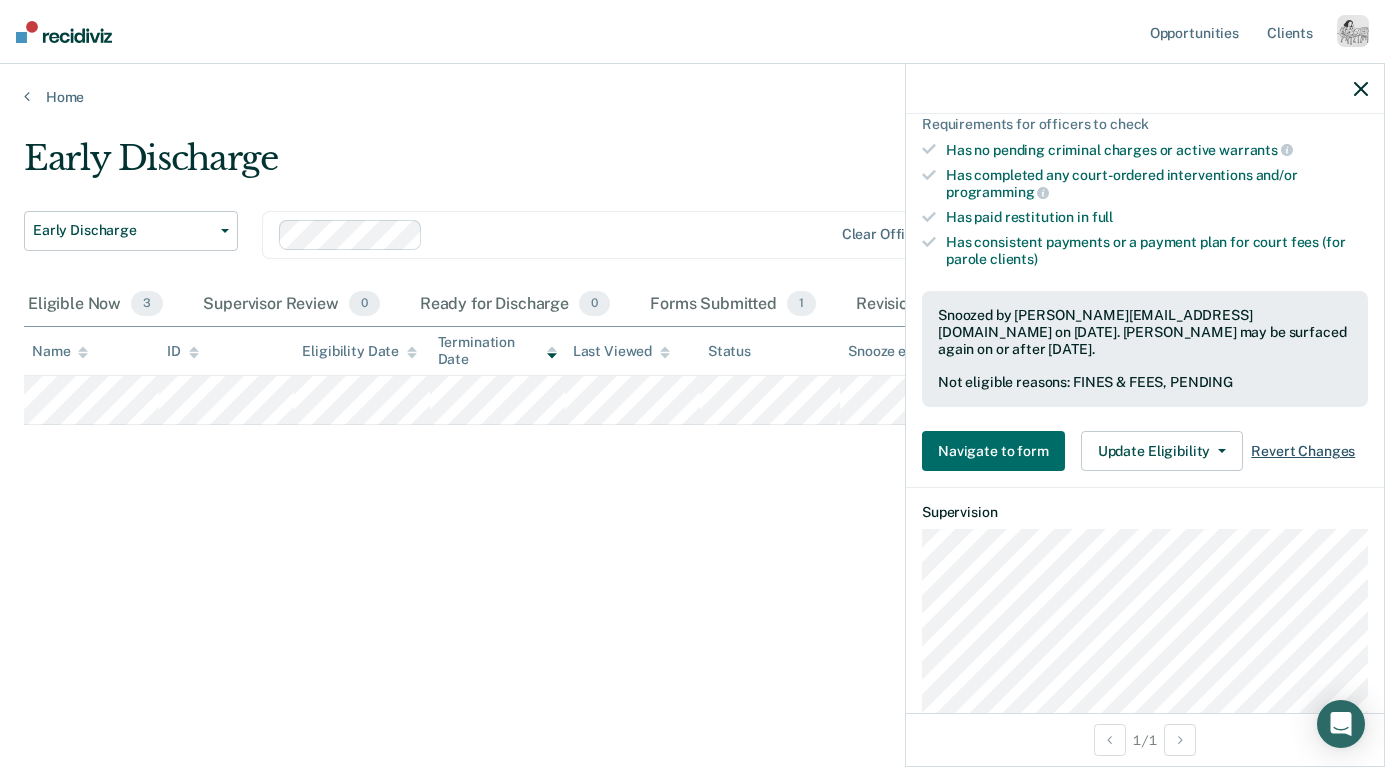 click on "Revert Changes" at bounding box center (1303, 451) 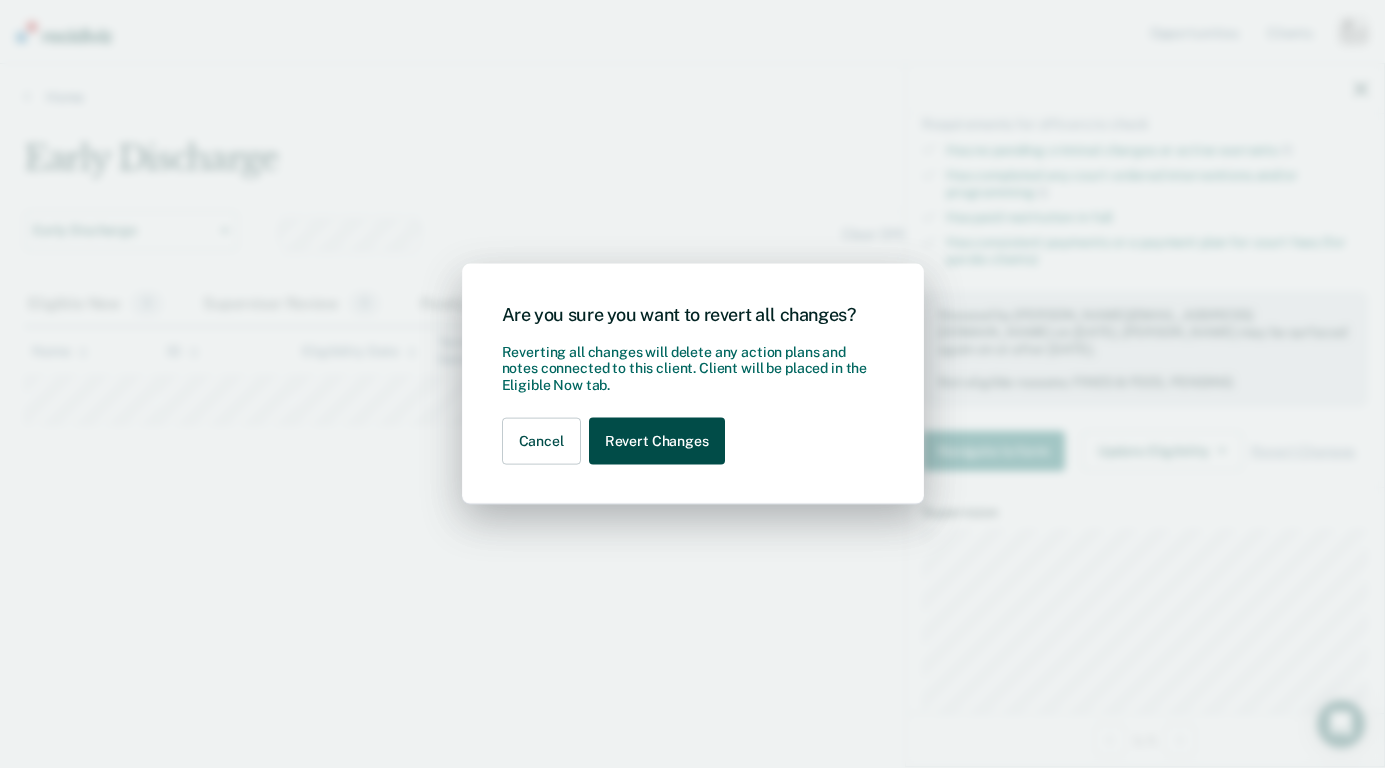 click on "Revert Changes" at bounding box center [657, 441] 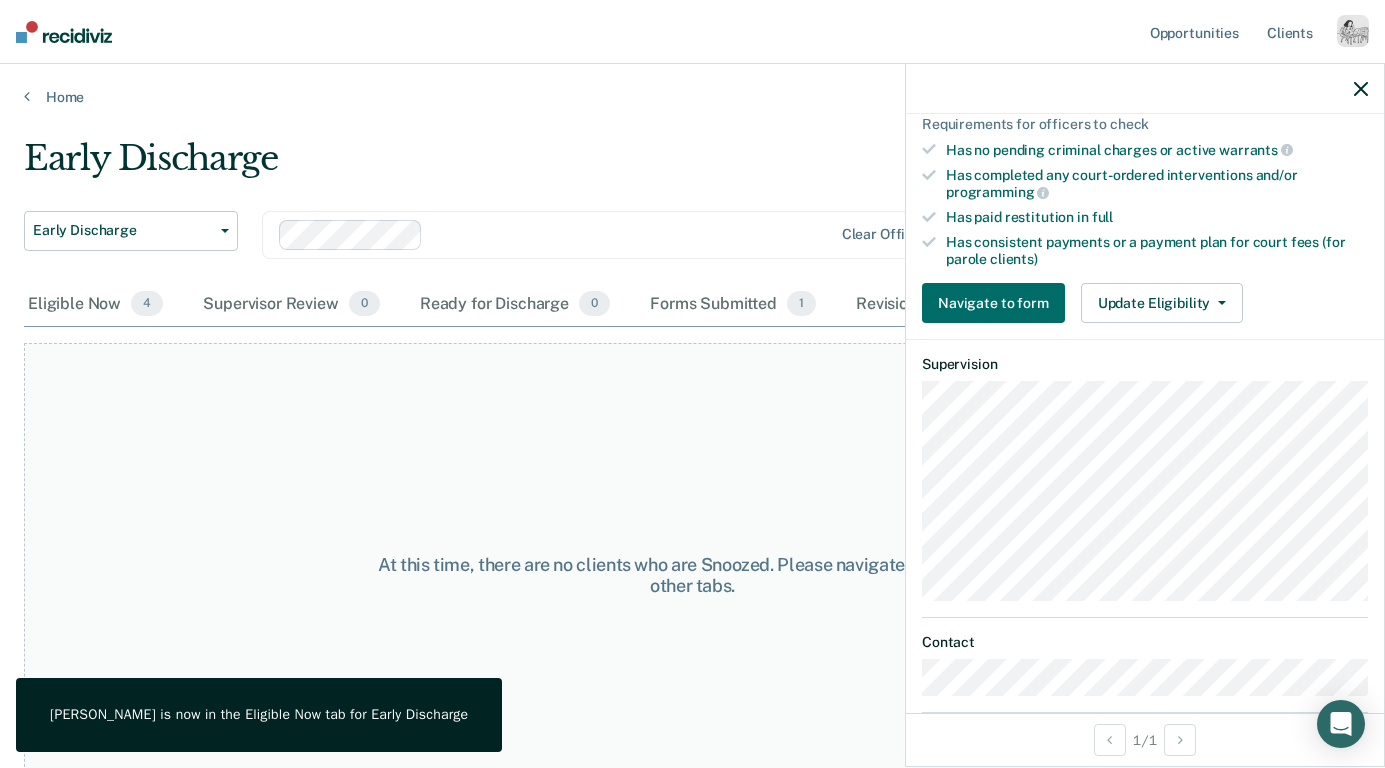 click 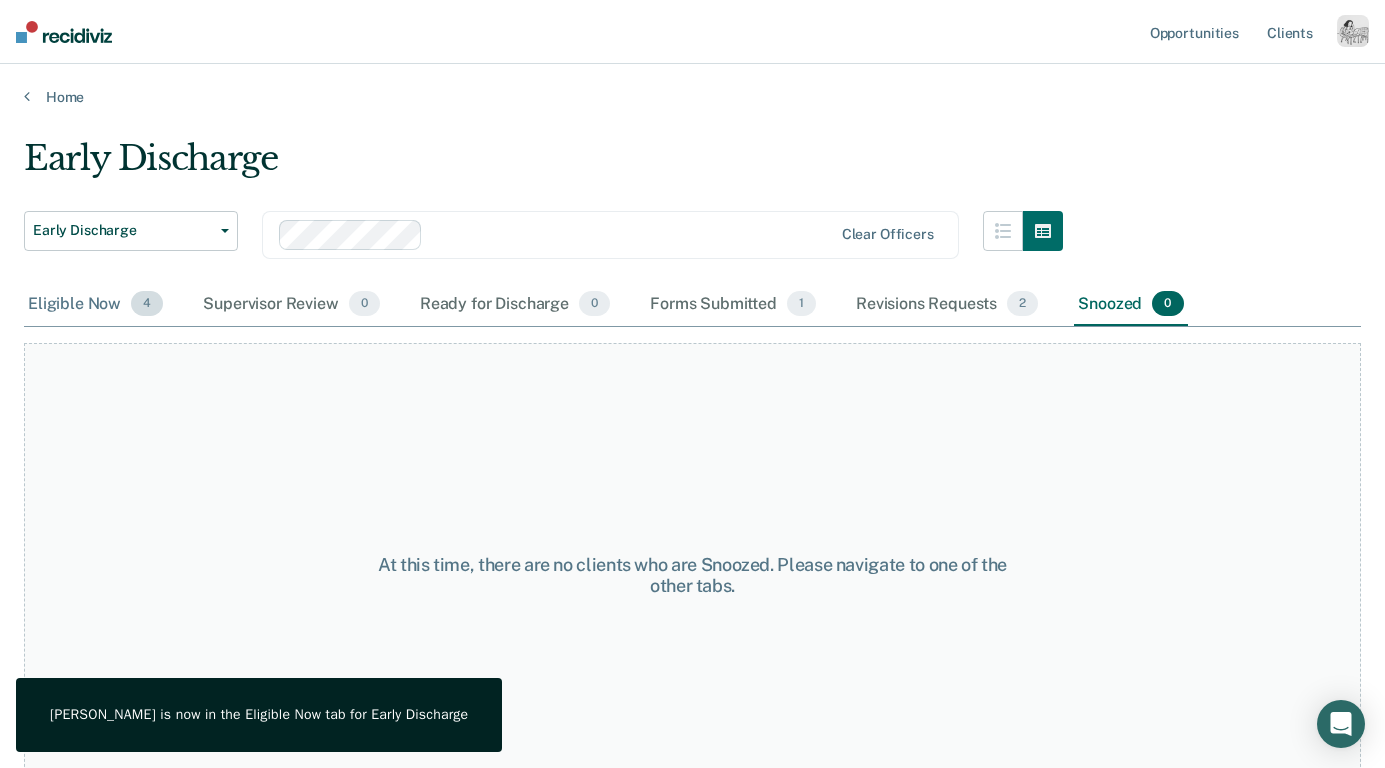click on "Eligible Now 4" at bounding box center (95, 305) 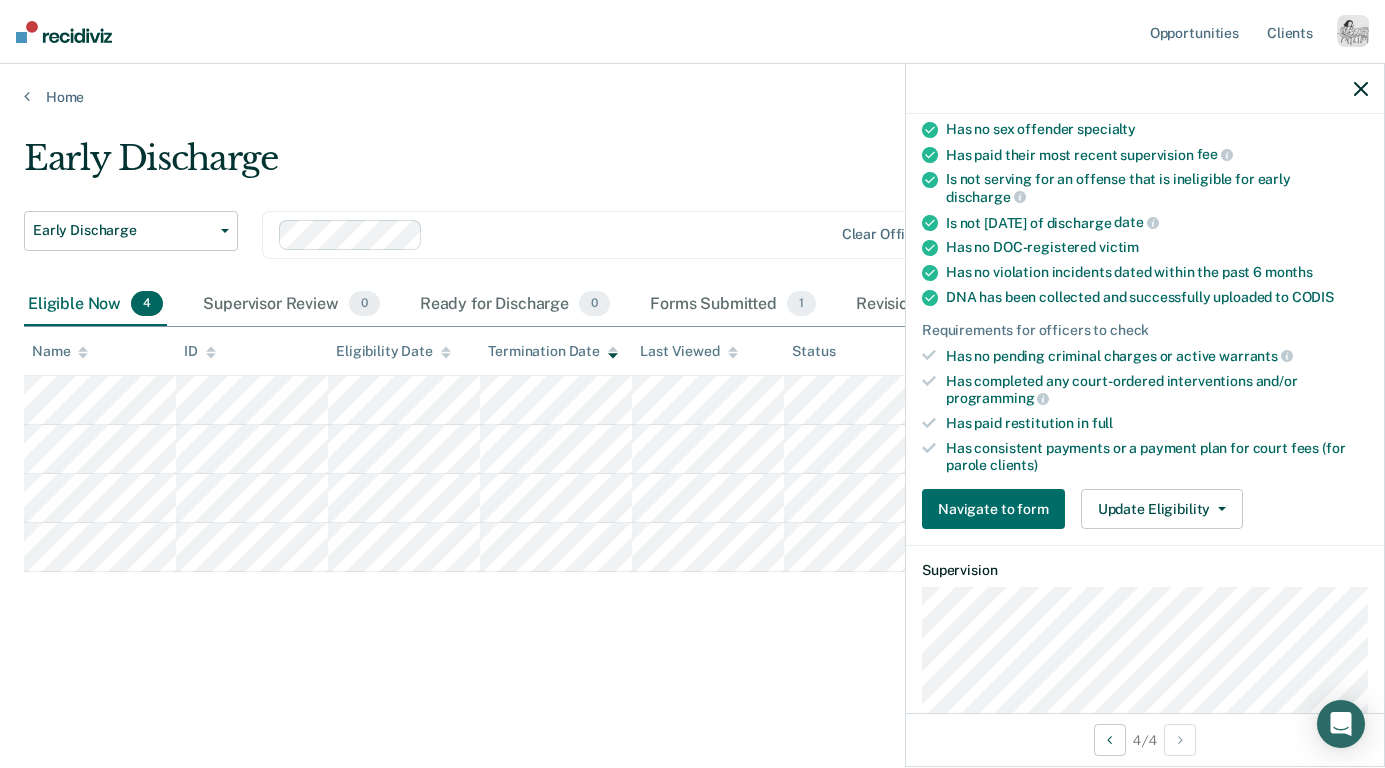 scroll, scrollTop: 392, scrollLeft: 0, axis: vertical 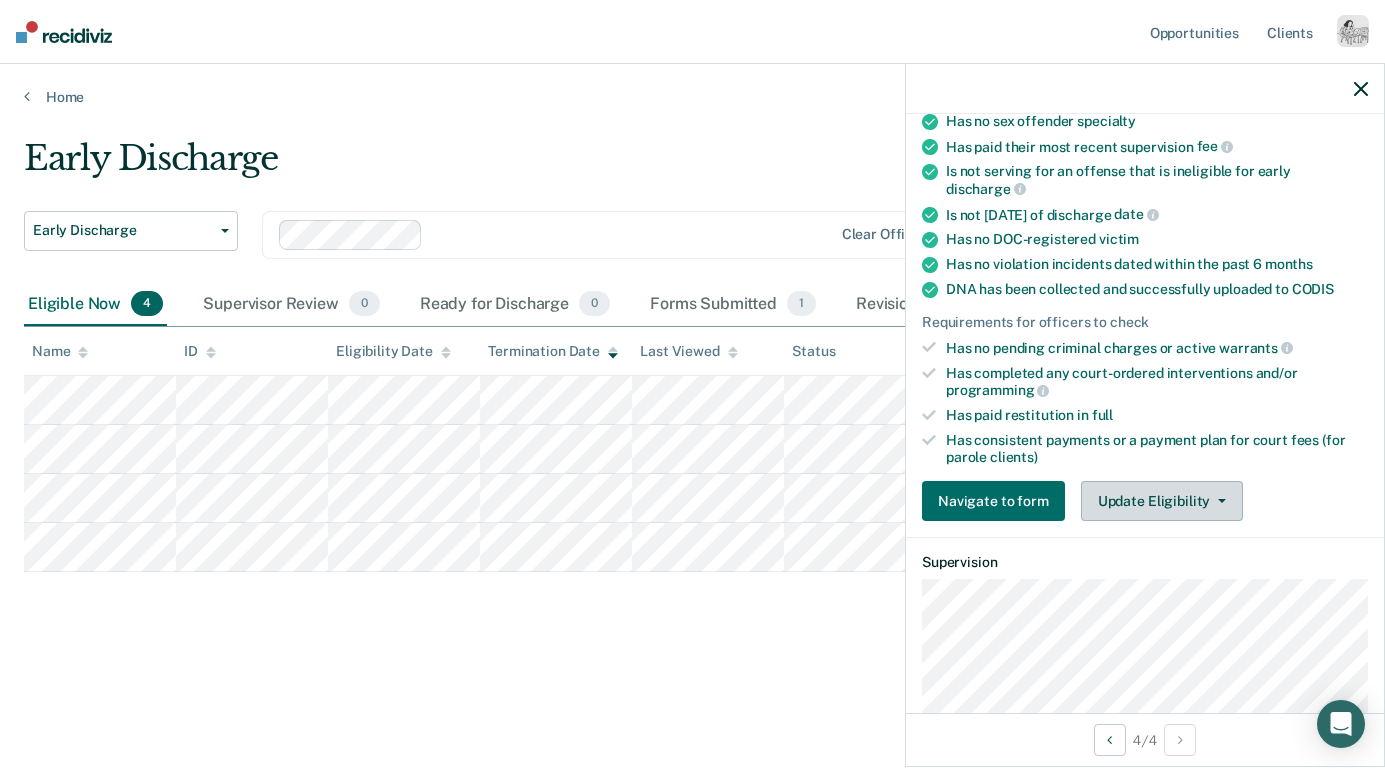 click on "Update Eligibility" at bounding box center [1162, 501] 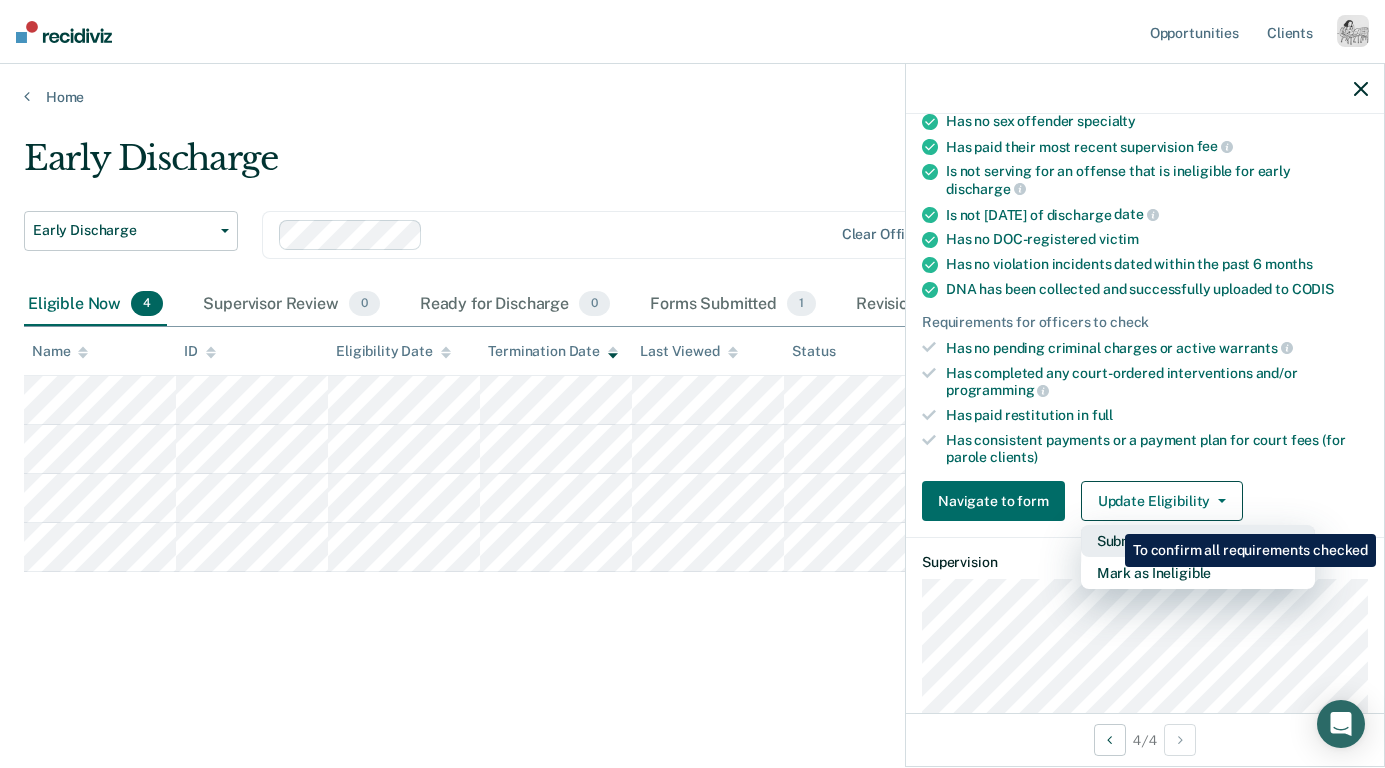 click on "Submit for Supervisor Approval" at bounding box center (1198, 541) 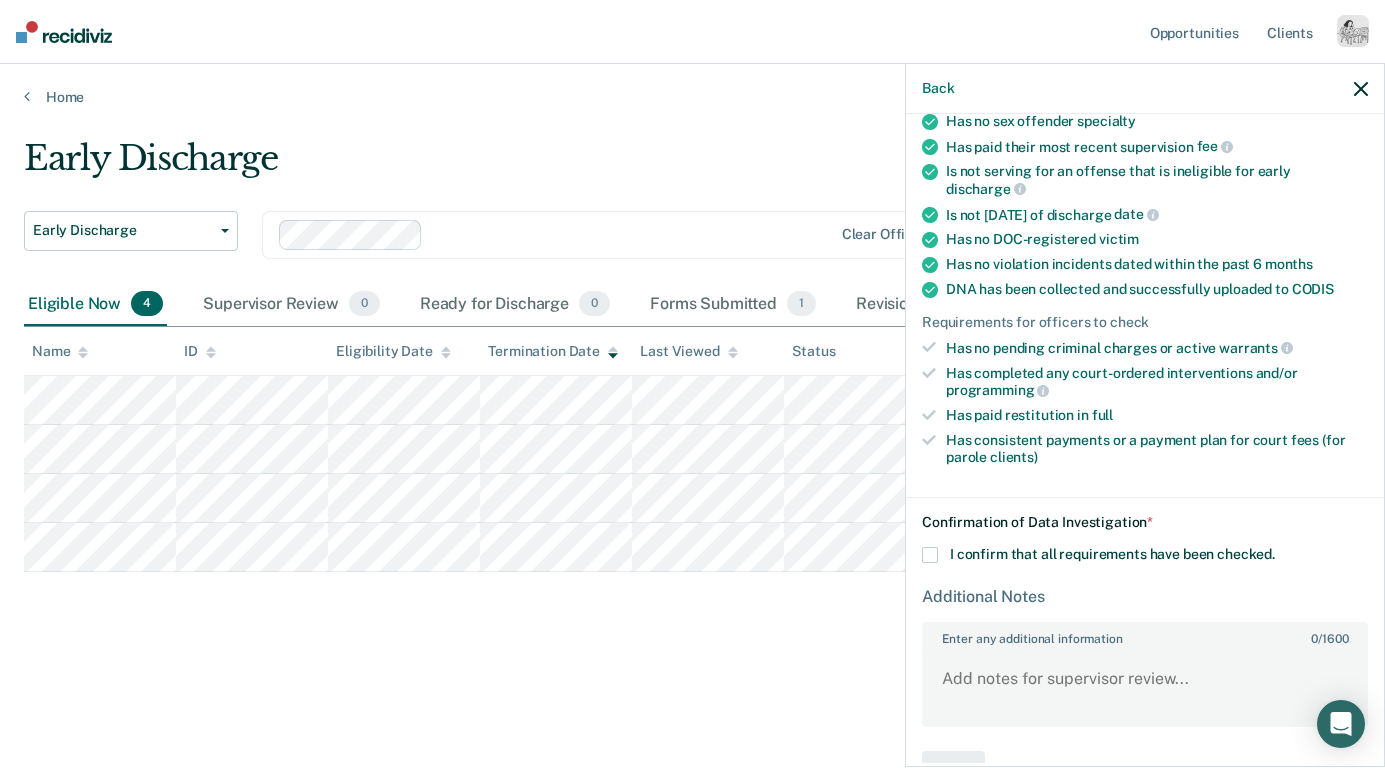 click on "I confirm that all requirements have been checked." at bounding box center [1145, 555] 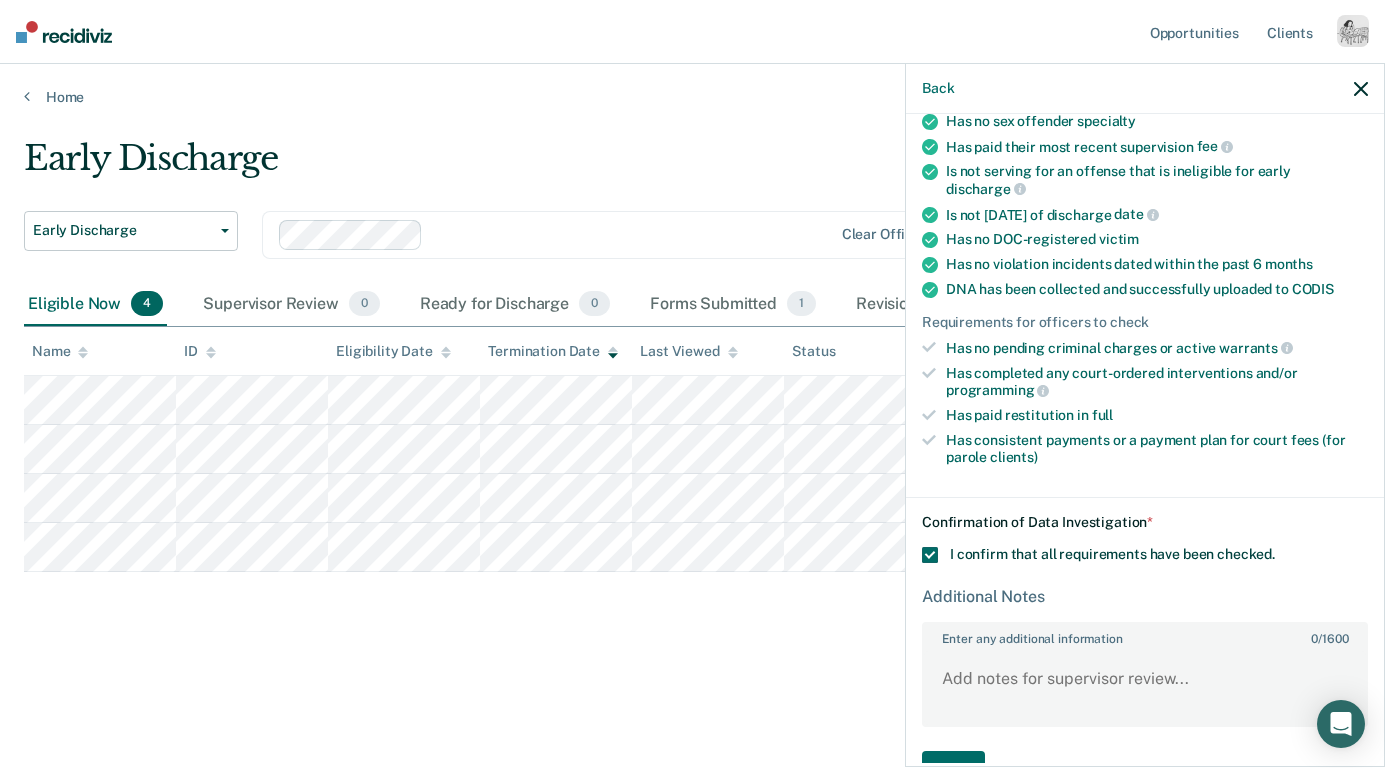 scroll, scrollTop: 425, scrollLeft: 0, axis: vertical 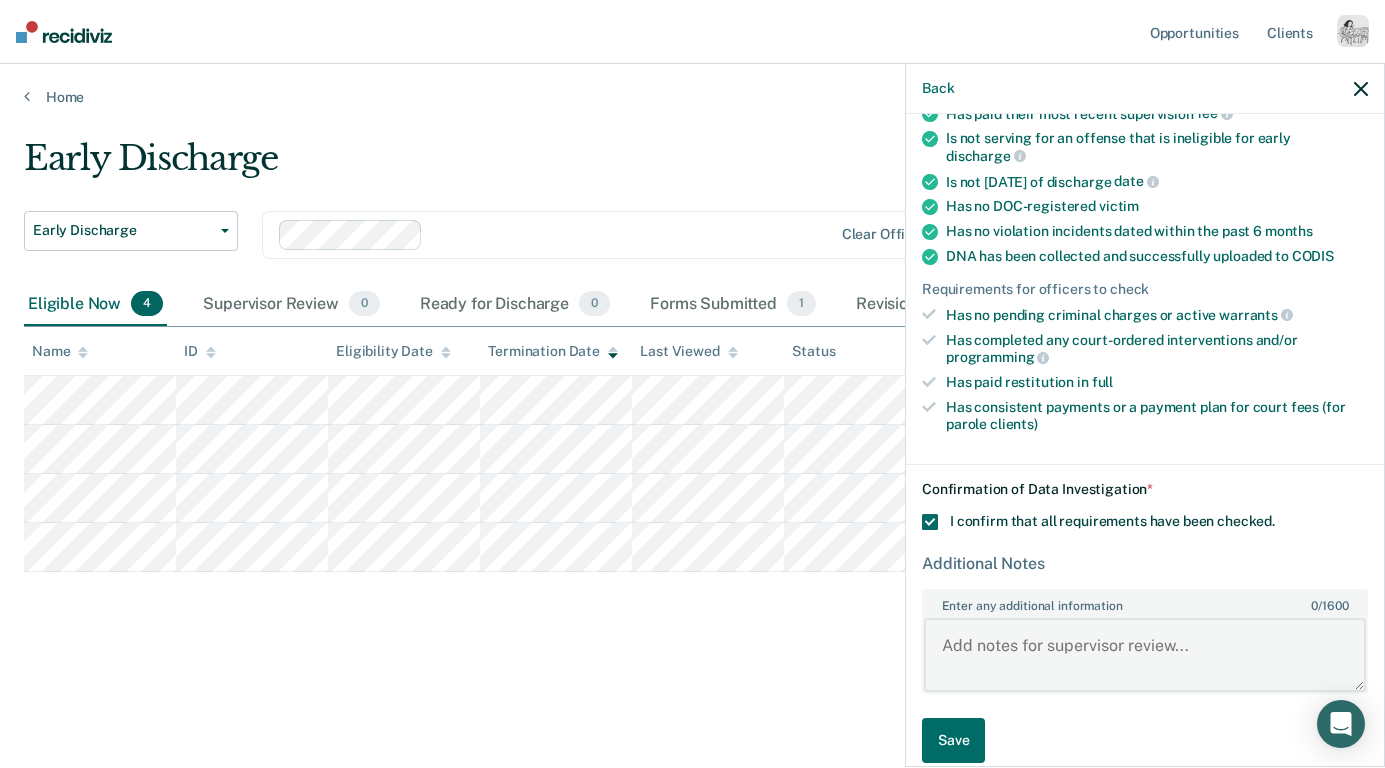 click on "Enter any additional information 0  /  1600" at bounding box center (1145, 655) 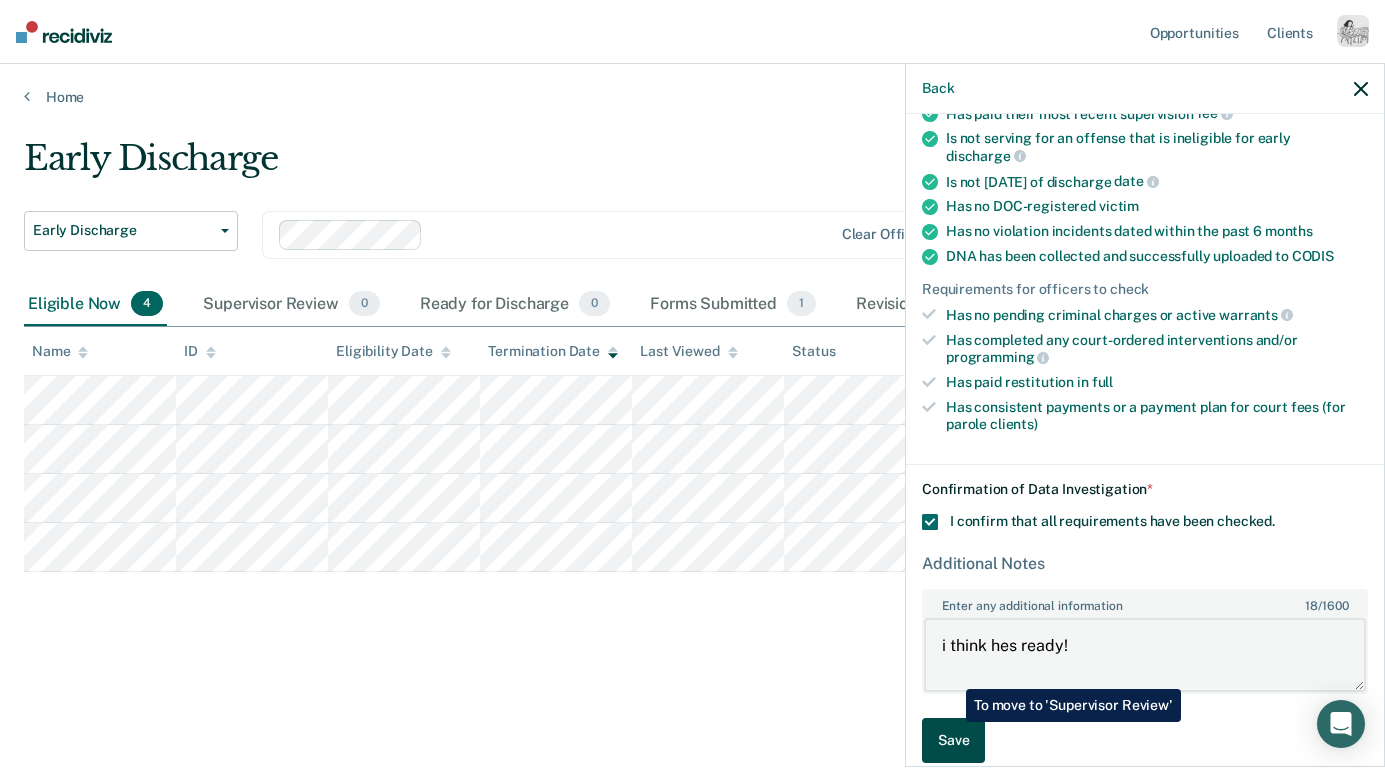 type on "i think hes ready!" 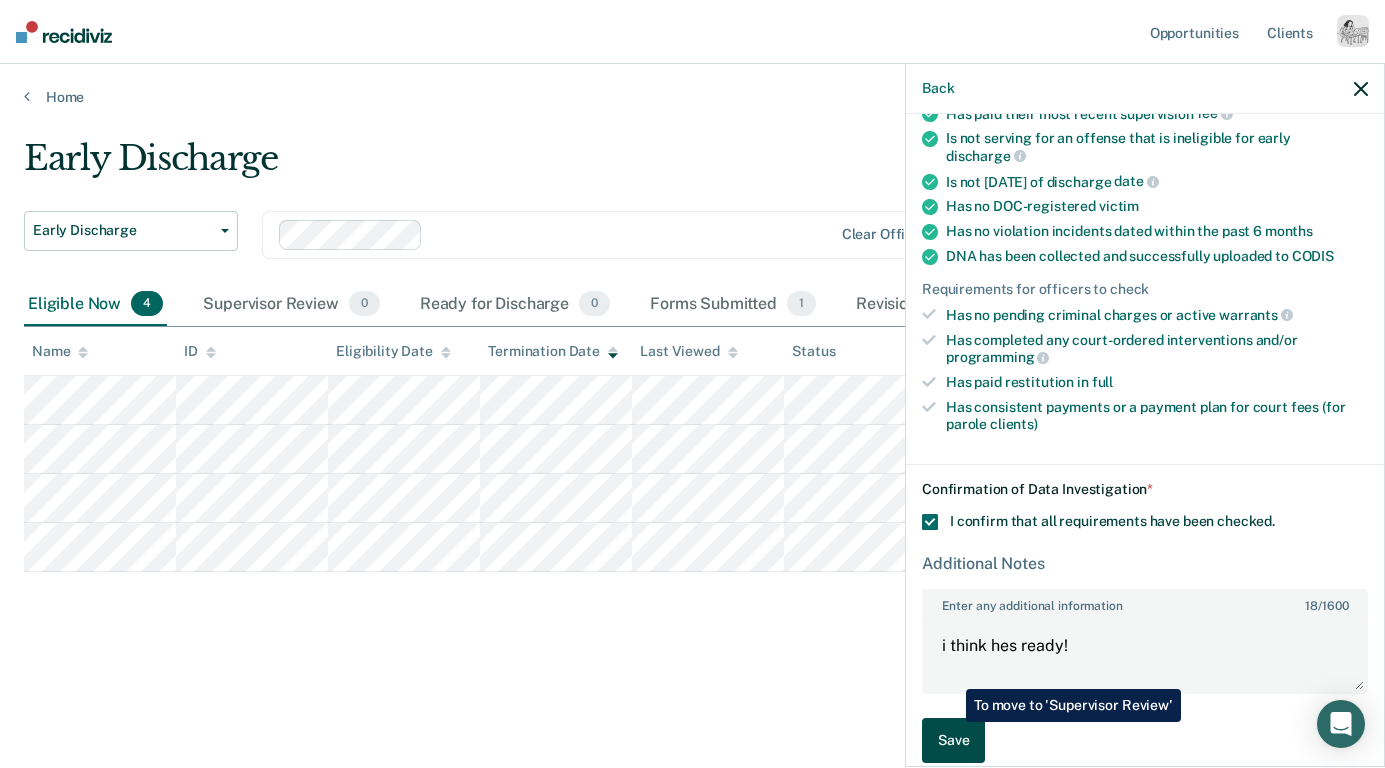click on "Save" at bounding box center (953, 740) 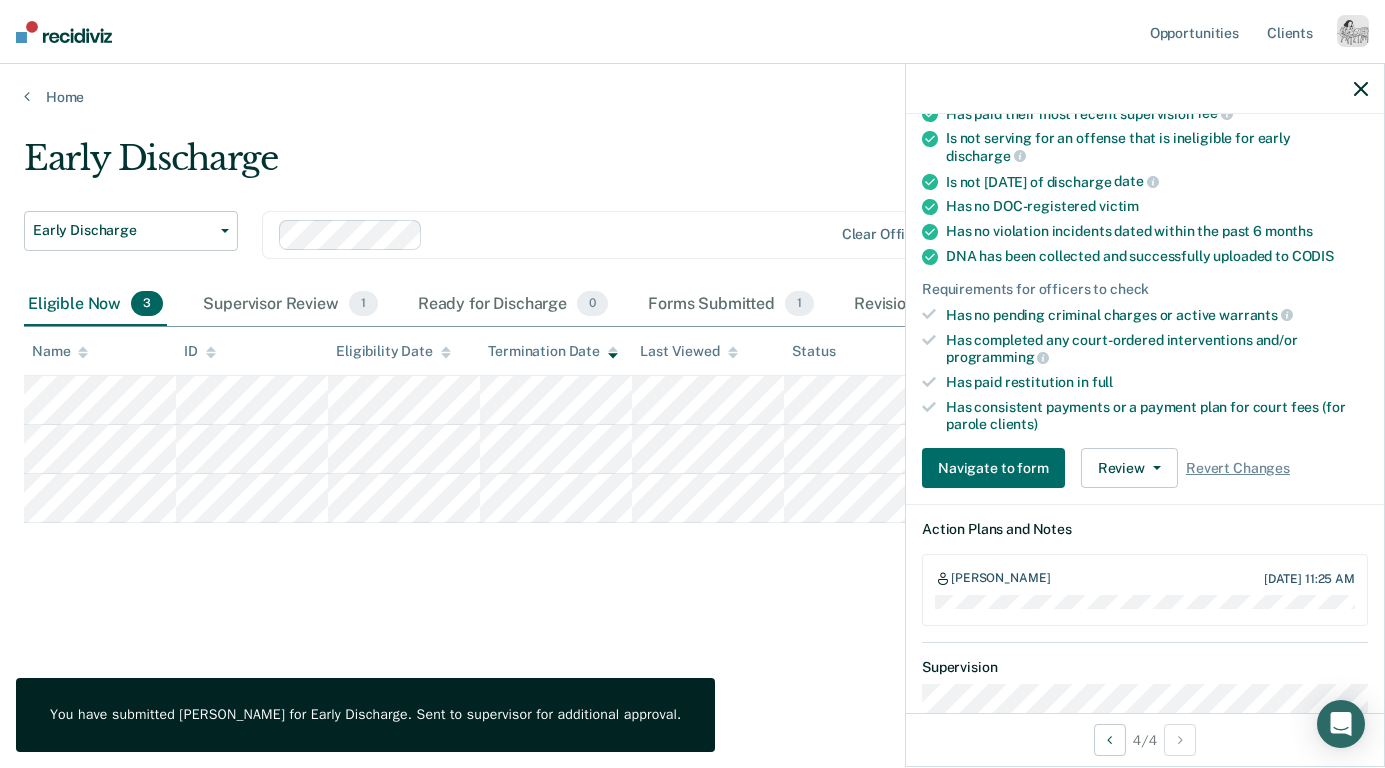click 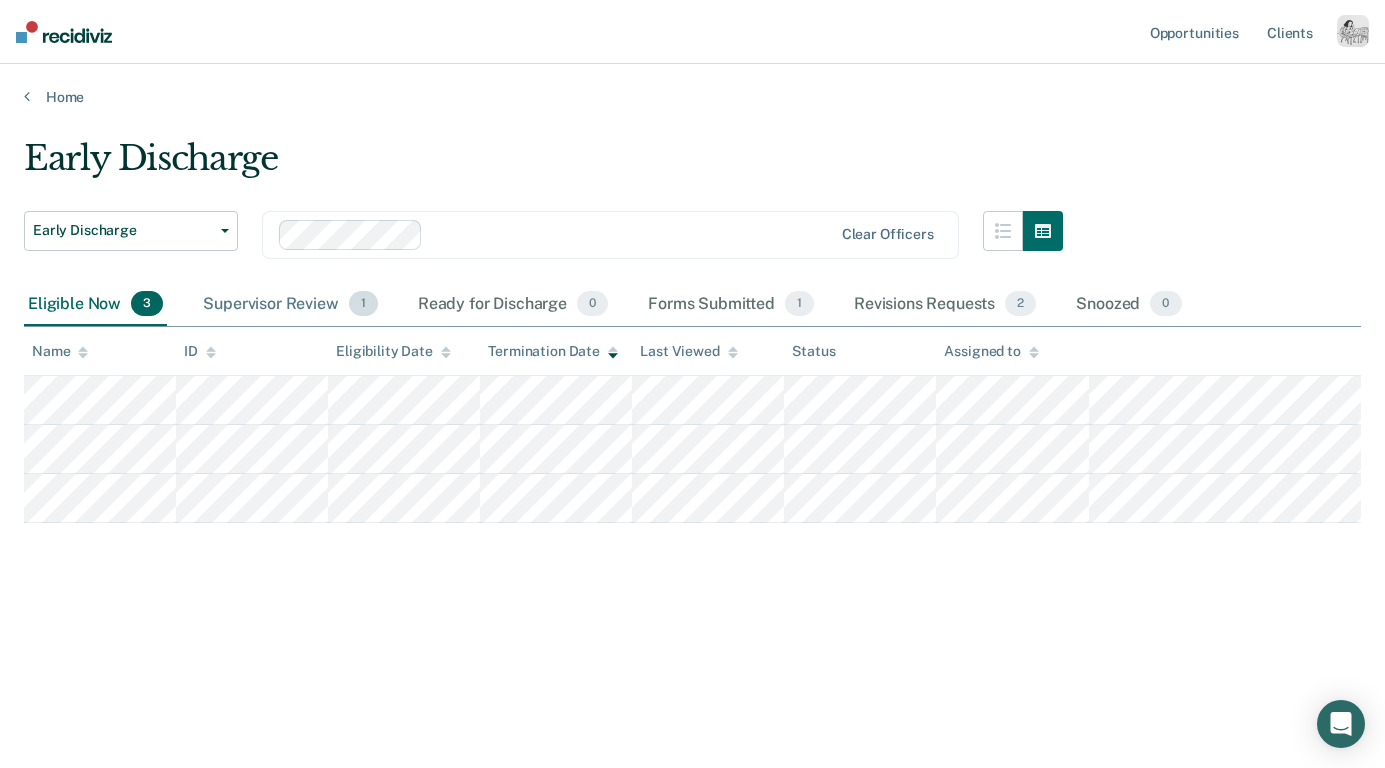 click on "Supervisor Review 1" at bounding box center [290, 305] 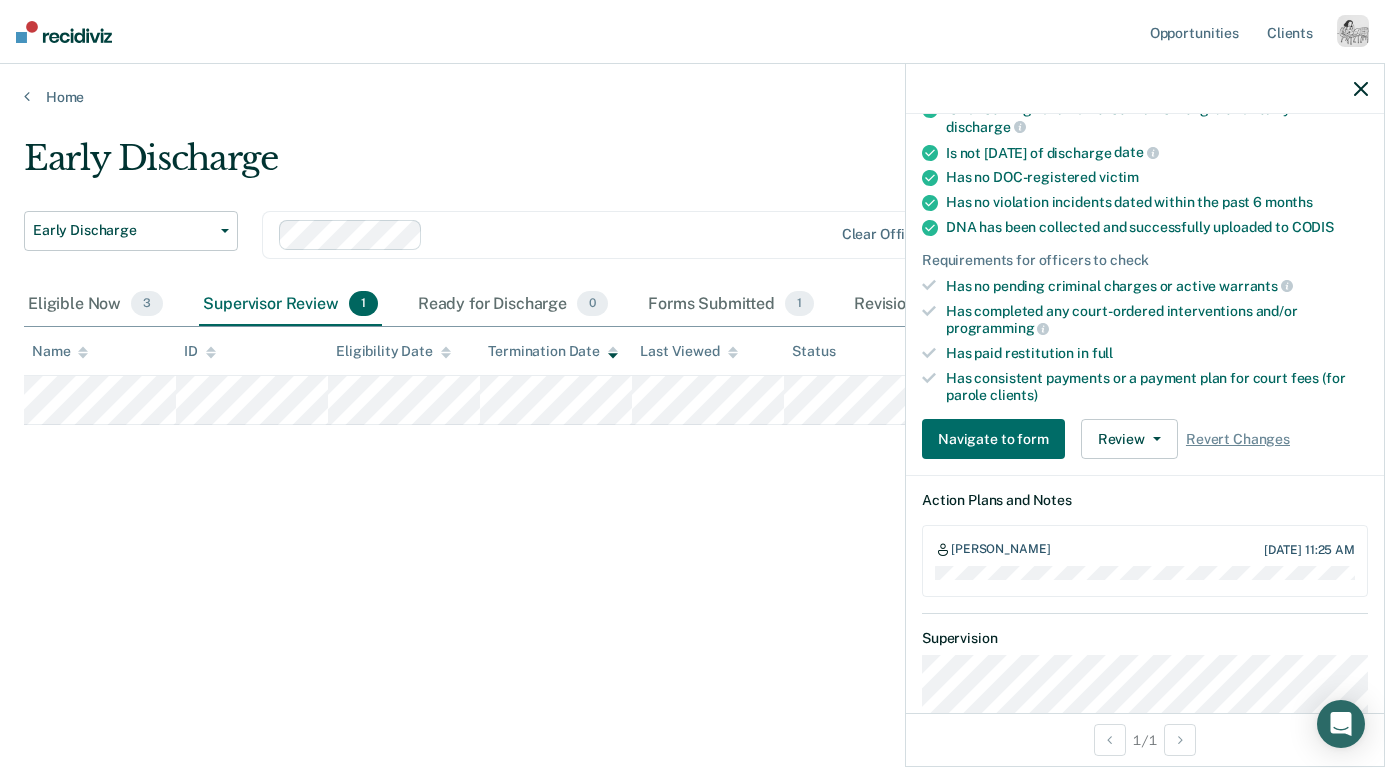 scroll, scrollTop: 476, scrollLeft: 0, axis: vertical 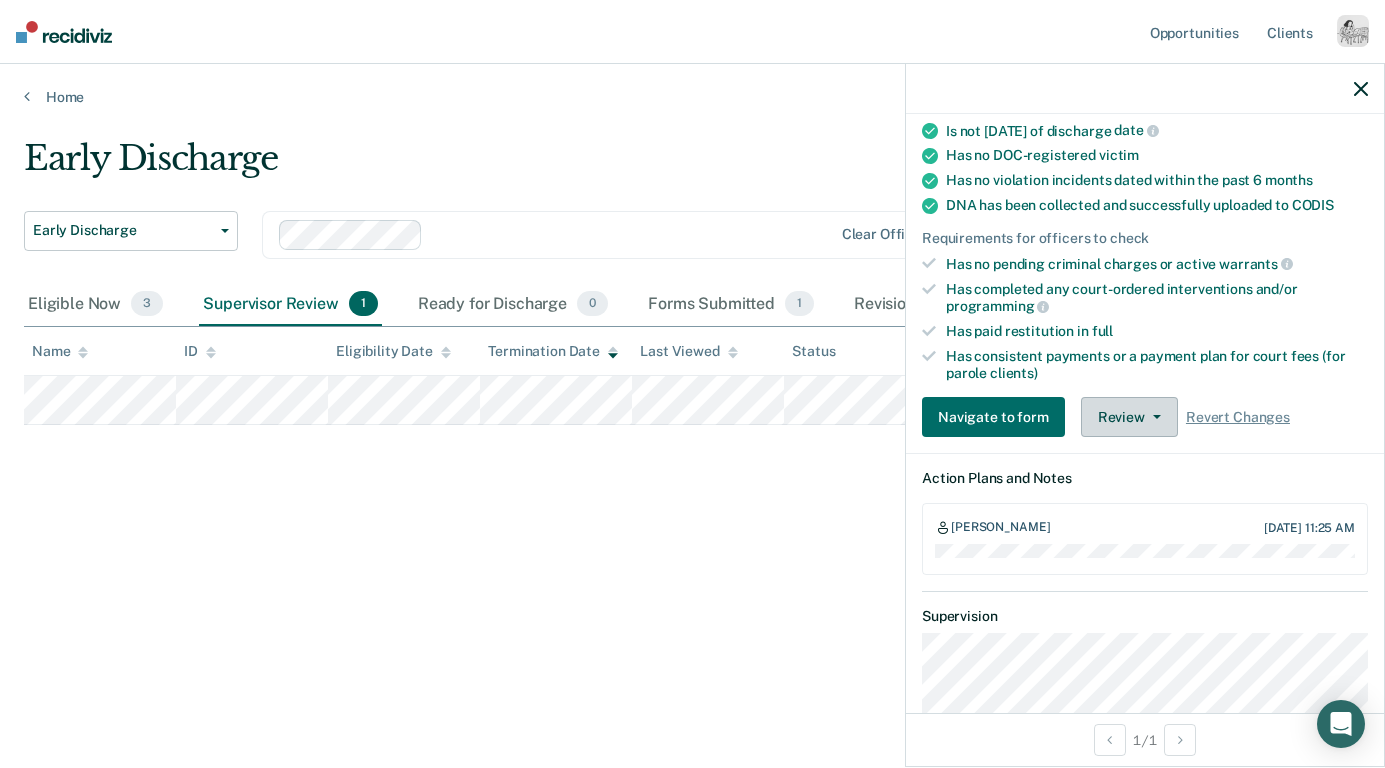 click on "Review" at bounding box center (1129, 417) 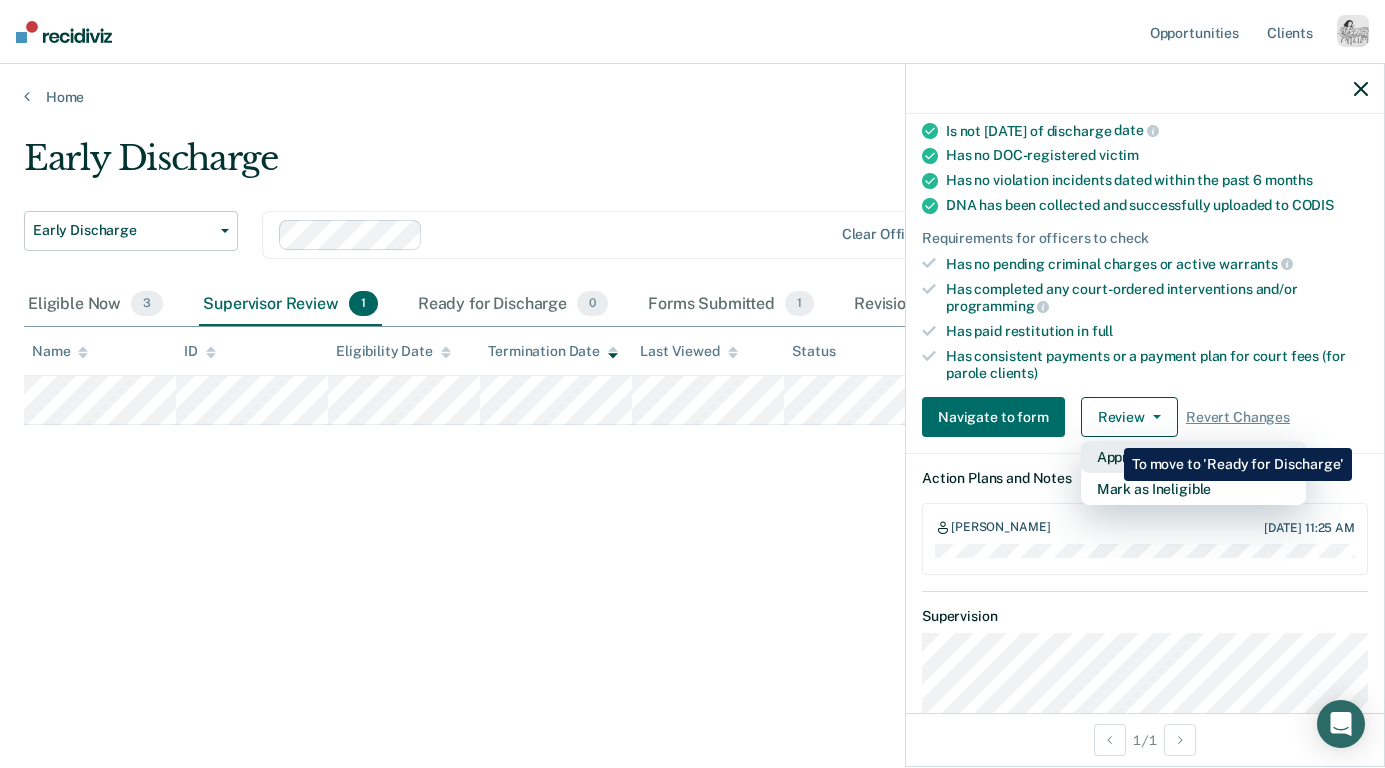 click on "Approve Discharge and Forms" at bounding box center [1193, 457] 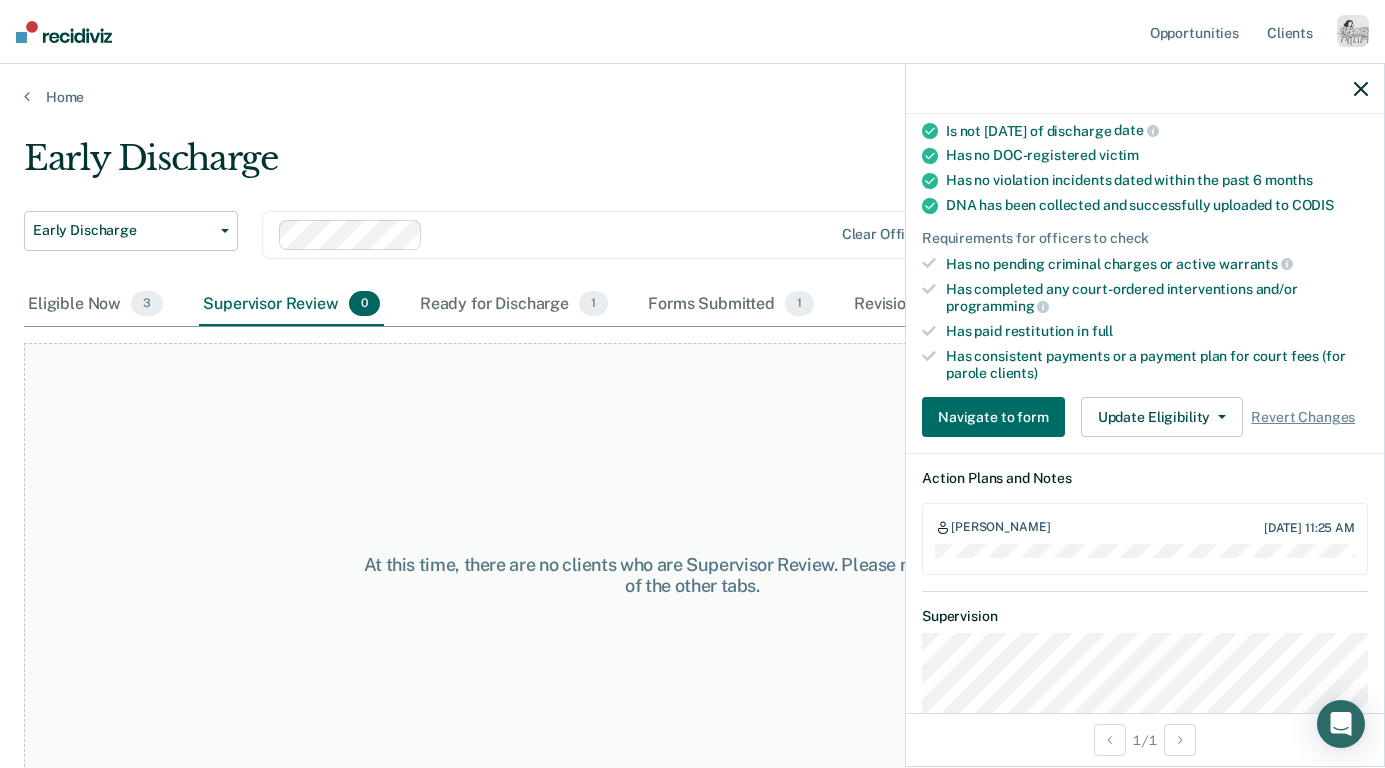 click 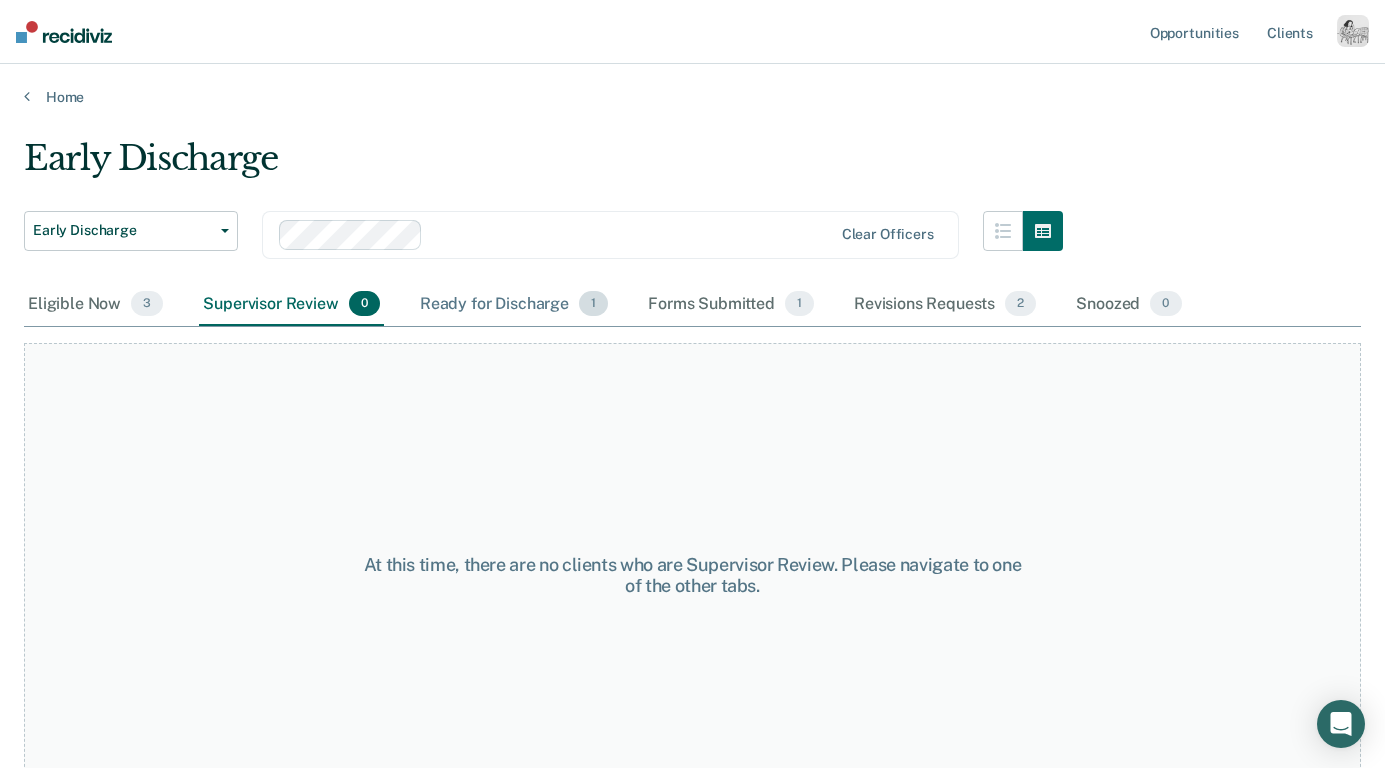click on "Ready for Discharge 1" at bounding box center (514, 305) 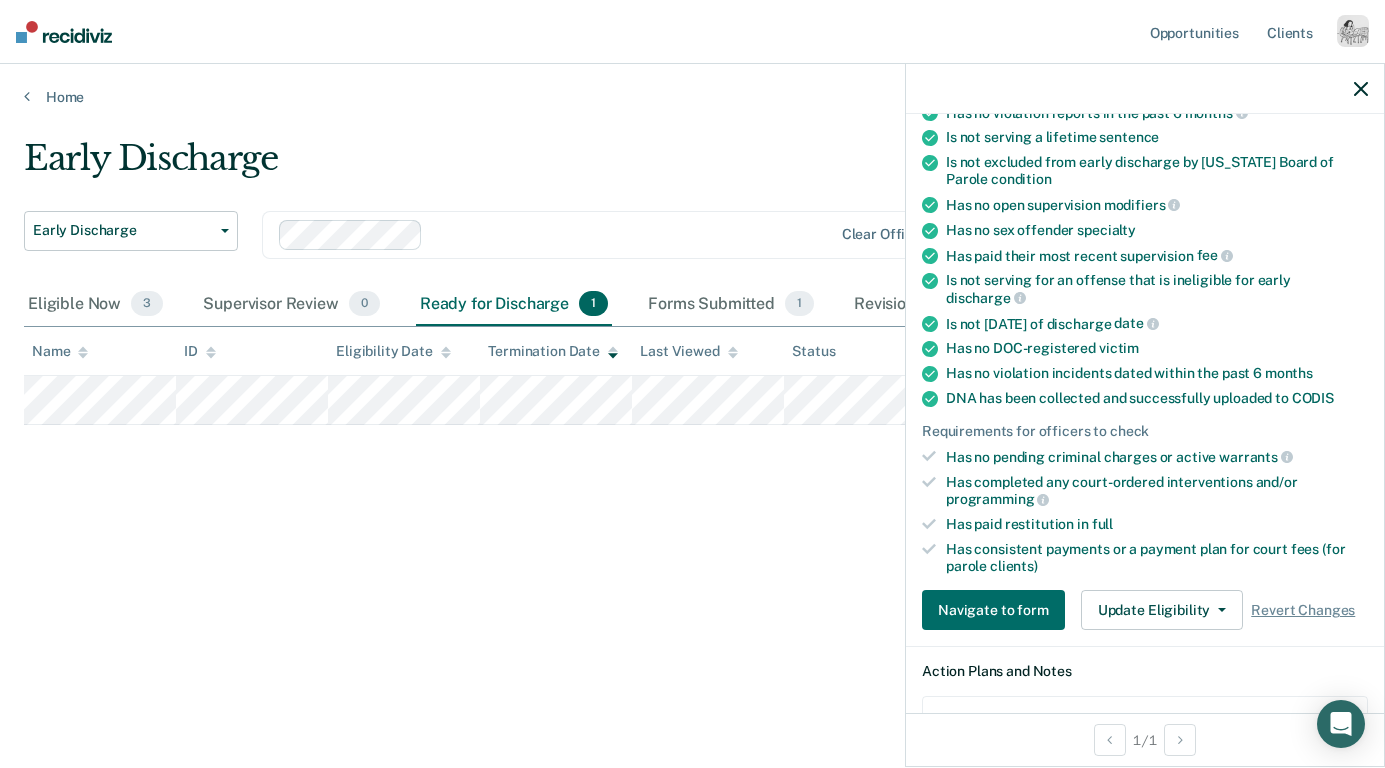 scroll, scrollTop: 285, scrollLeft: 0, axis: vertical 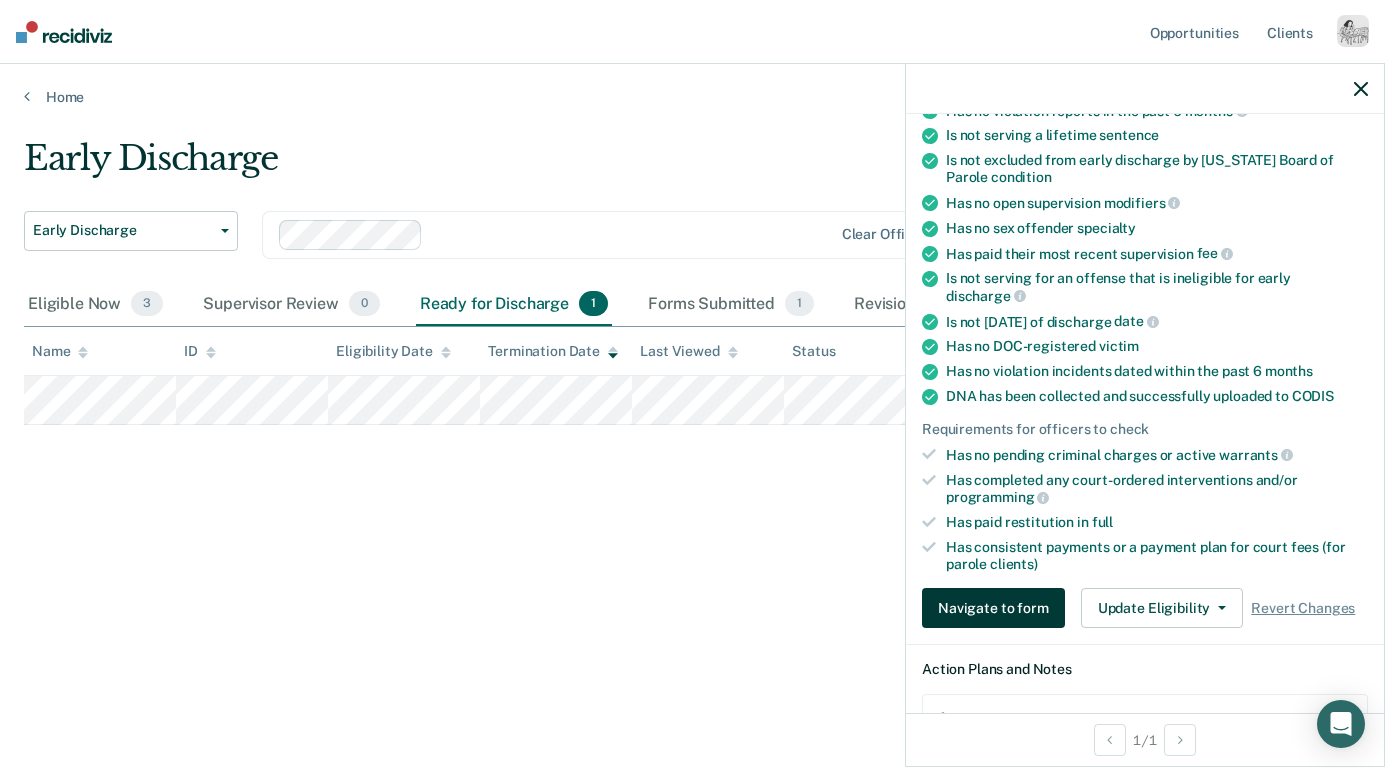 click on "Navigate to form" at bounding box center [993, 608] 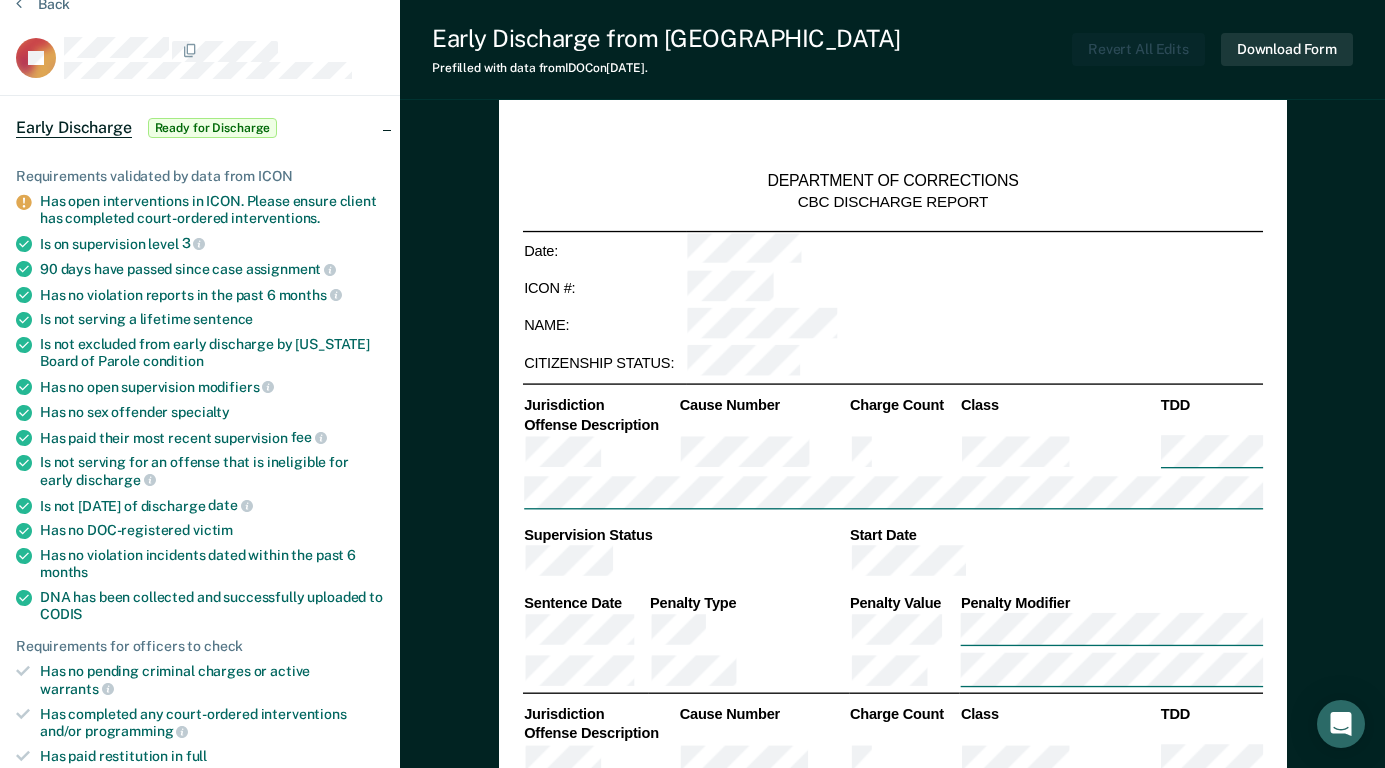 type on "x" 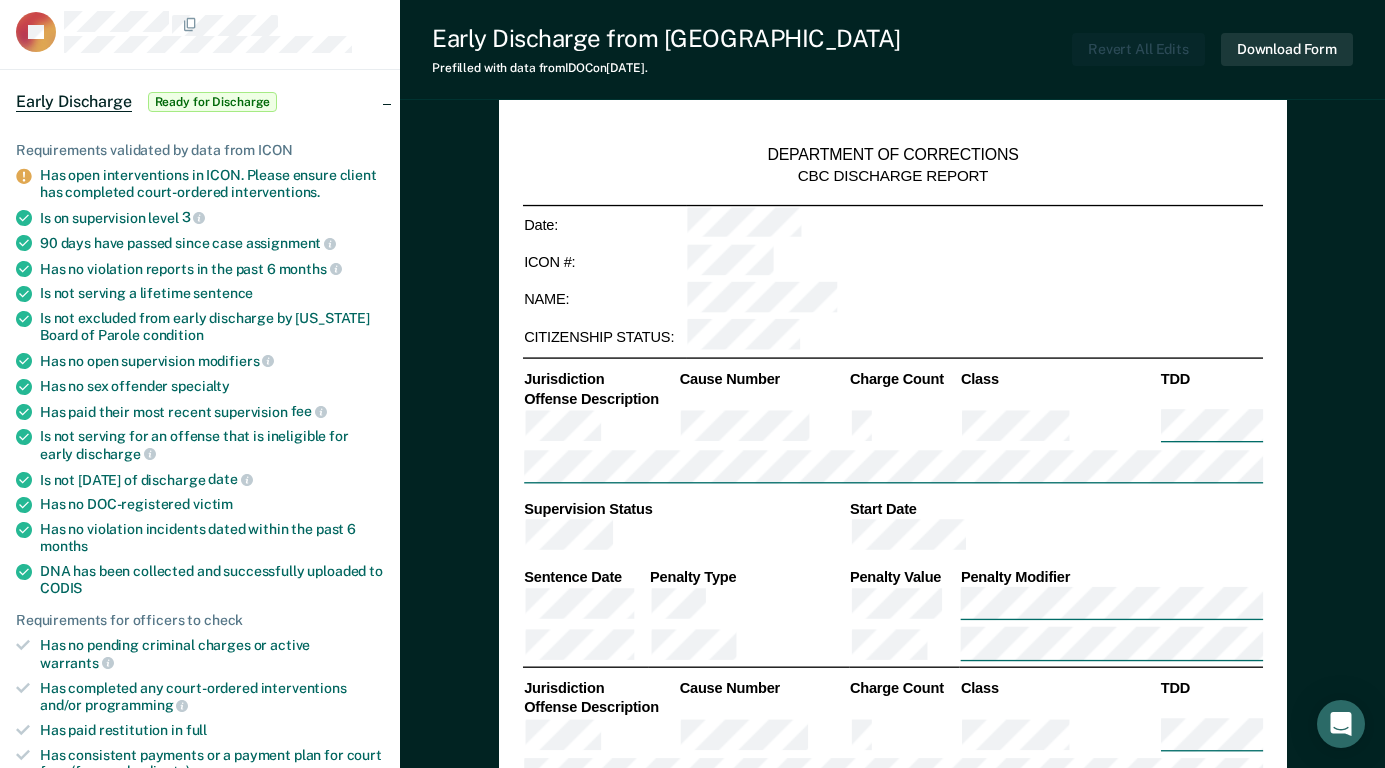 scroll, scrollTop: 0, scrollLeft: 0, axis: both 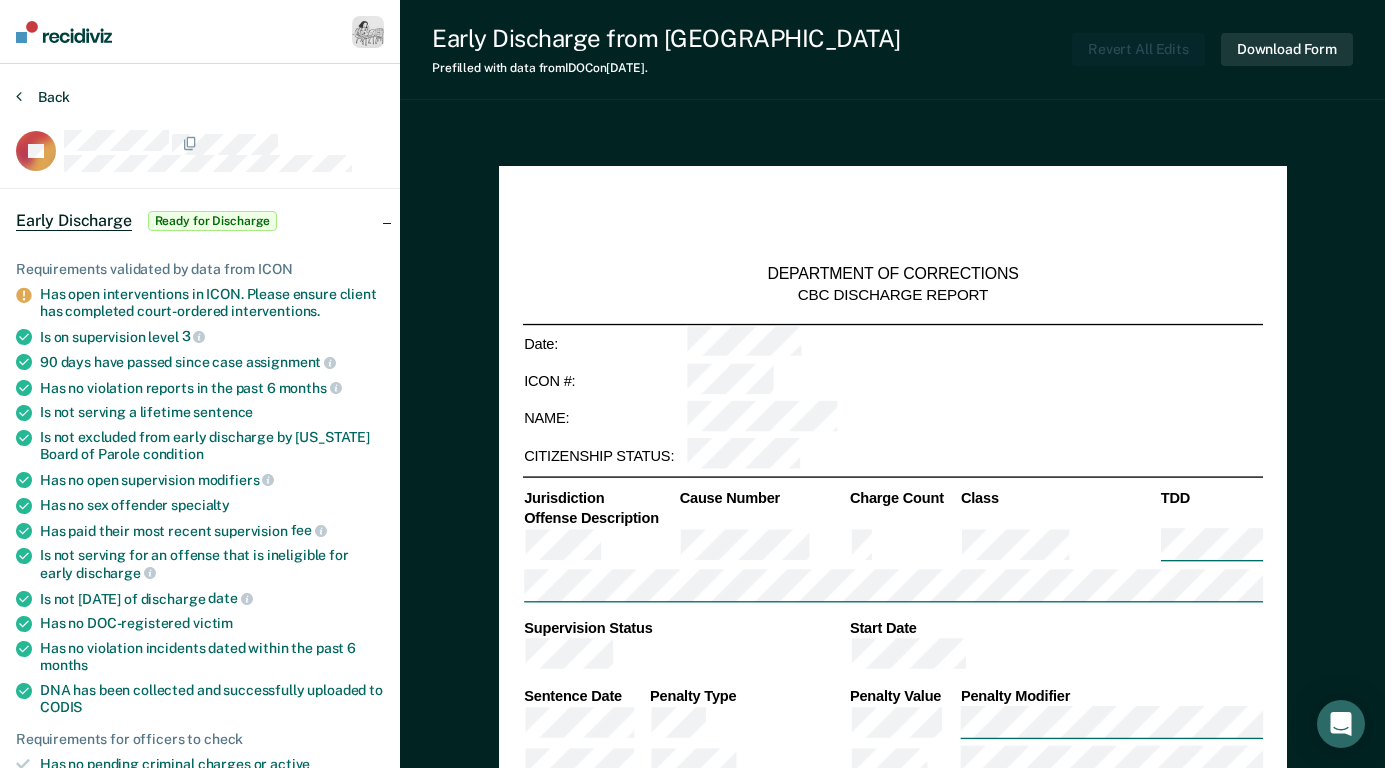 click on "Back" at bounding box center [43, 97] 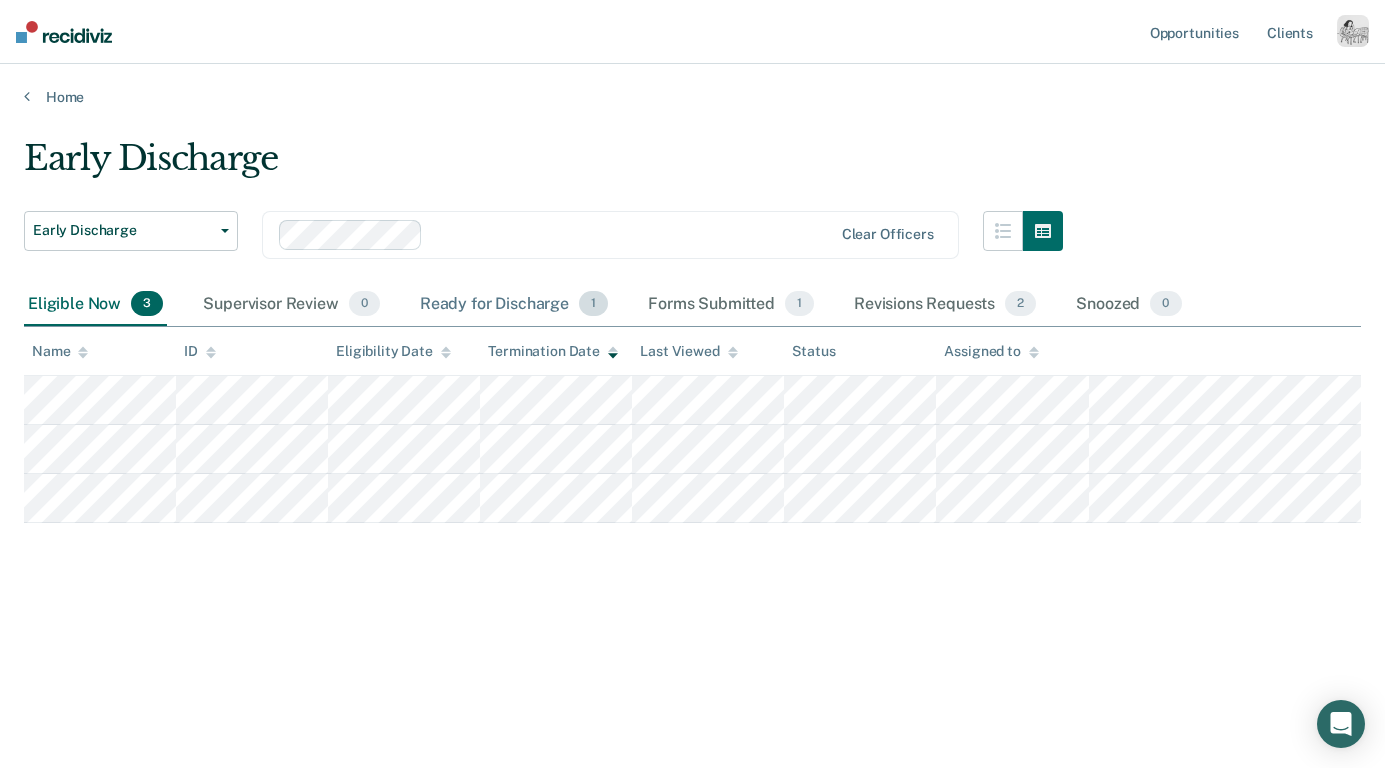 click on "Ready for Discharge 1" at bounding box center [514, 305] 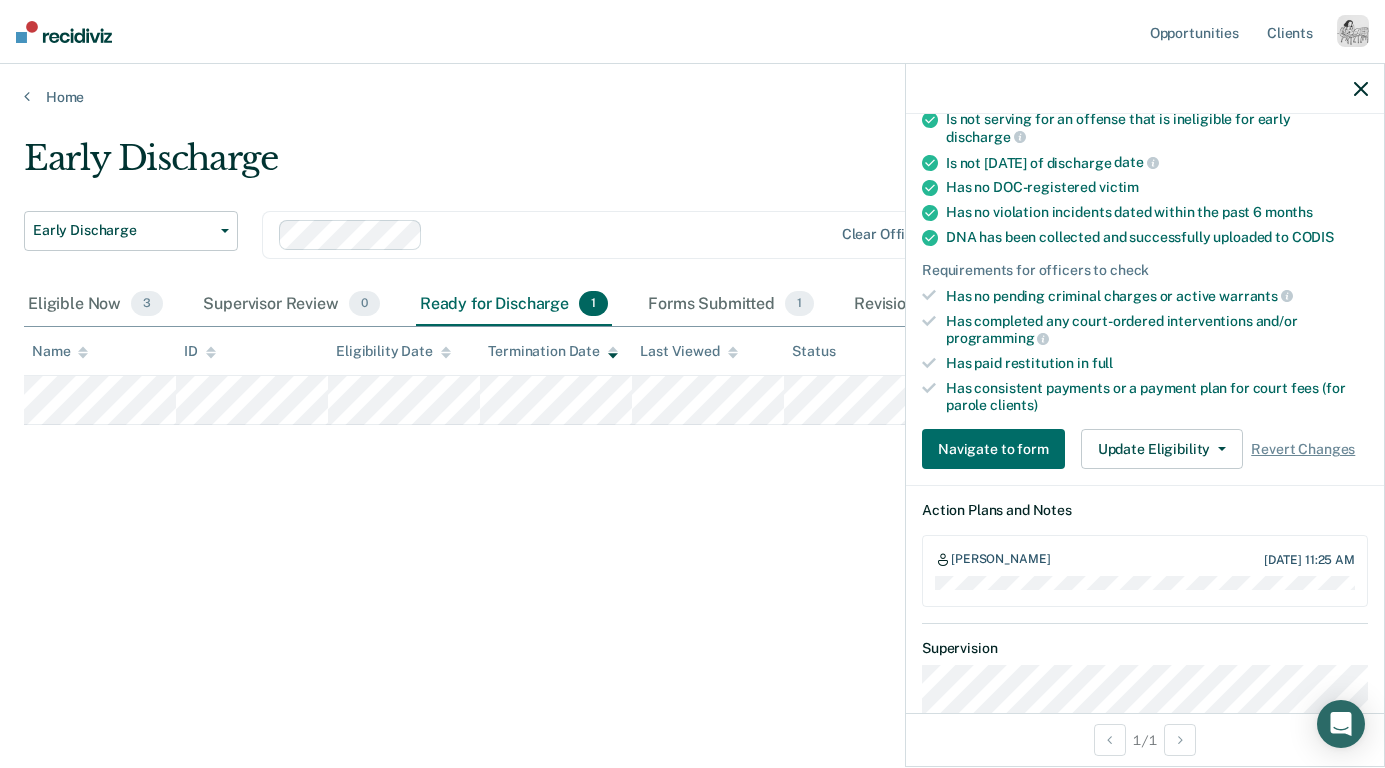 scroll, scrollTop: 446, scrollLeft: 0, axis: vertical 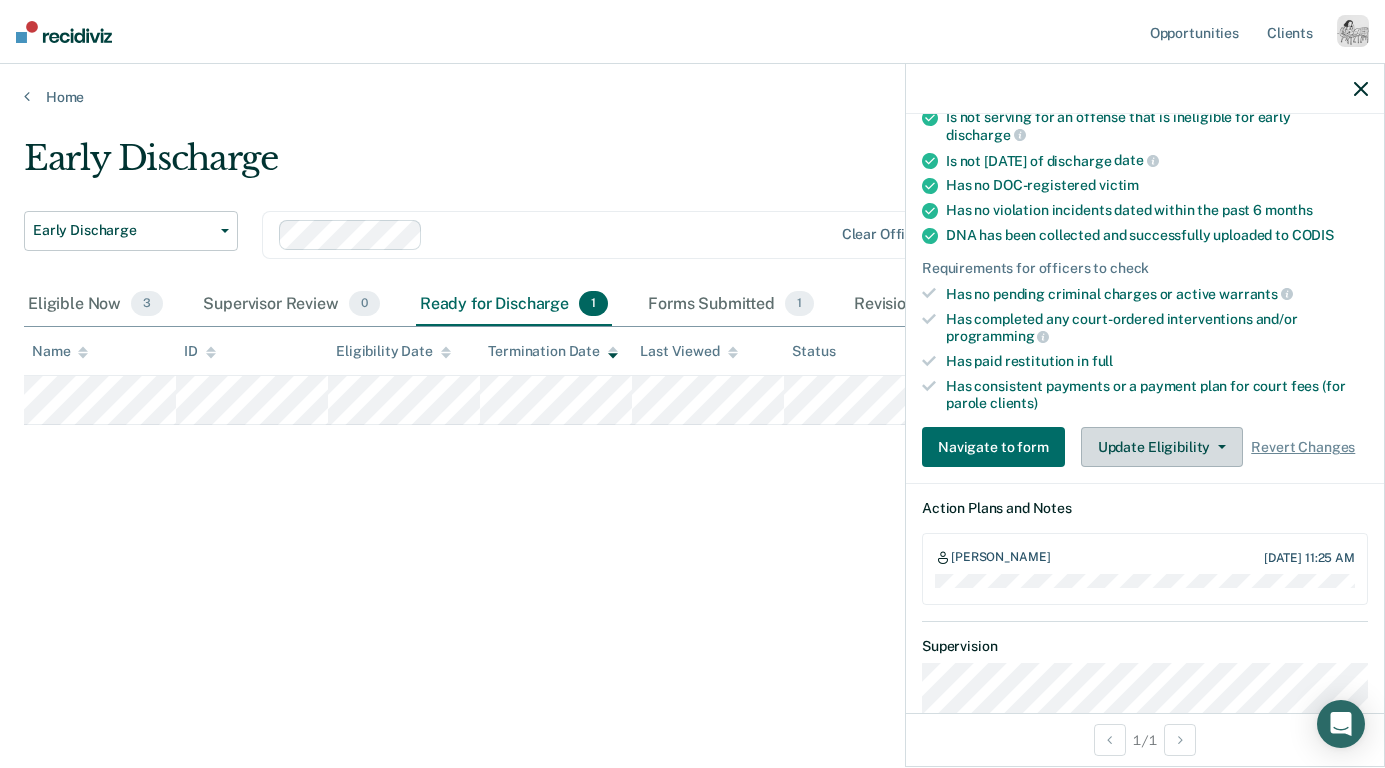 click on "Update Eligibility" at bounding box center [1162, 447] 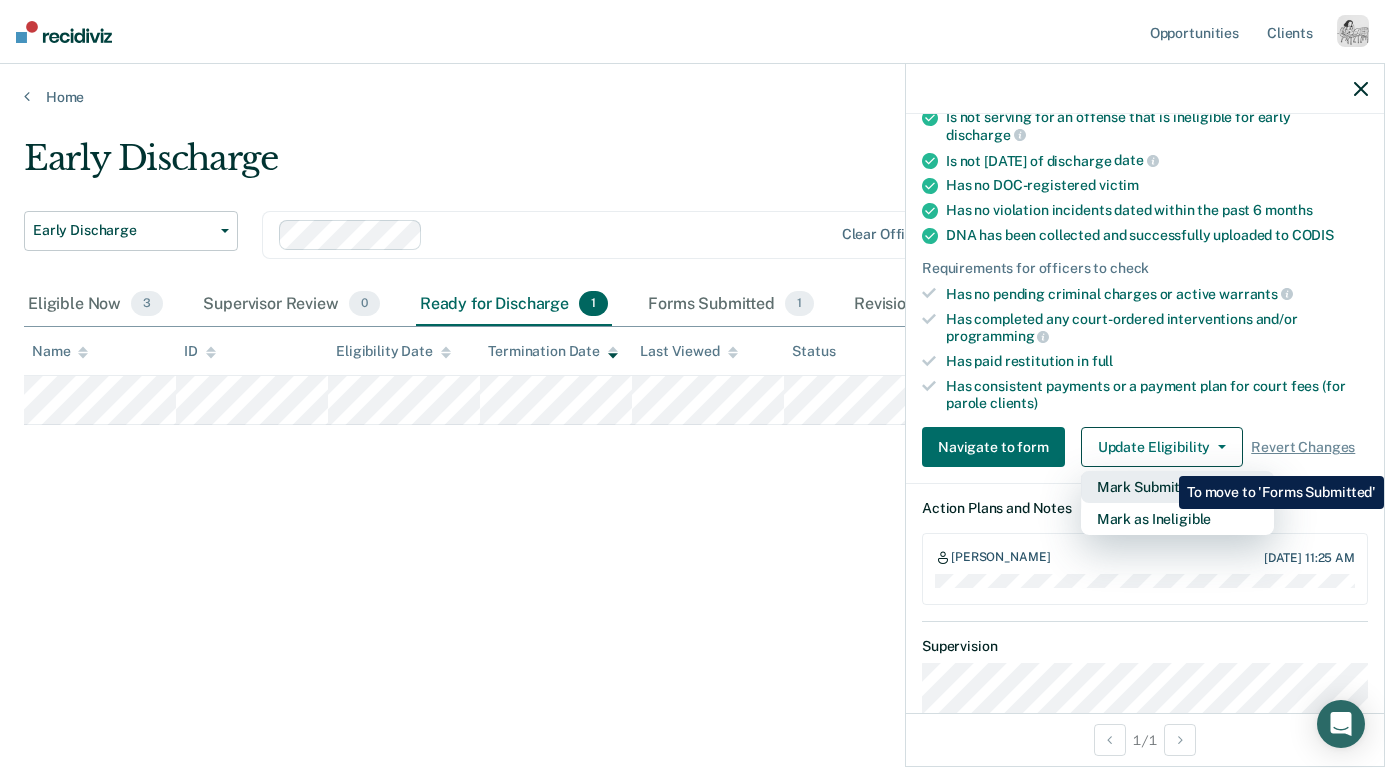click on "Mark Submitted" at bounding box center (1177, 487) 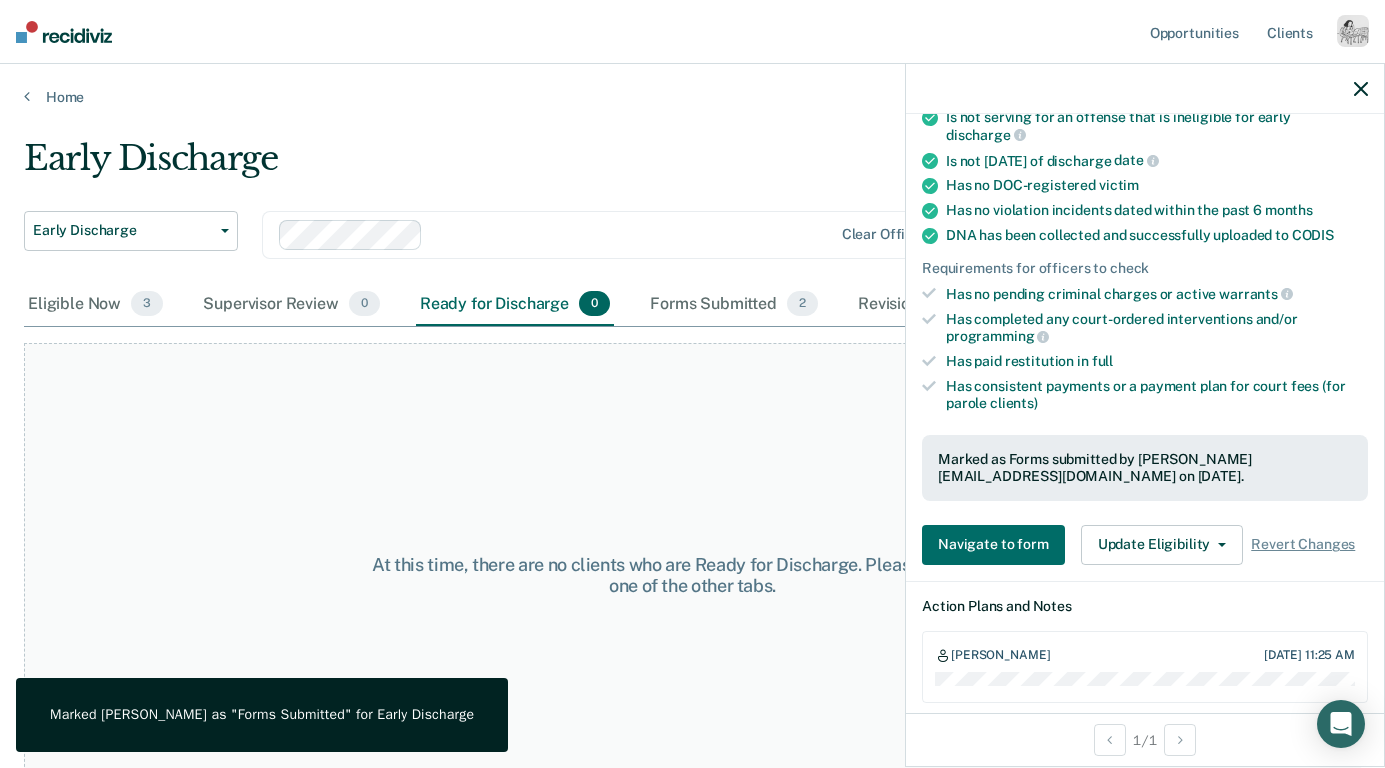 click at bounding box center (1145, 89) 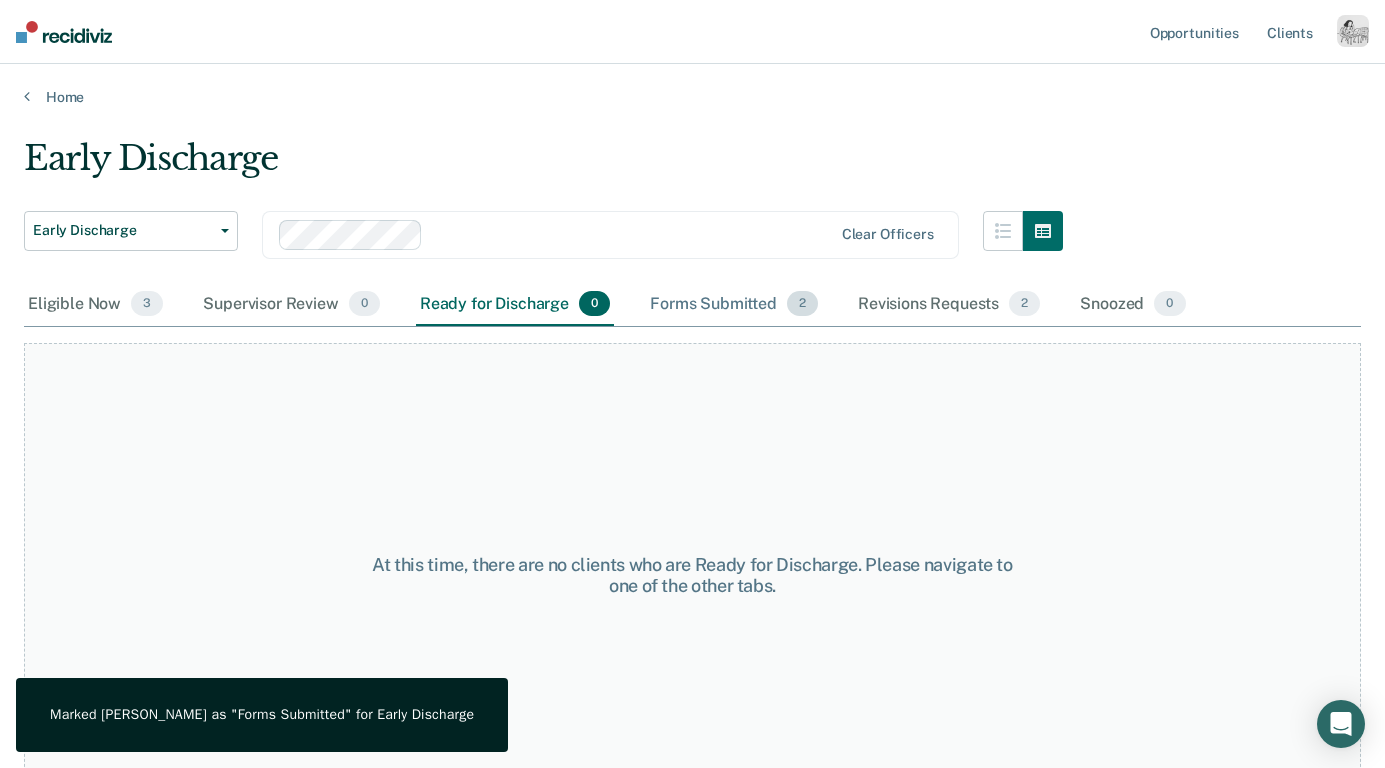 click on "Forms Submitted 2" at bounding box center (734, 305) 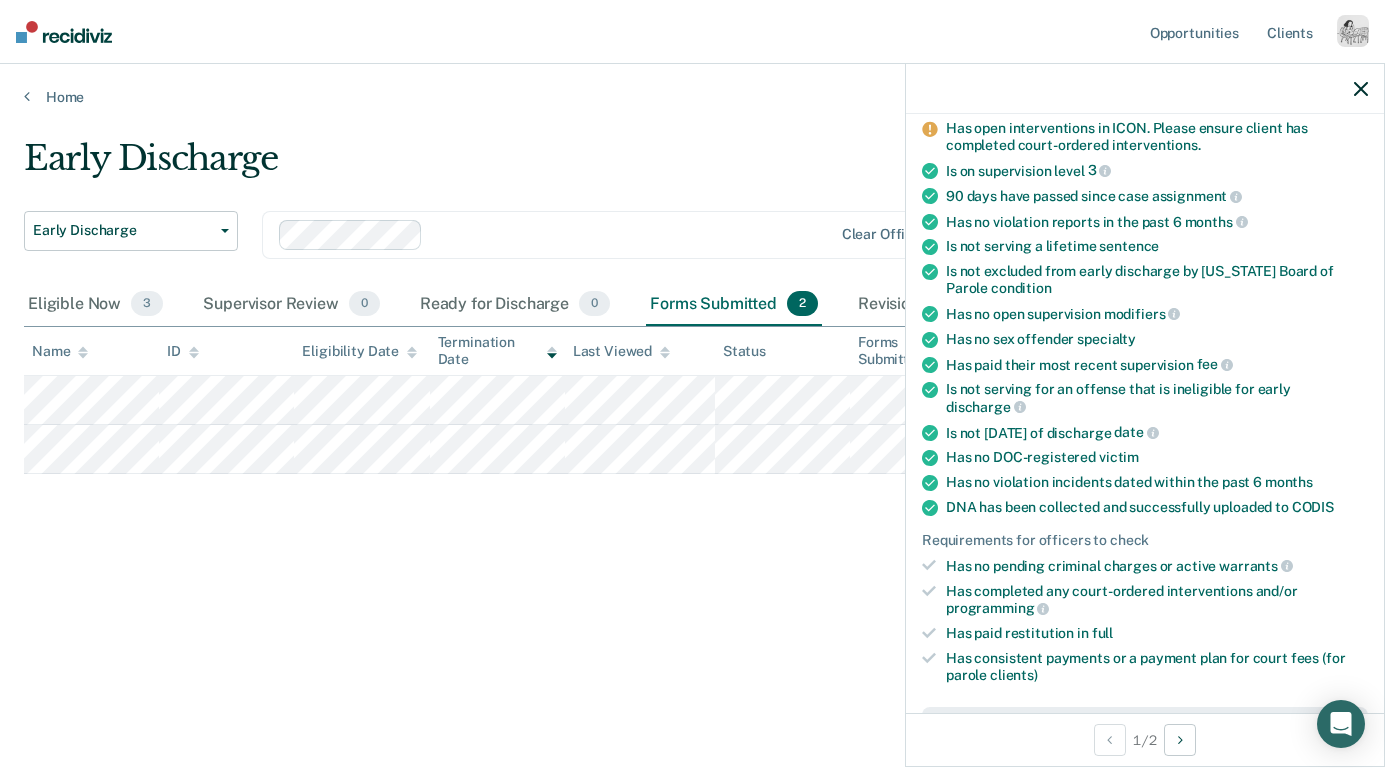 scroll, scrollTop: 375, scrollLeft: 0, axis: vertical 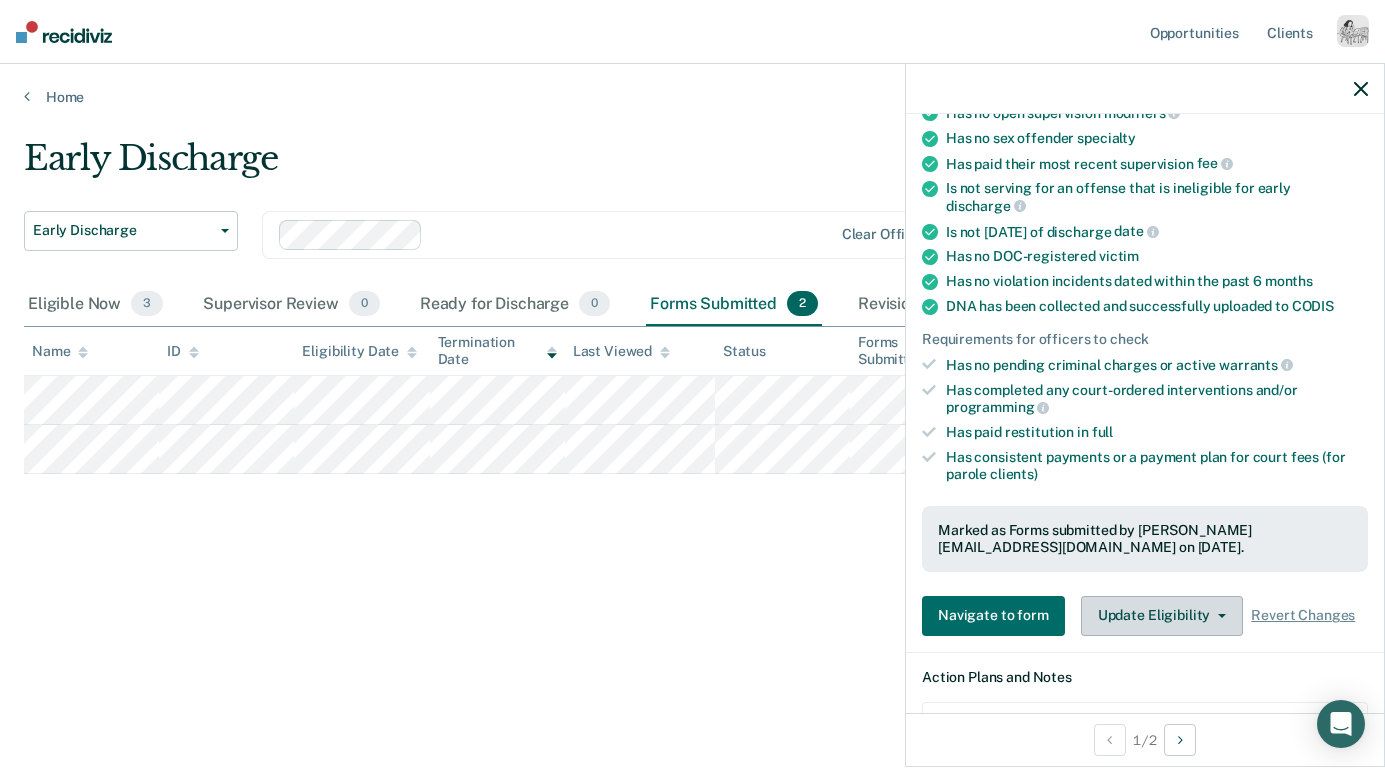 click on "Update Eligibility" at bounding box center [1162, 616] 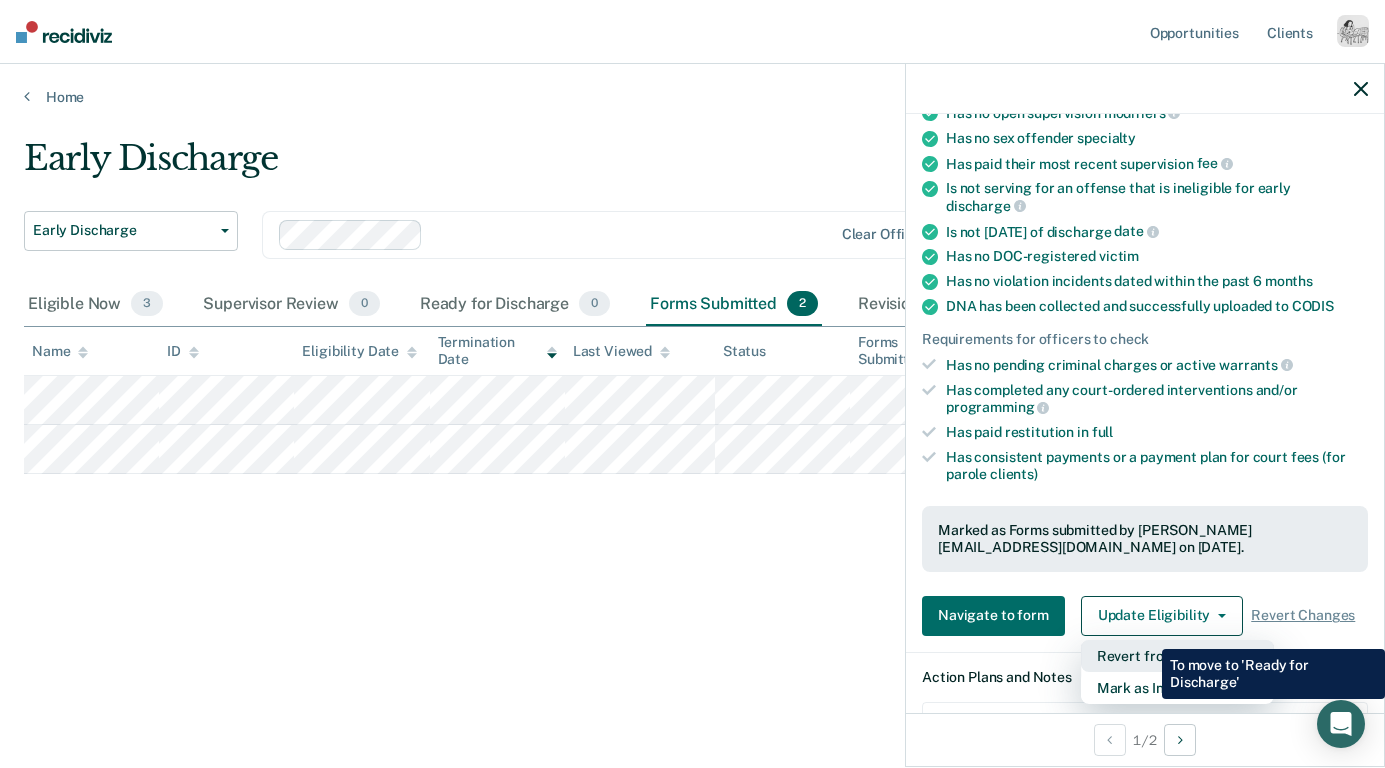 click on "Revert from Submitted" at bounding box center (1177, 656) 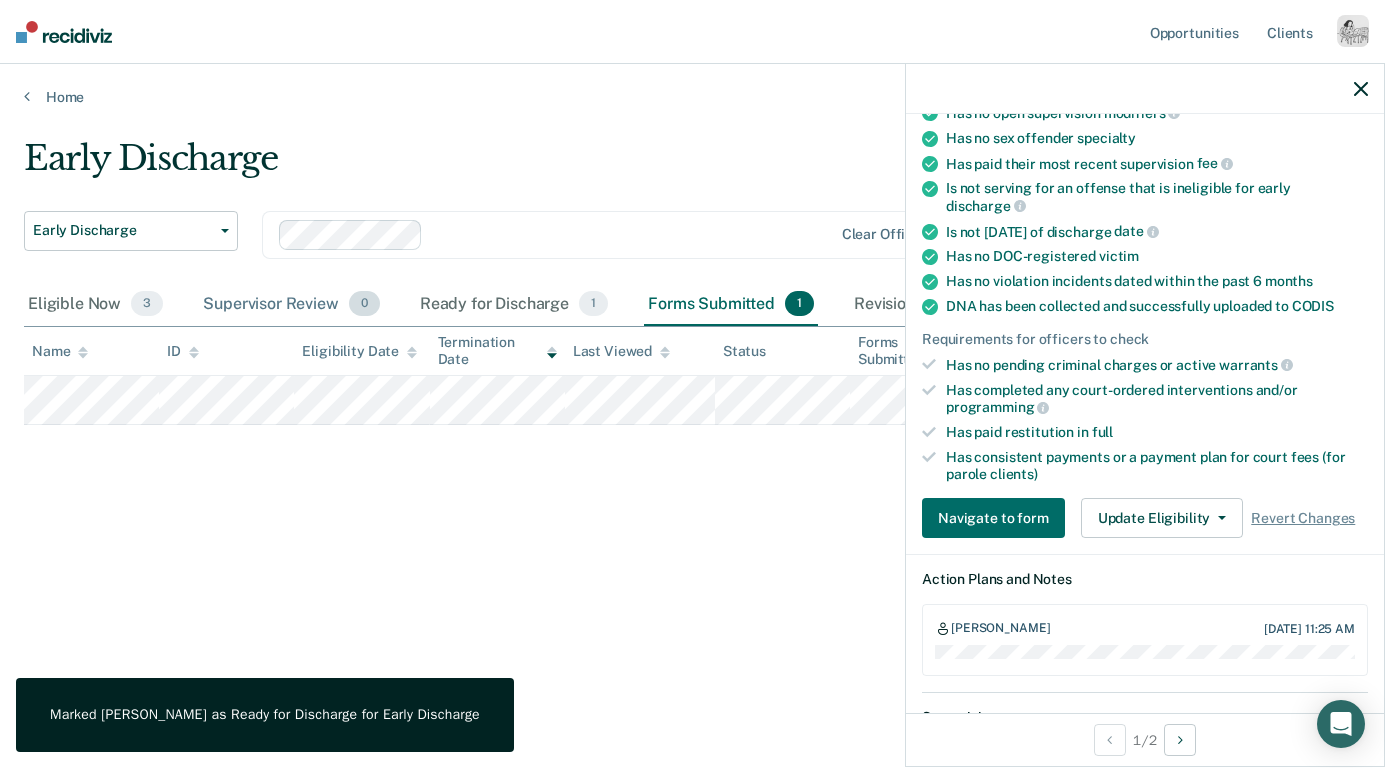 click on "Supervisor Review 0" at bounding box center [291, 305] 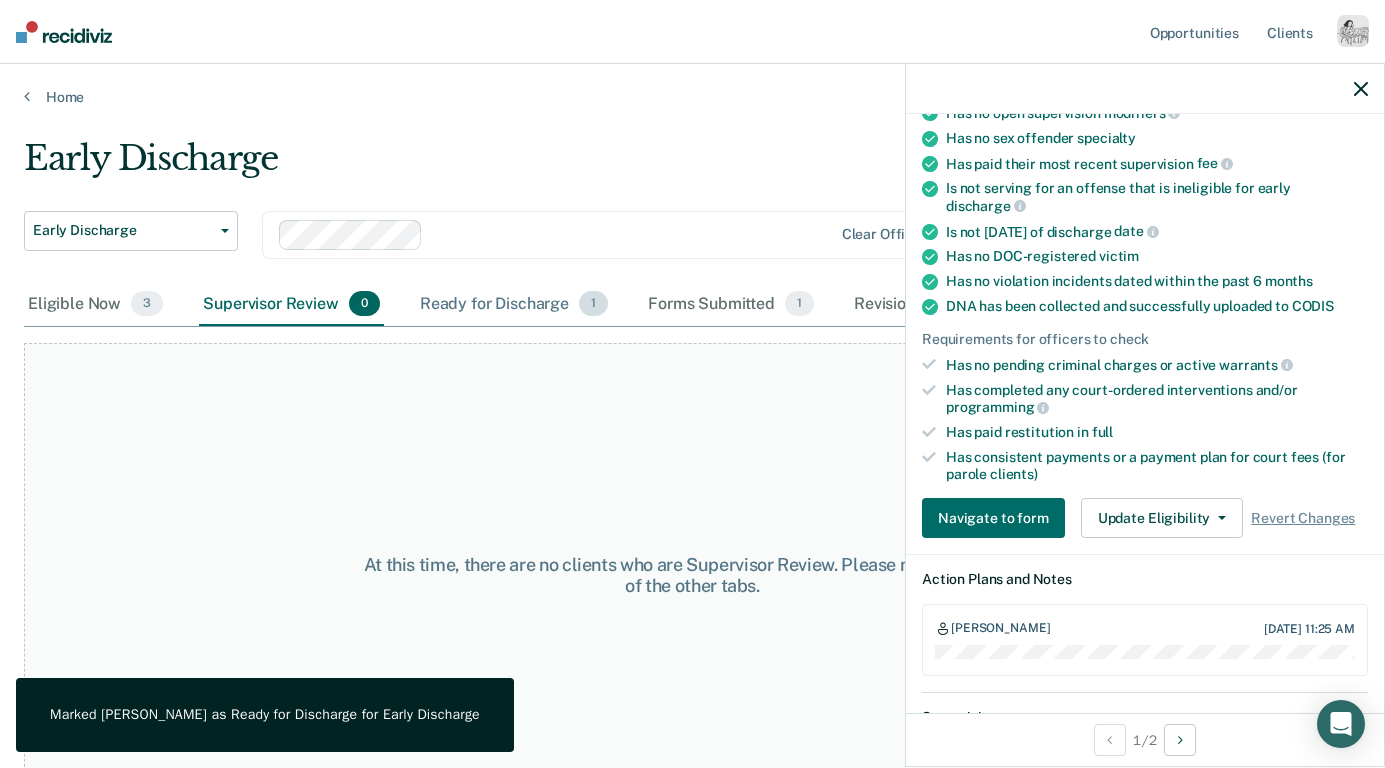 click on "Ready for Discharge 1" at bounding box center (514, 305) 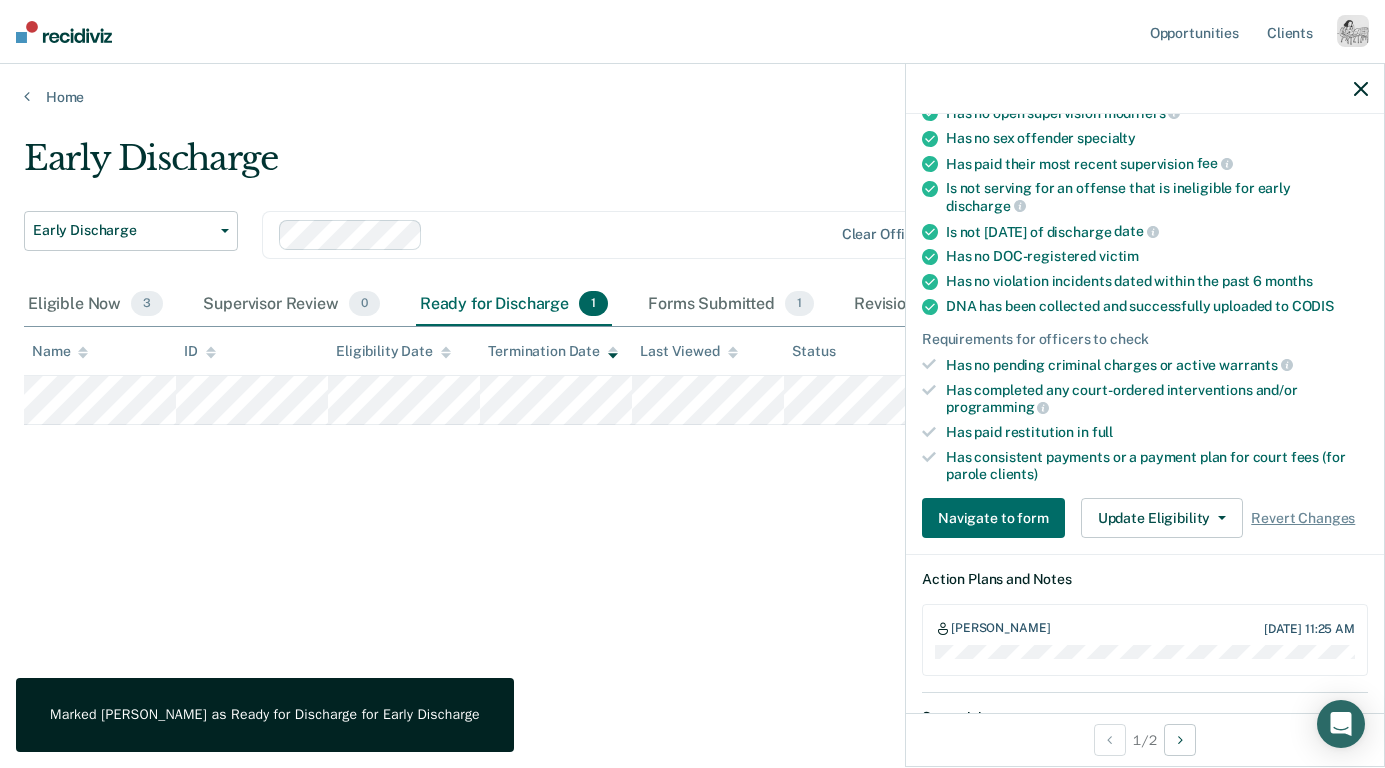 click 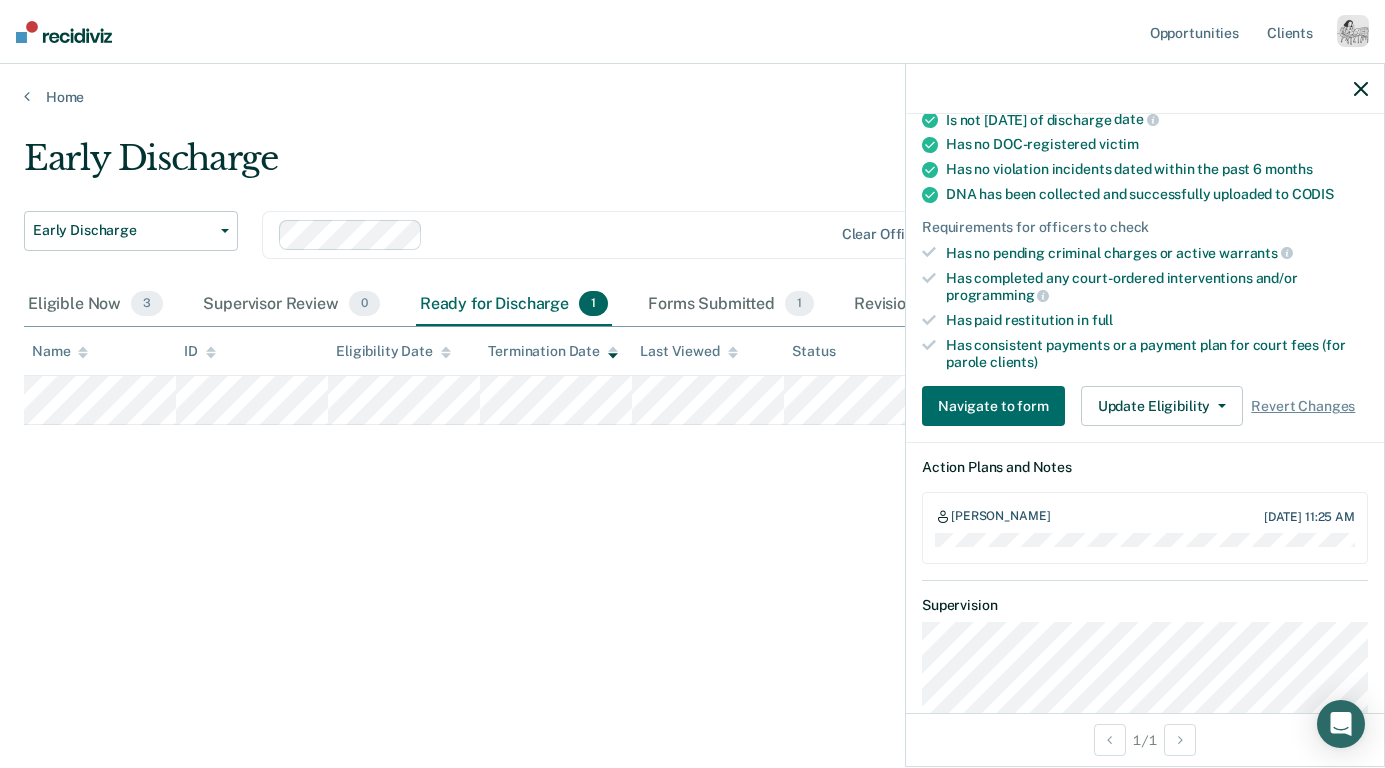 scroll, scrollTop: 479, scrollLeft: 0, axis: vertical 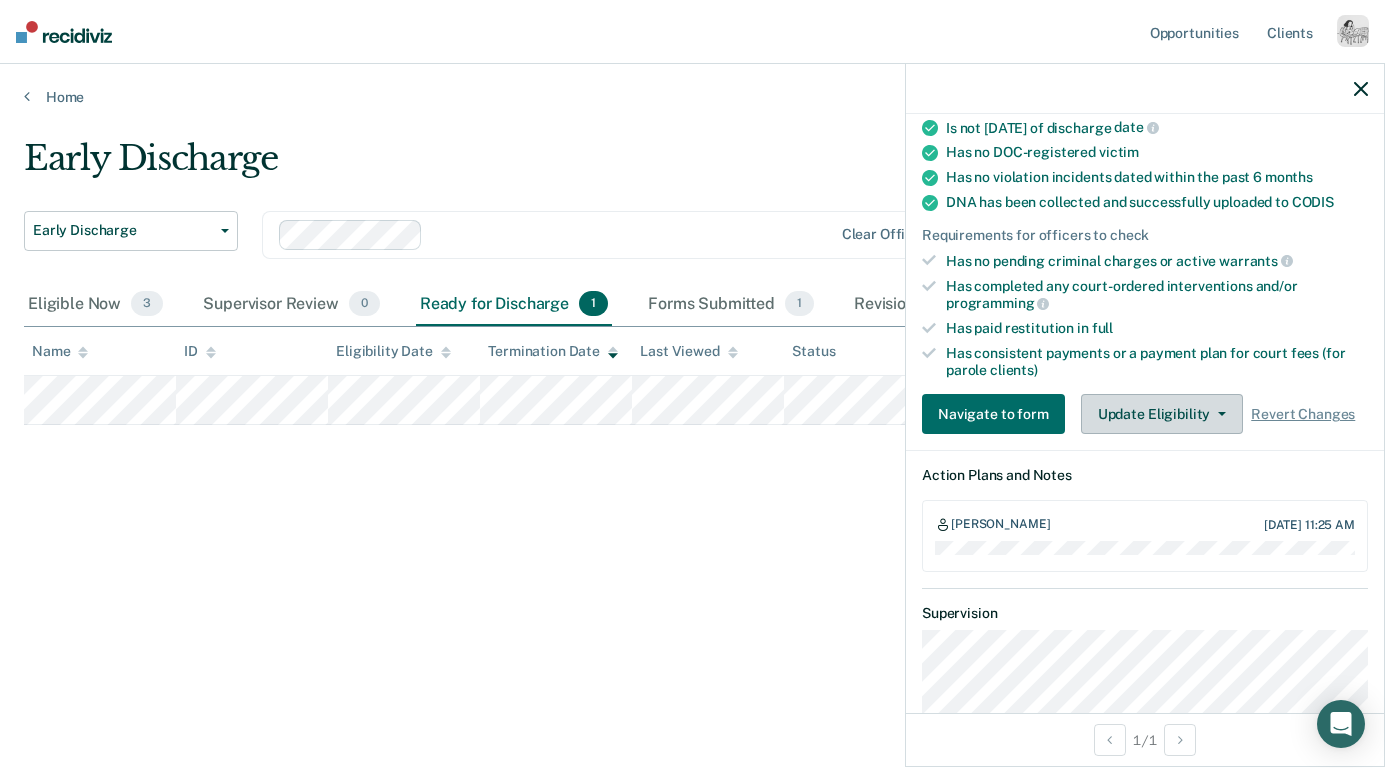 click on "Update Eligibility" at bounding box center (1162, 414) 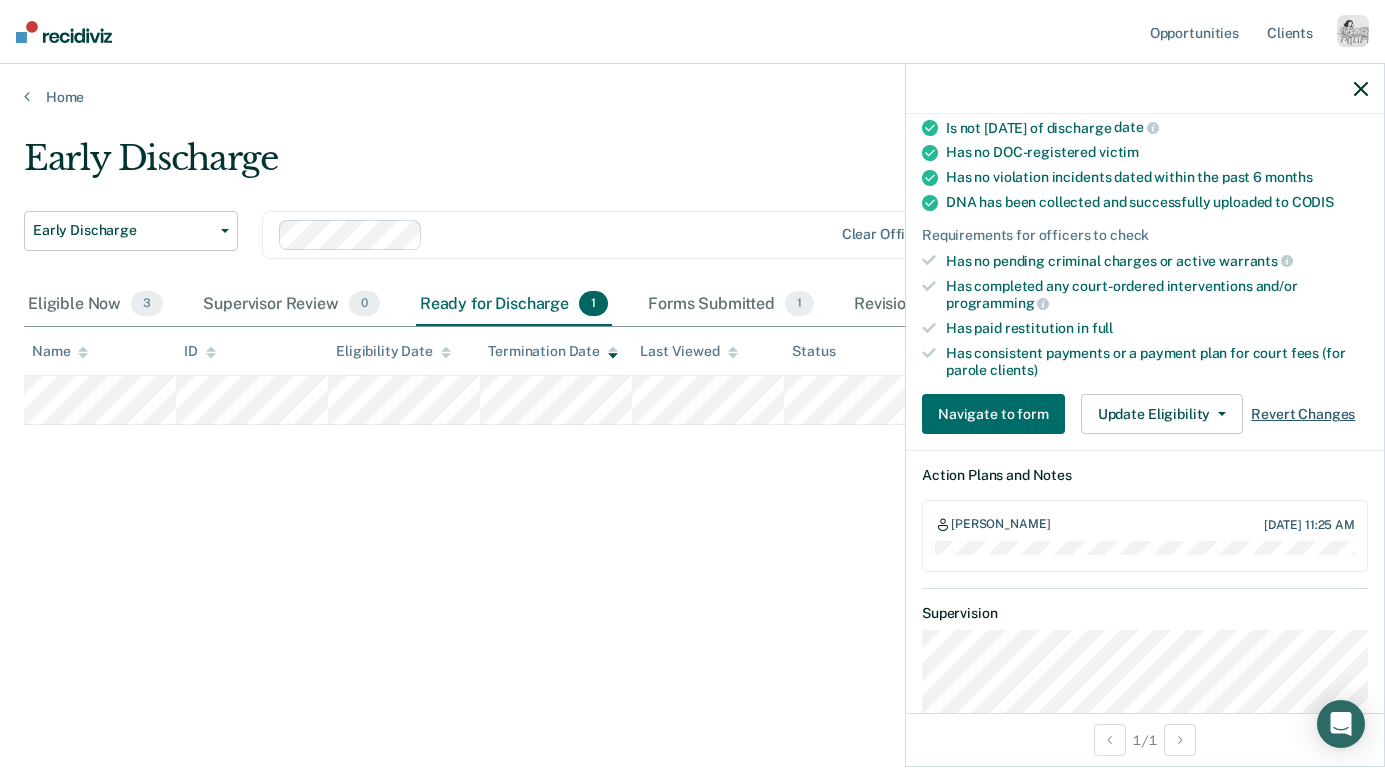 click on "Revert Changes" at bounding box center (1303, 414) 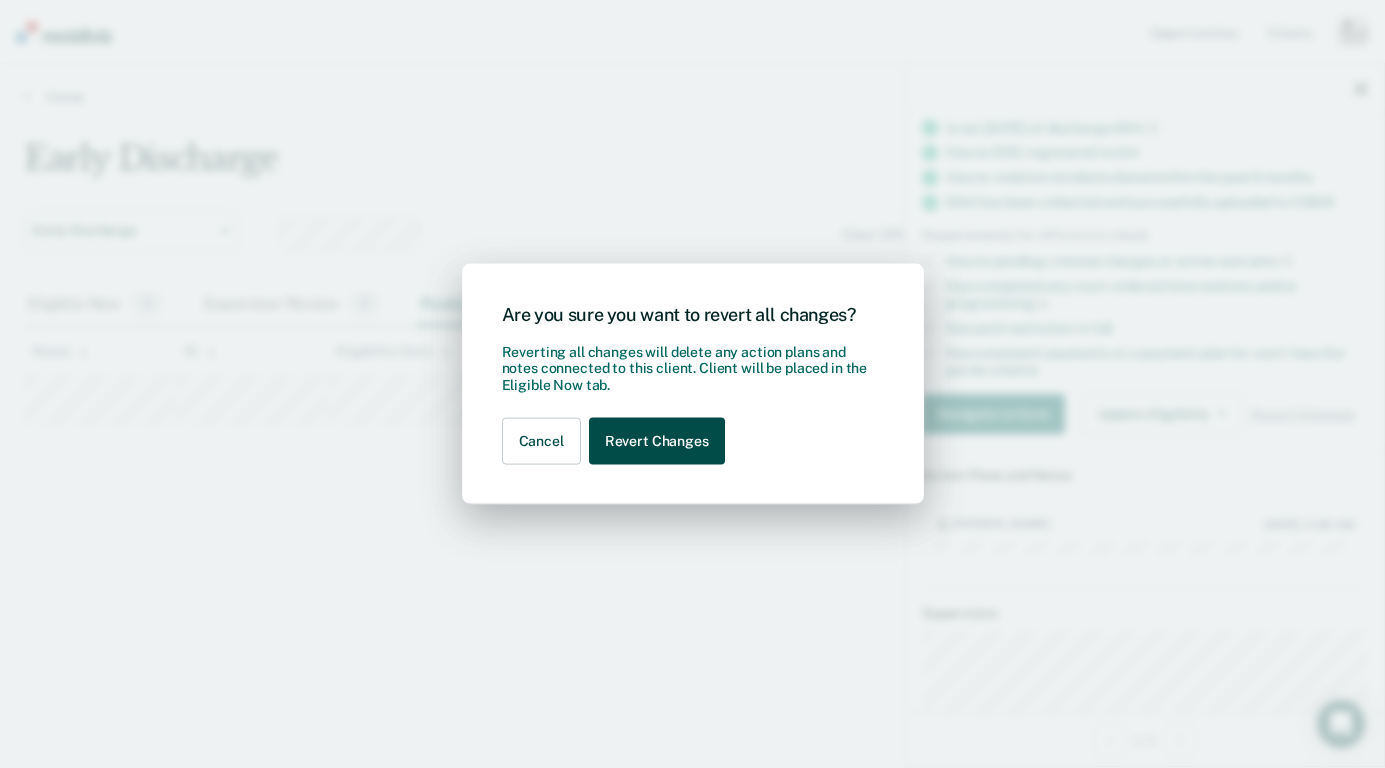 click on "Revert Changes" at bounding box center (657, 441) 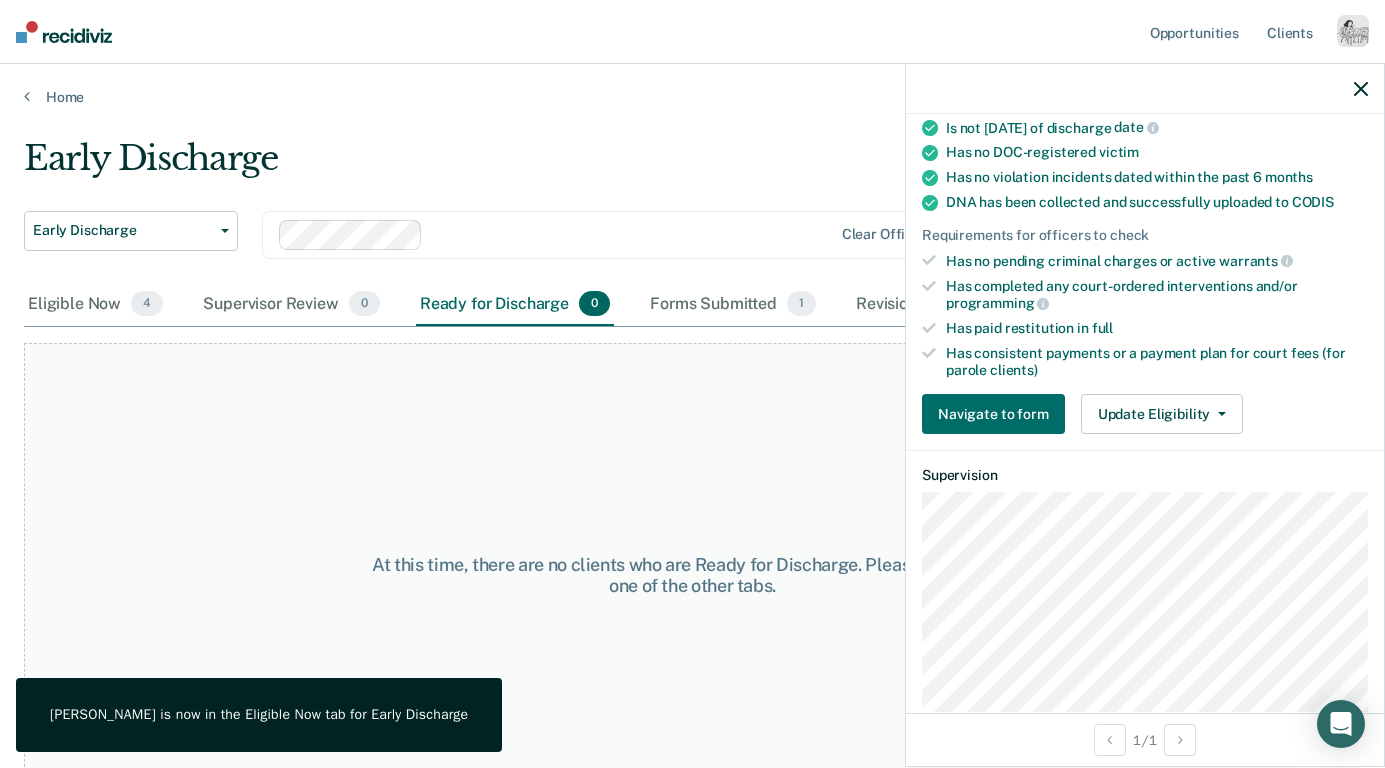 click 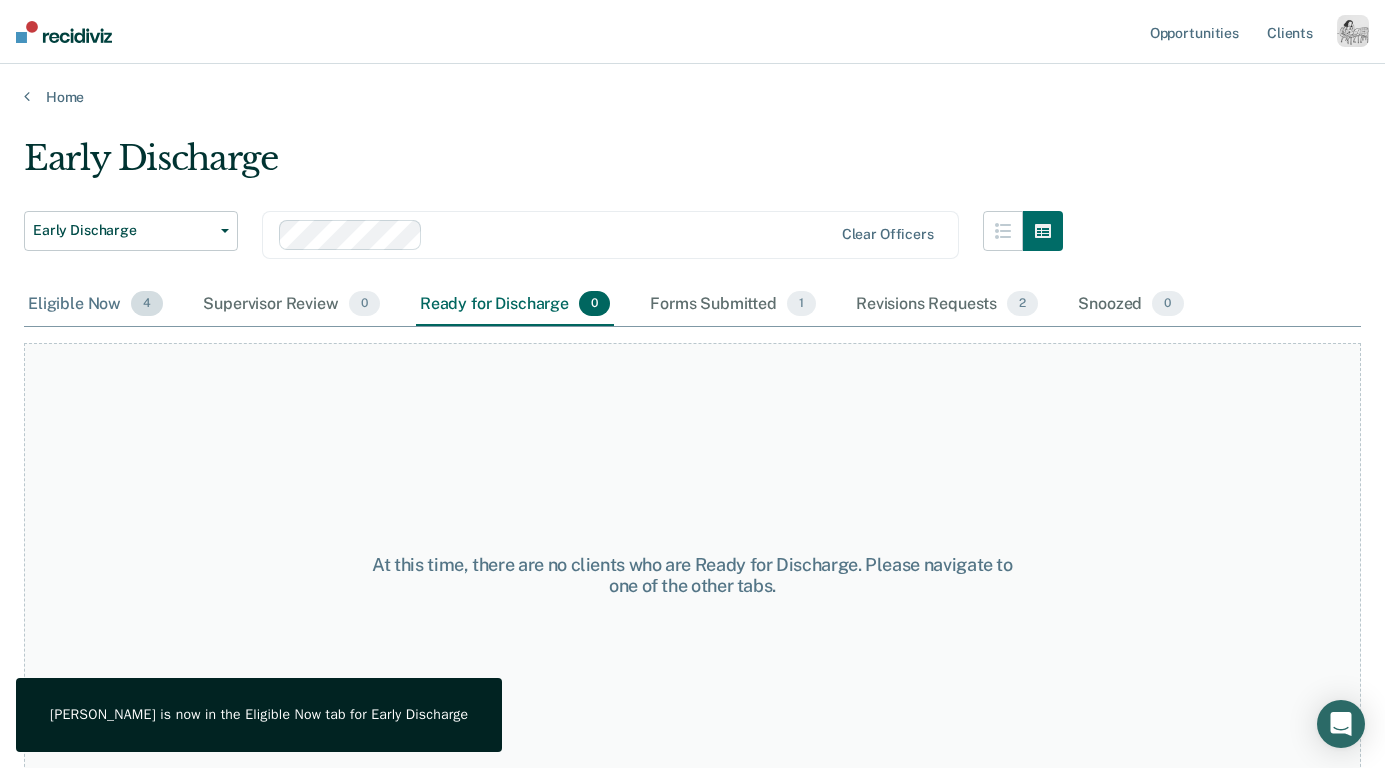 click on "Eligible Now 4" at bounding box center (95, 305) 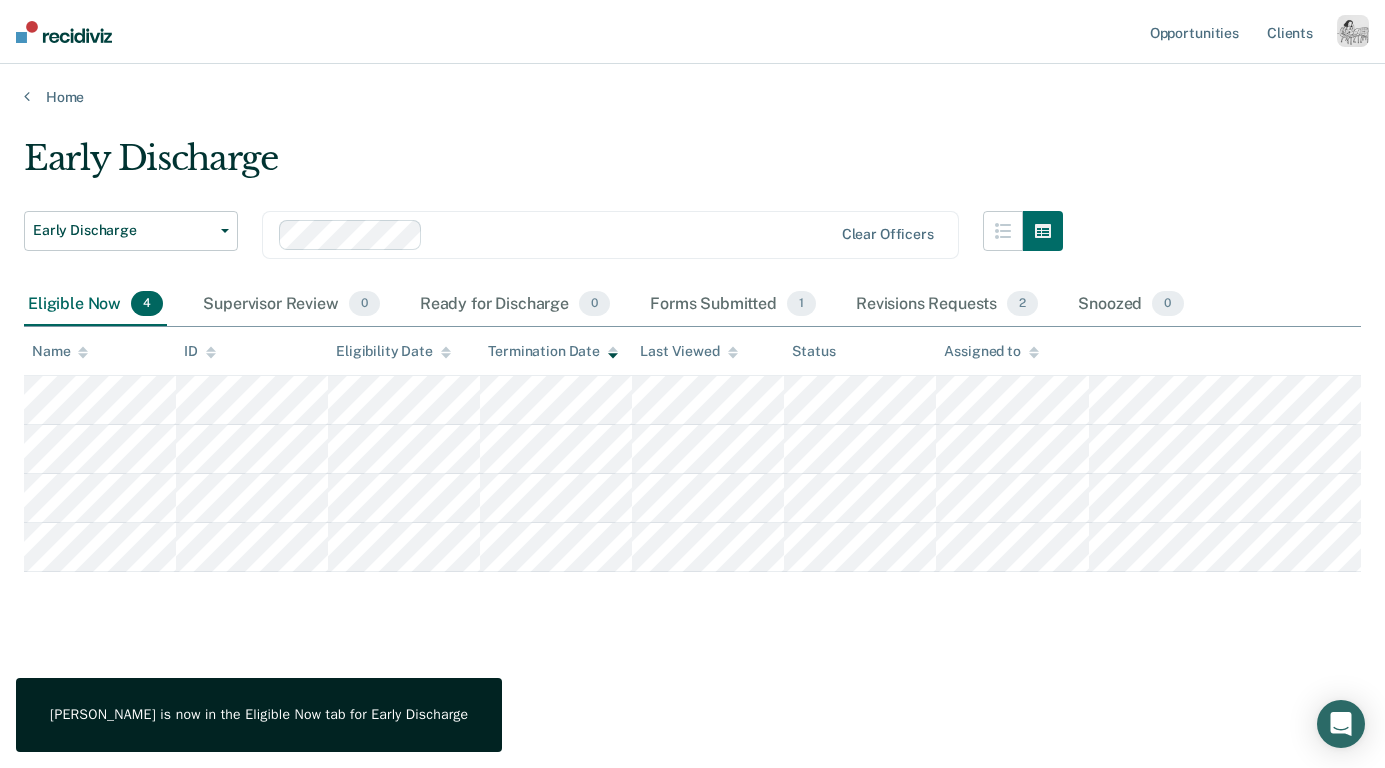 click on "Early Discharge   Early Discharge Early Discharge Clear   officers Eligible Now 4 Supervisor Review 0 Ready for Discharge 0 Forms Submitted 1 Revisions Requests 2 Snoozed 0
To pick up a draggable item, press the space bar.
While dragging, use the arrow keys to move the item.
Press space again to drop the item in its new position, or press escape to cancel.
Name ID Eligibility Date Termination Date Last Viewed Status Assigned to" at bounding box center (692, 434) 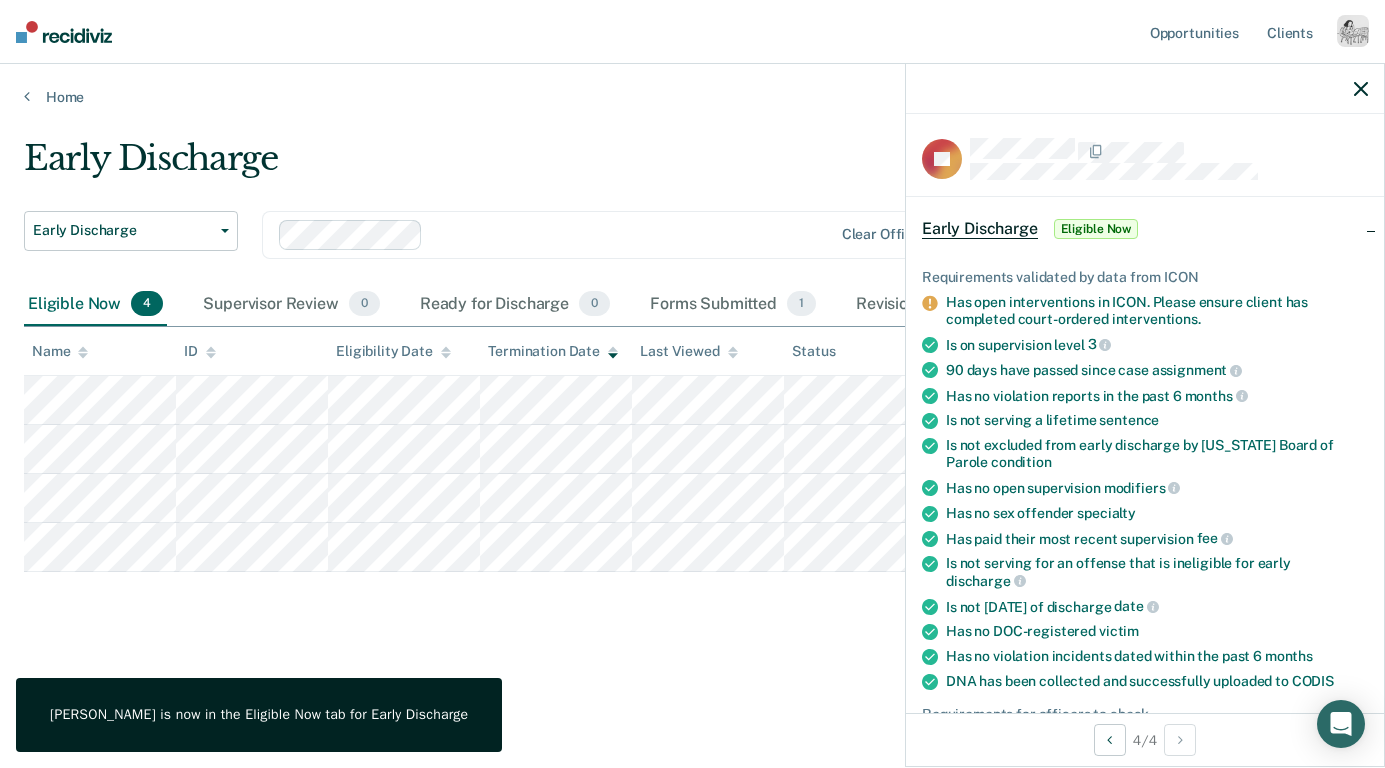 scroll, scrollTop: 719, scrollLeft: 0, axis: vertical 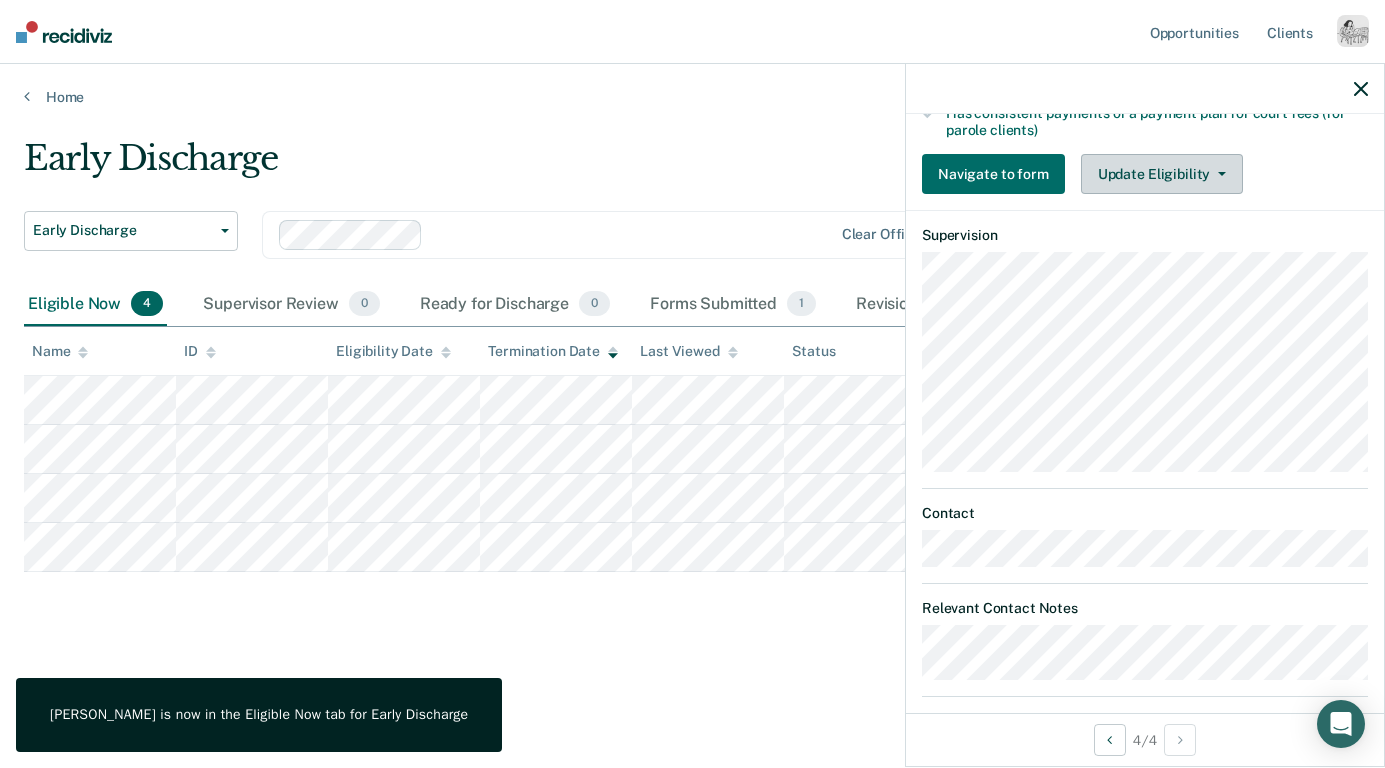 click on "Update Eligibility" at bounding box center (1162, 174) 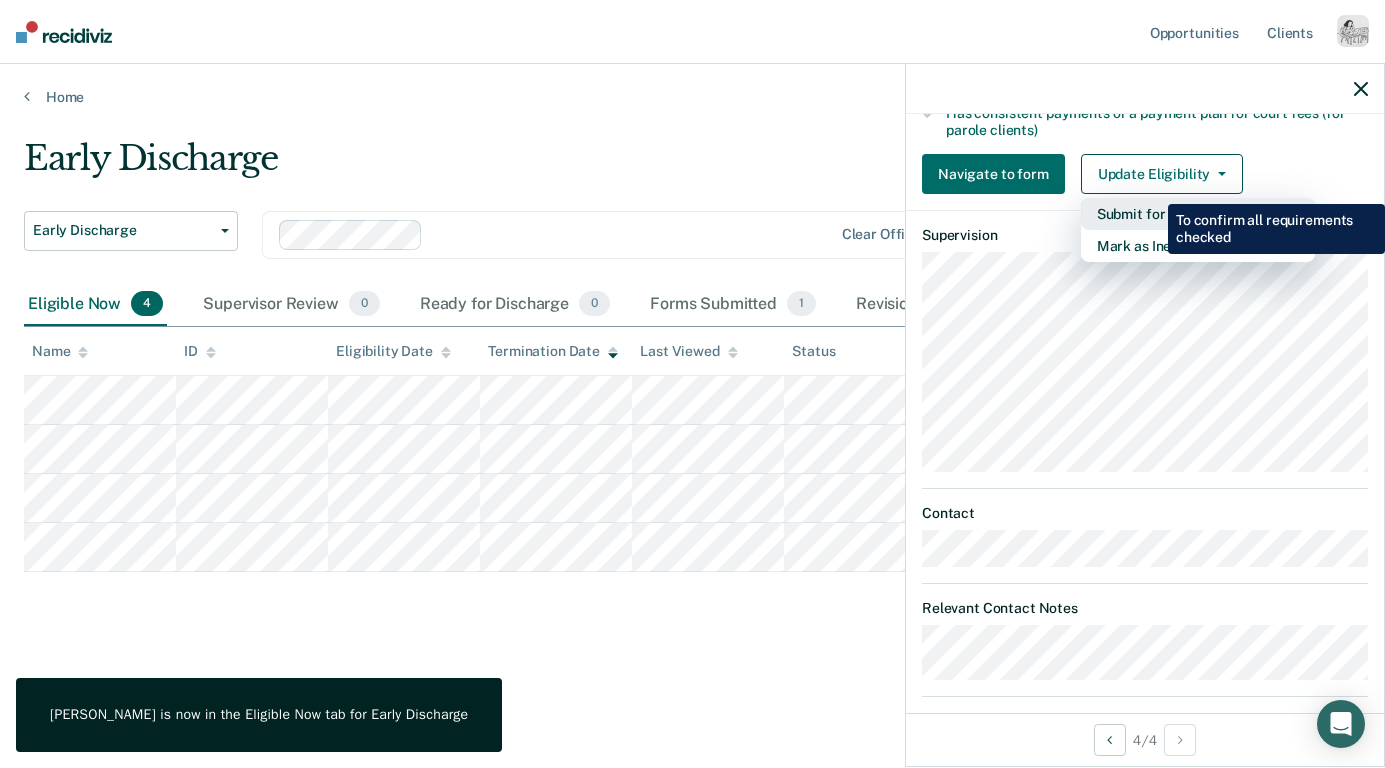 click on "Submit for Supervisor Approval" at bounding box center [1198, 214] 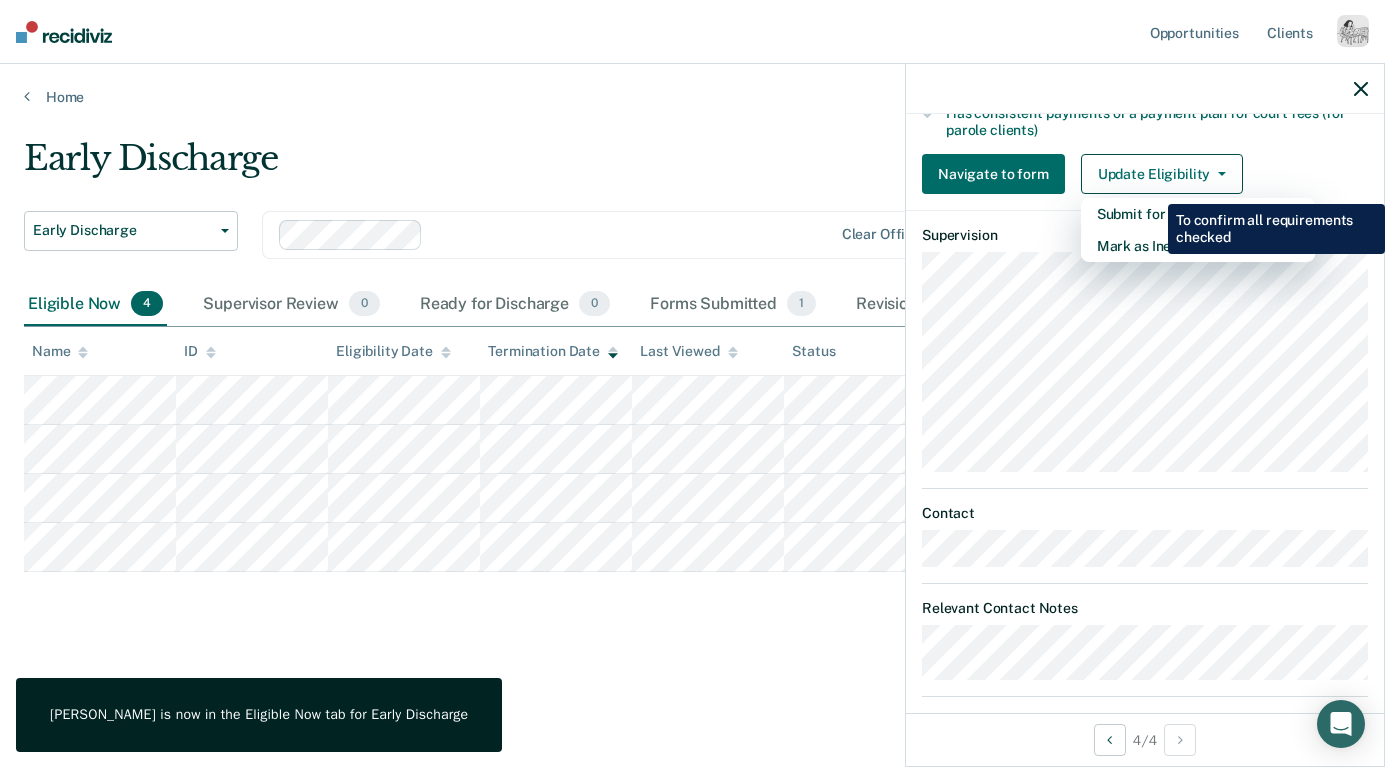 scroll, scrollTop: 425, scrollLeft: 0, axis: vertical 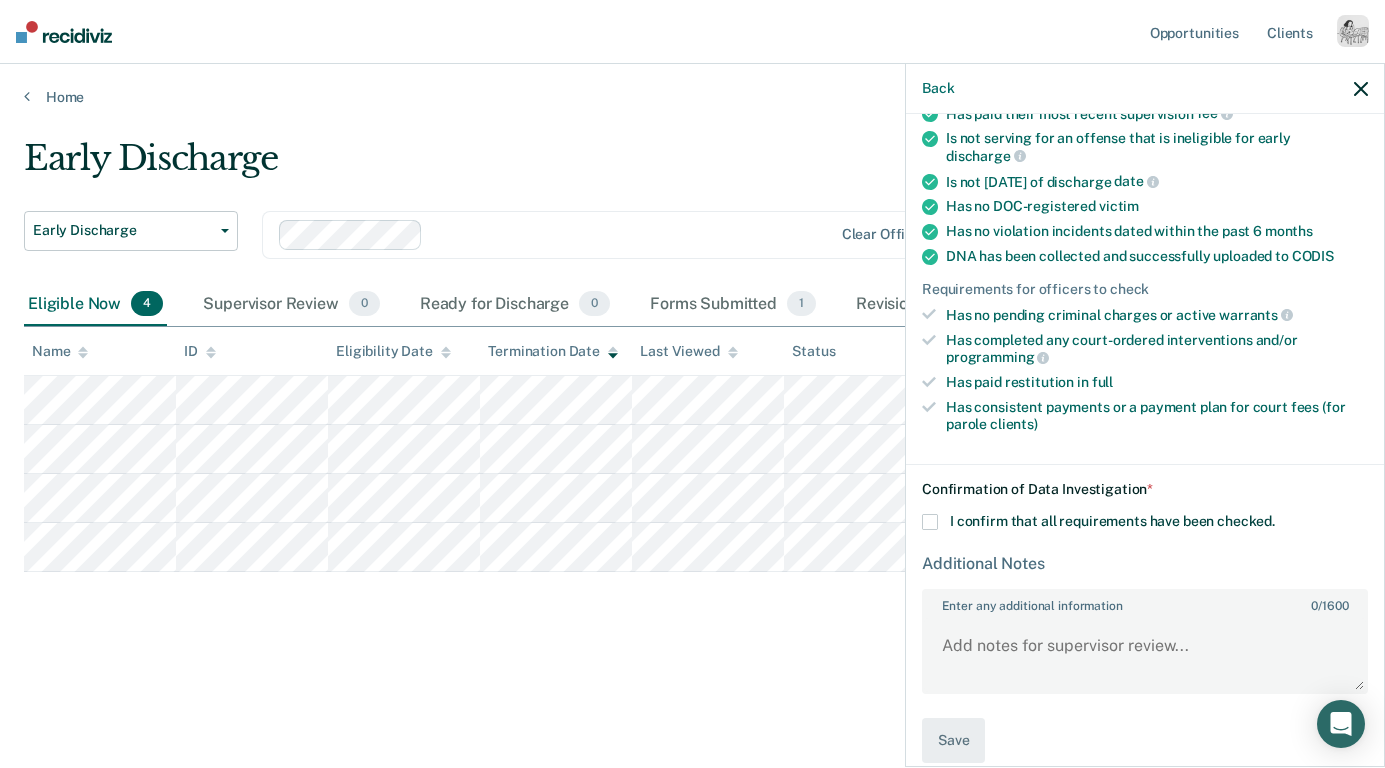 click on "I confirm that all requirements have been checked." at bounding box center (1145, 522) 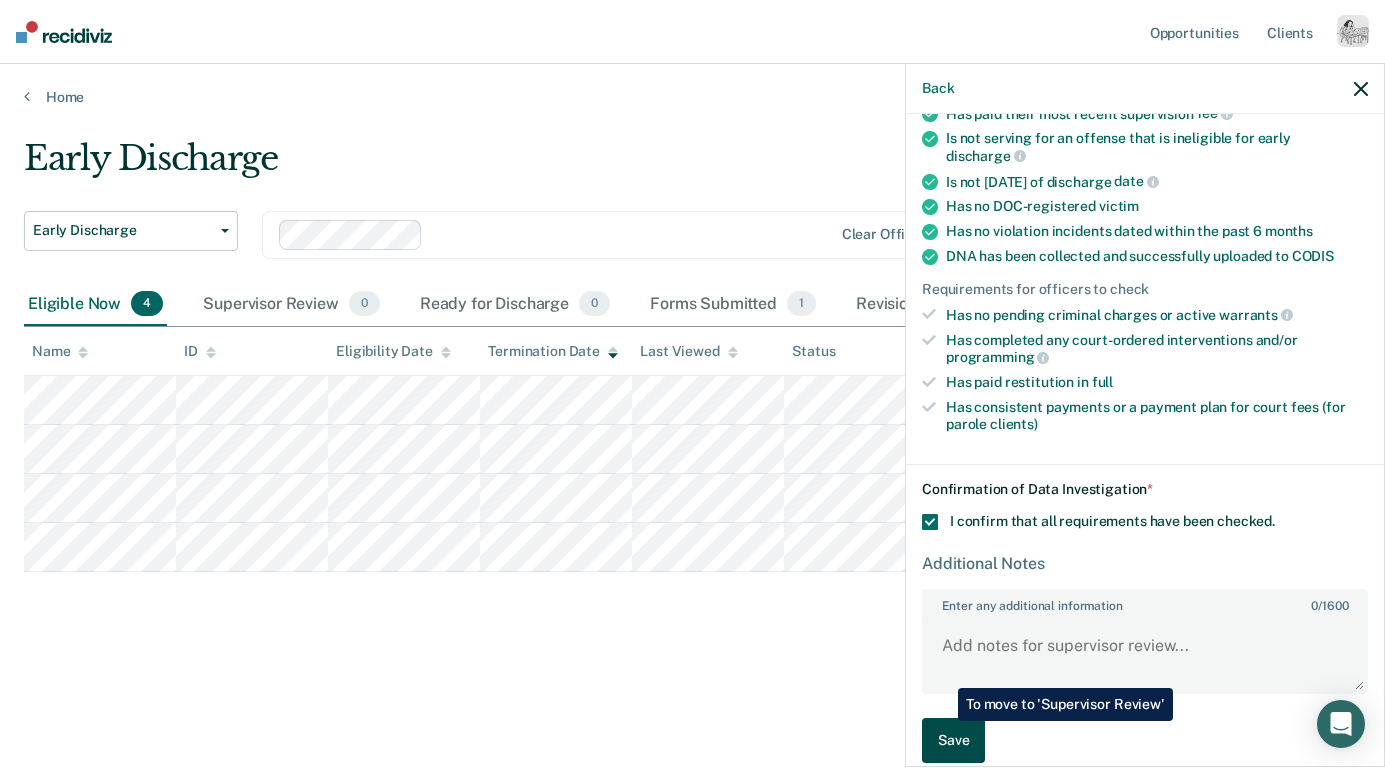 click on "Save" at bounding box center (953, 740) 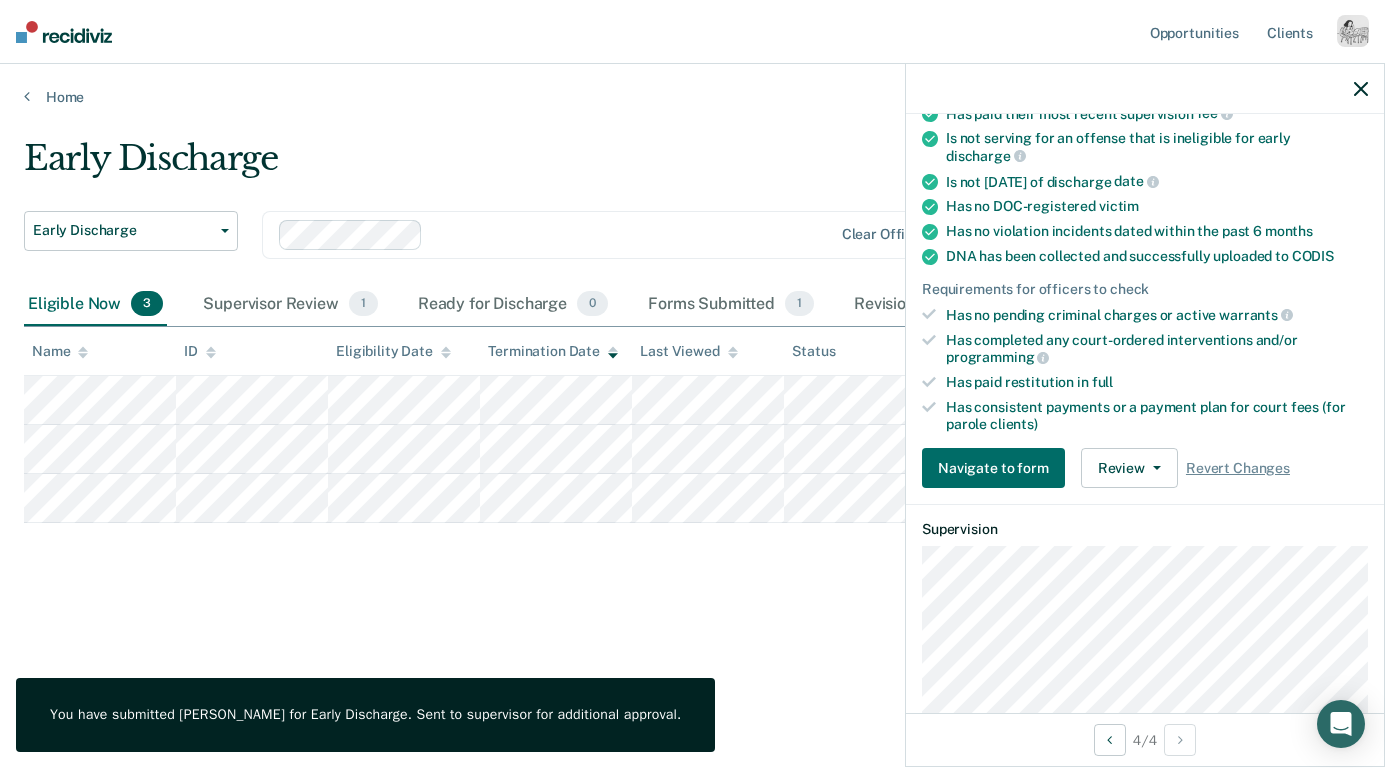 click on "Early Discharge Early Discharge Clear   officers" at bounding box center [543, 247] 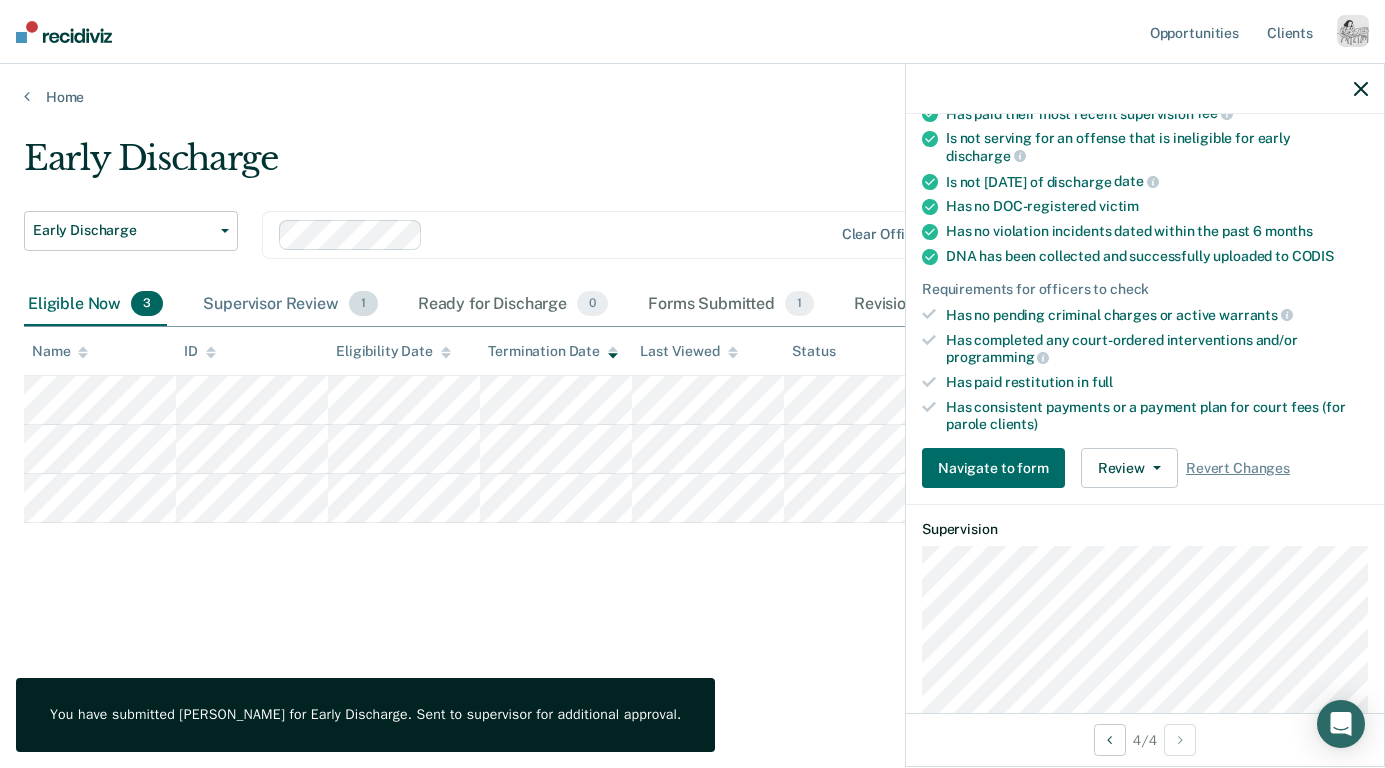 click on "Supervisor Review 1" at bounding box center [290, 305] 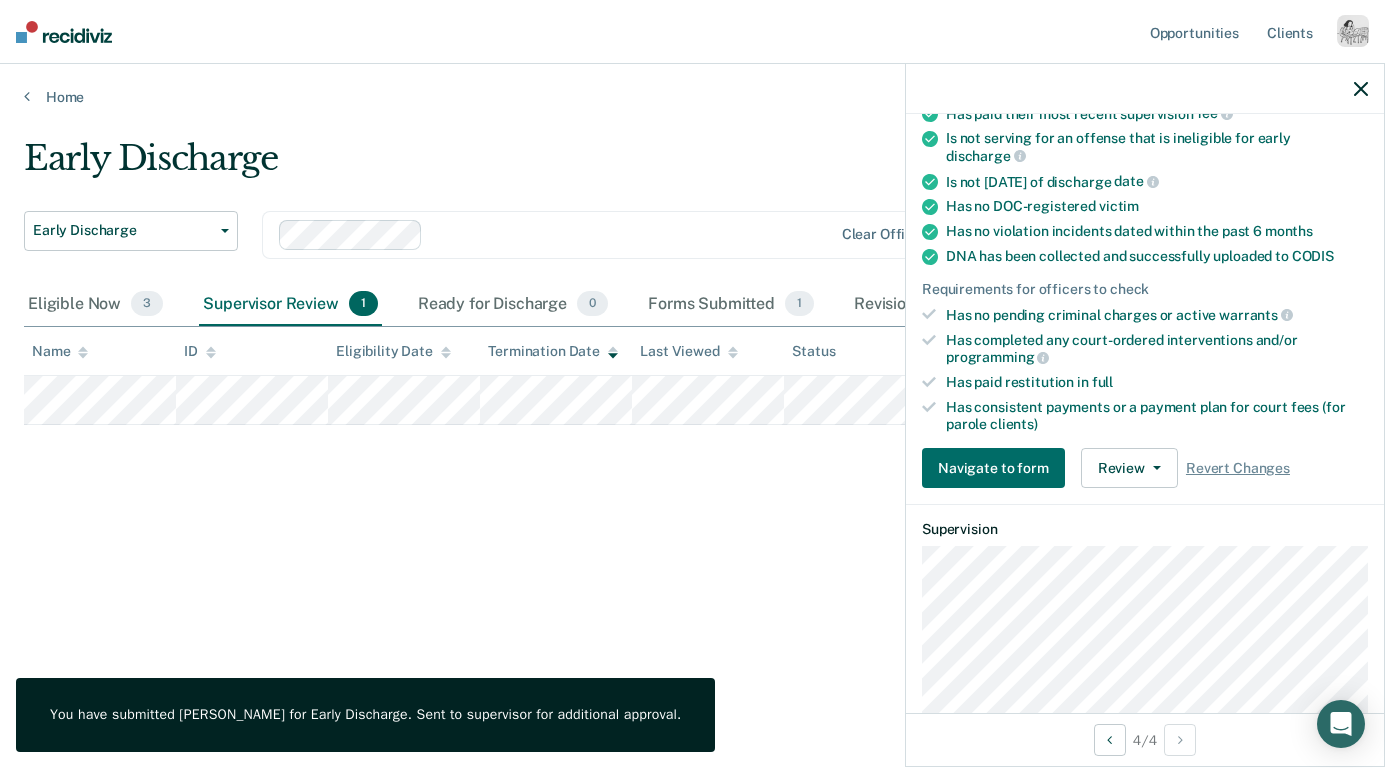 click at bounding box center (1145, 89) 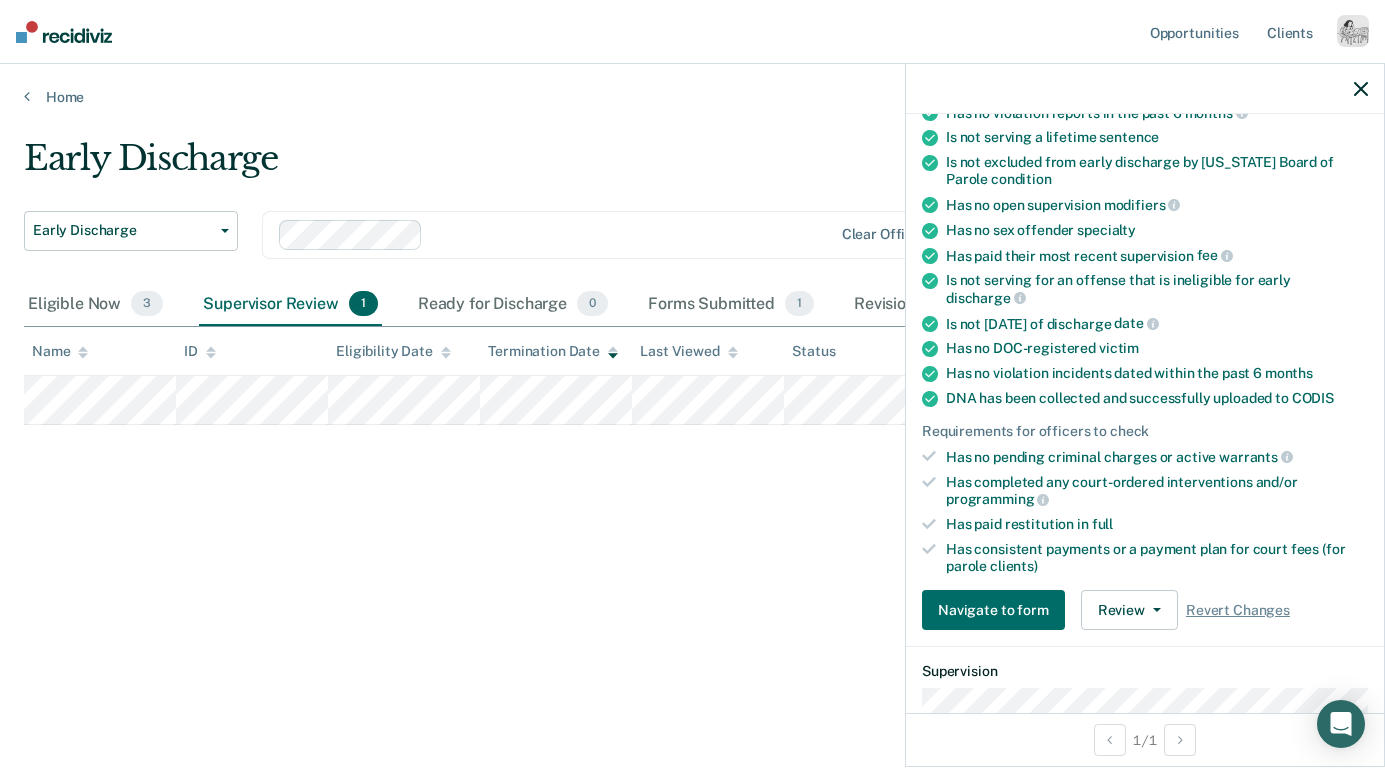 scroll, scrollTop: 510, scrollLeft: 0, axis: vertical 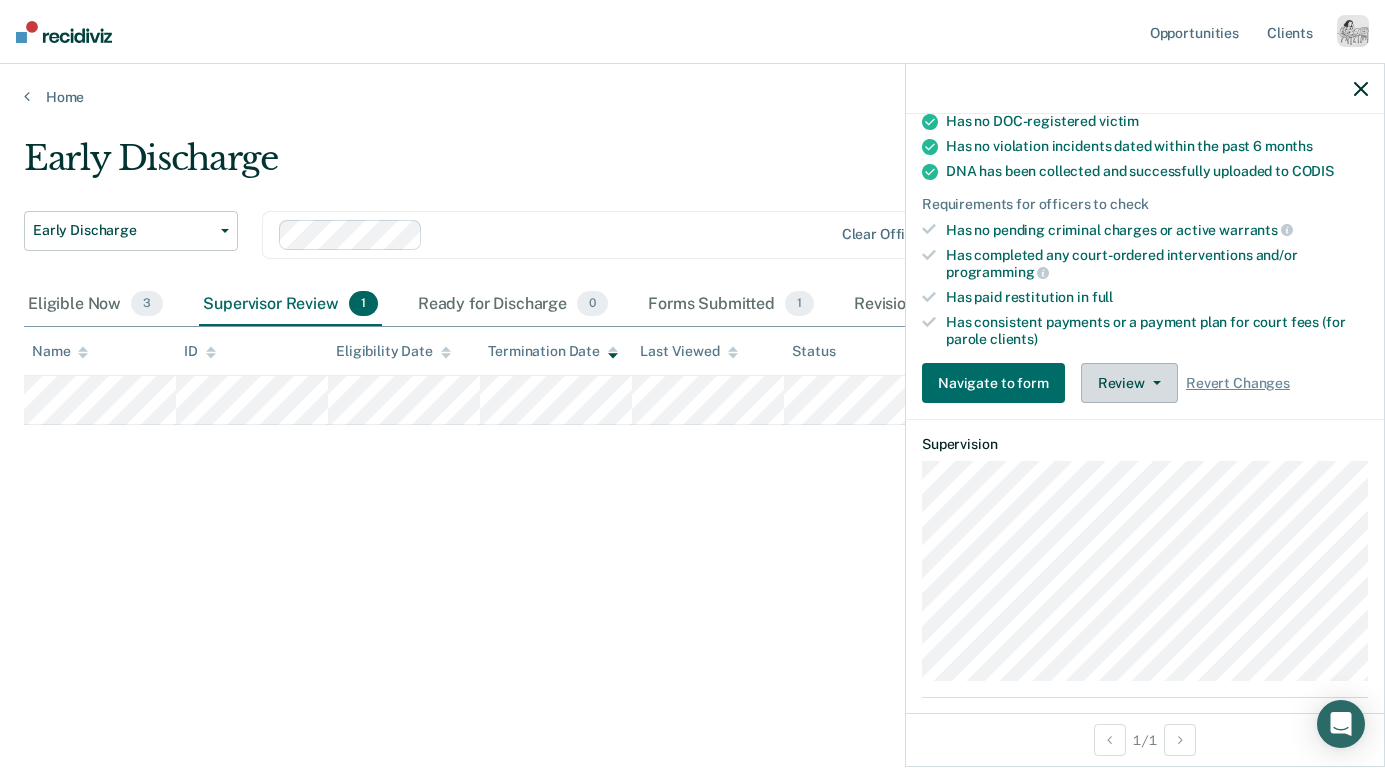 click on "Review" at bounding box center [1129, 383] 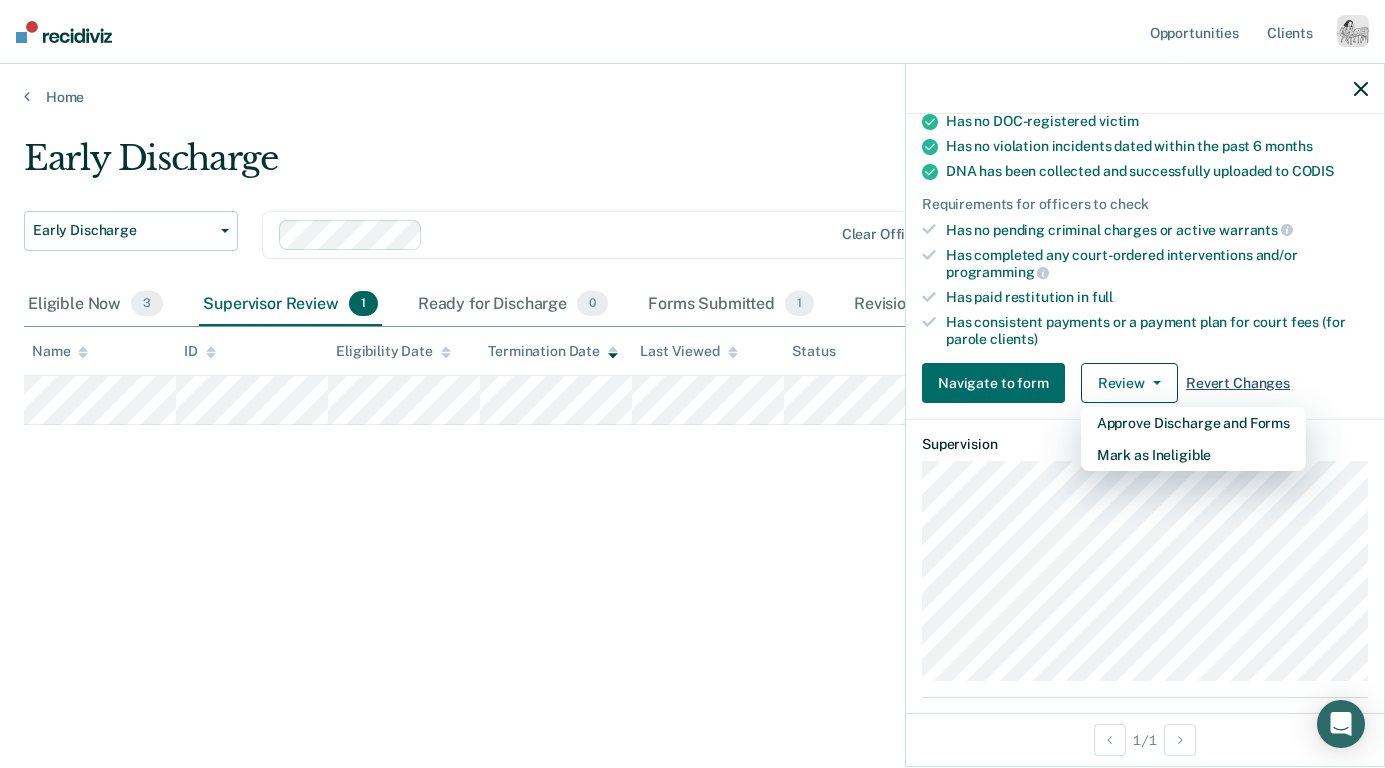 click on "Revert Changes" at bounding box center [1238, 383] 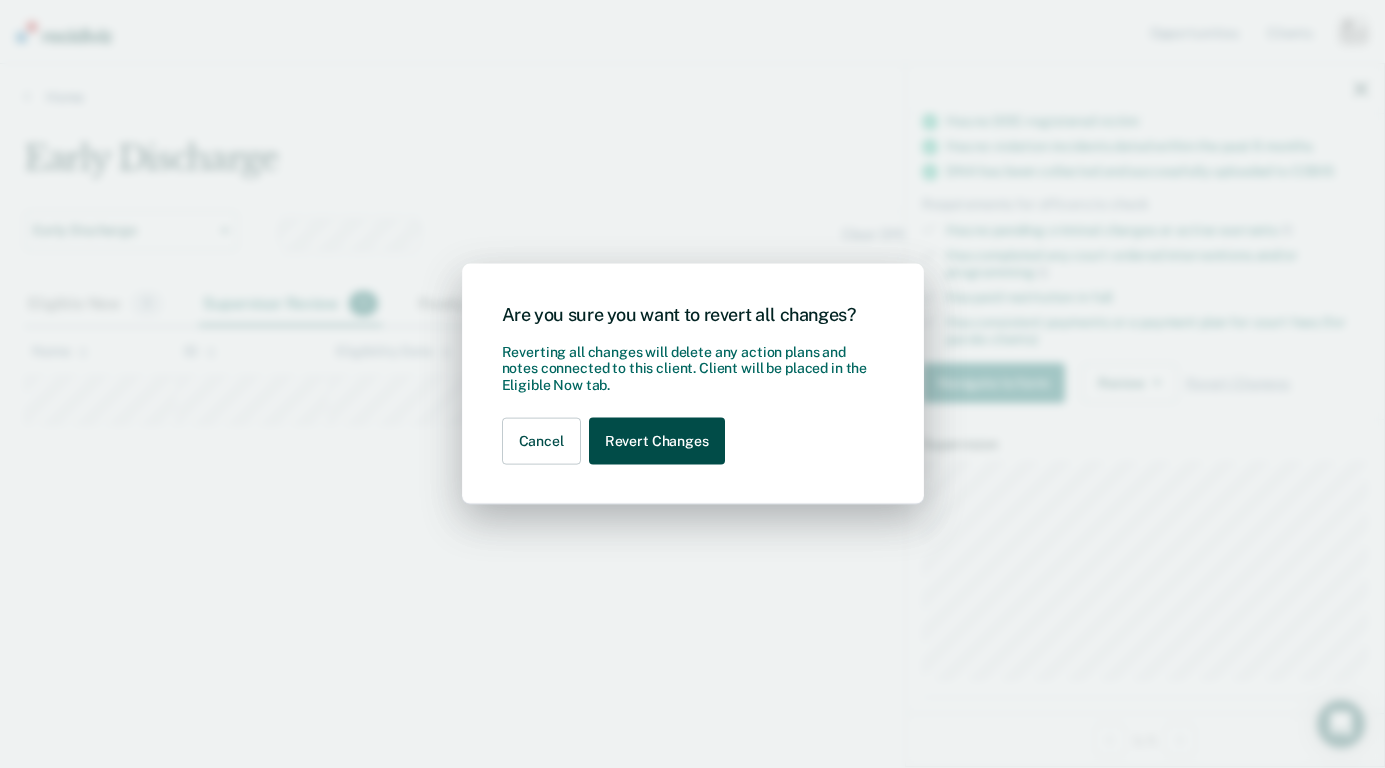click on "Revert Changes" at bounding box center [657, 441] 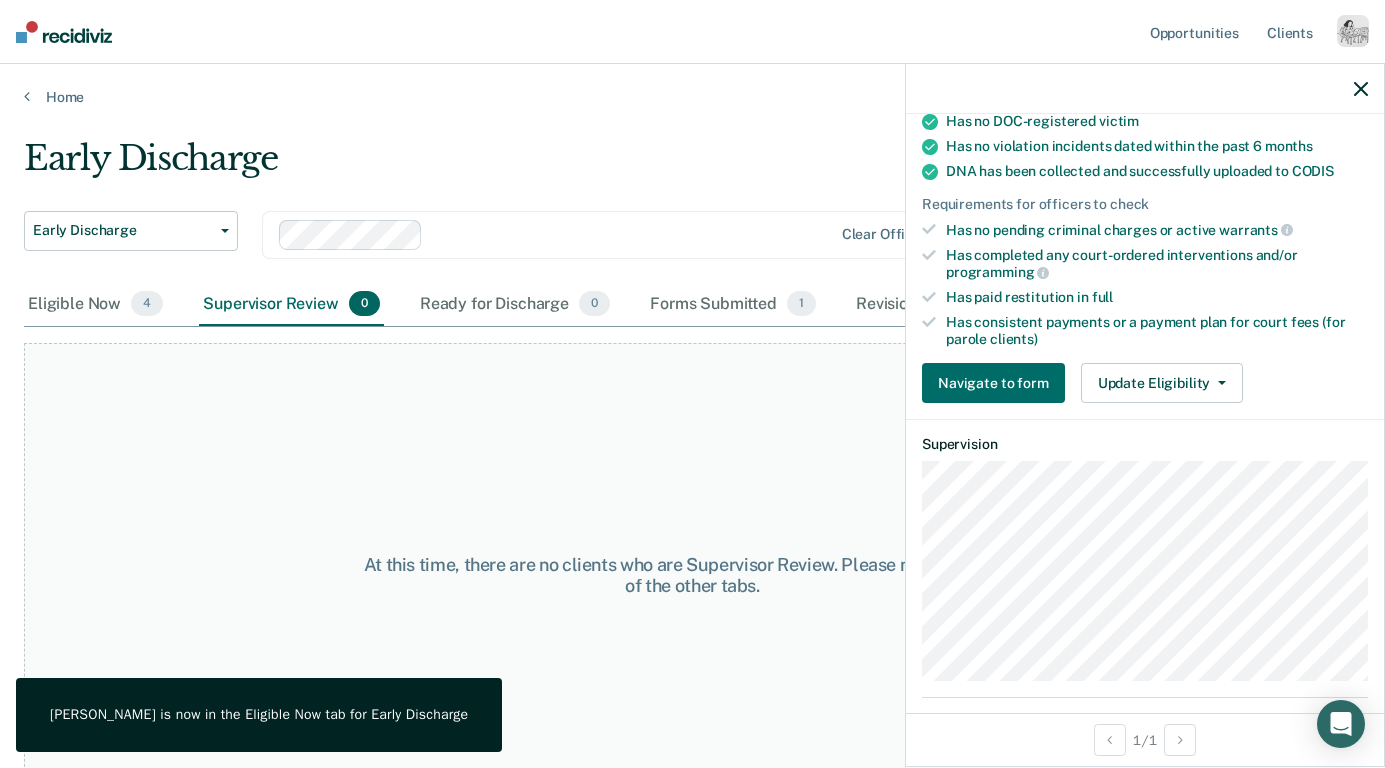 click at bounding box center [1145, 89] 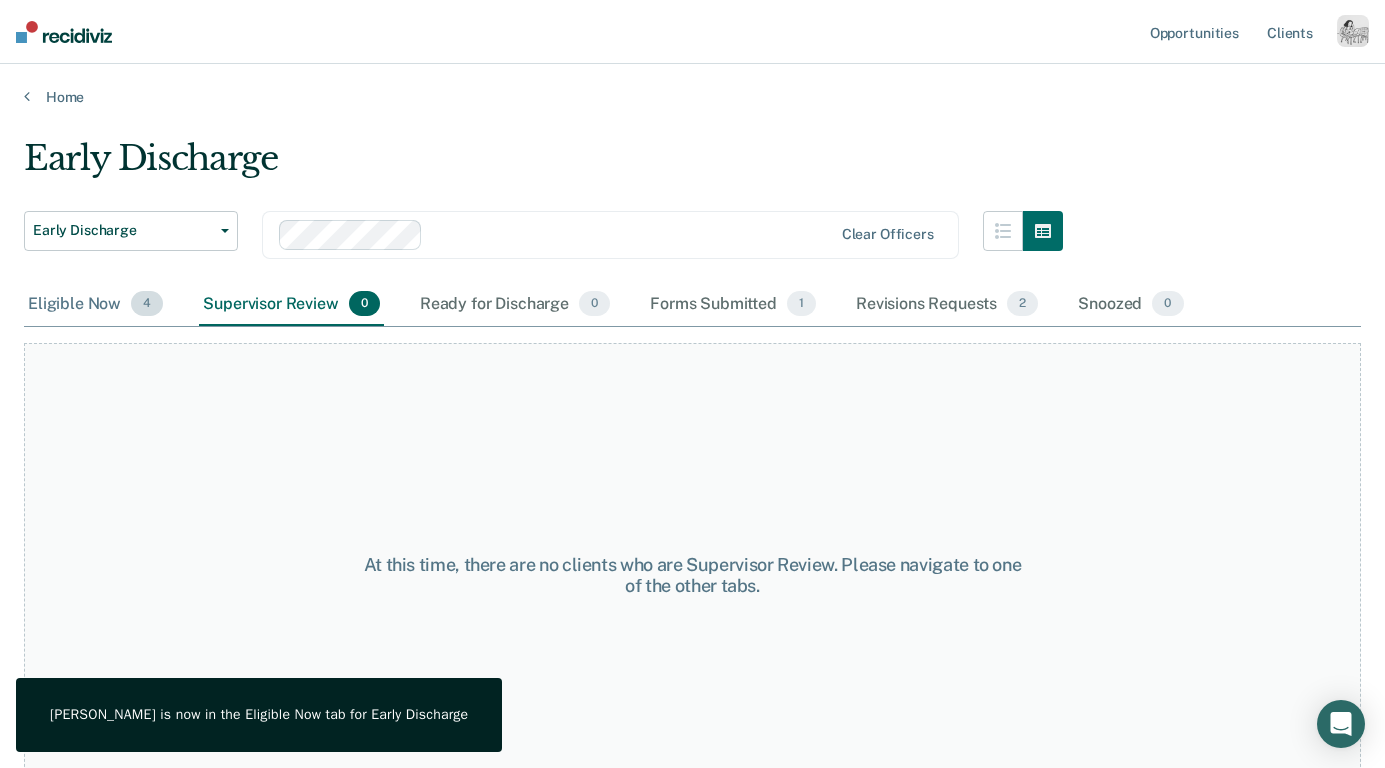 click on "Eligible Now 4" at bounding box center [95, 305] 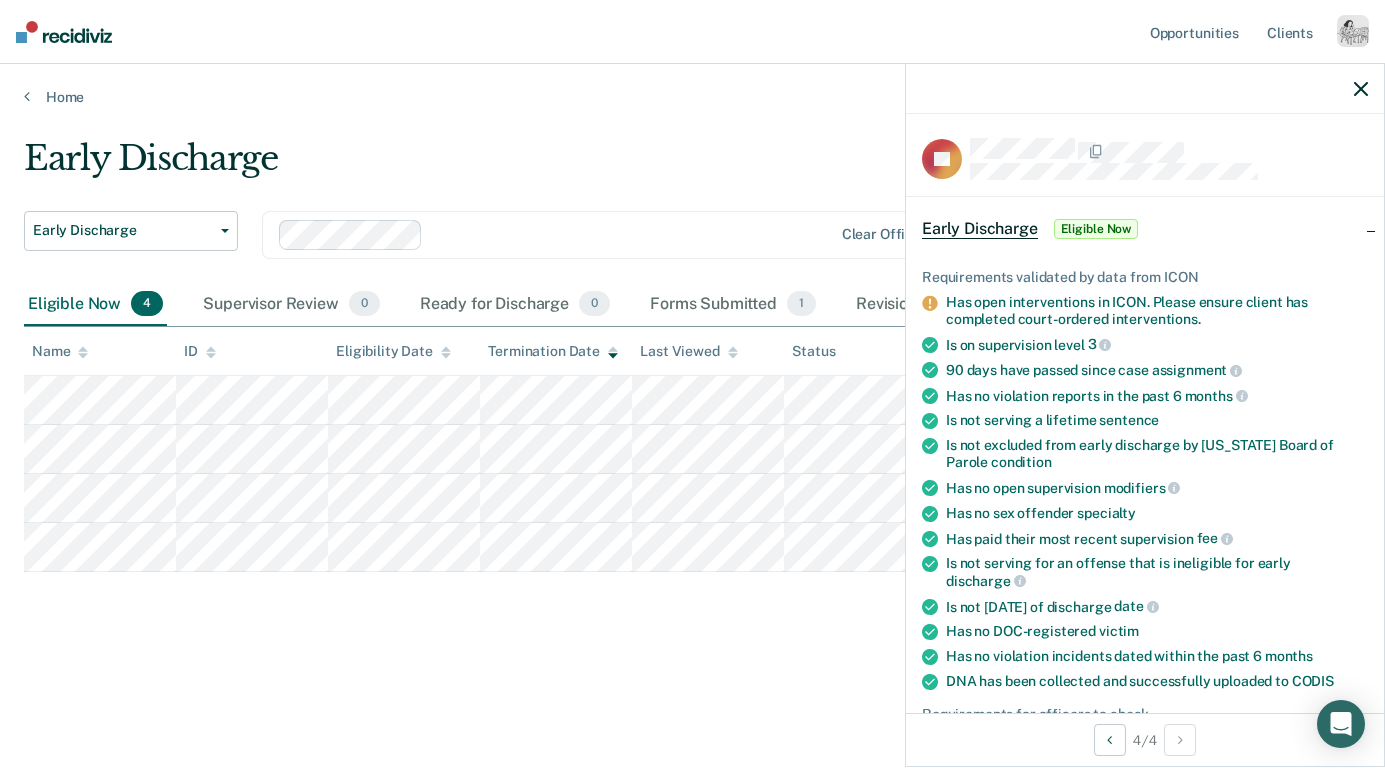 scroll, scrollTop: 393, scrollLeft: 0, axis: vertical 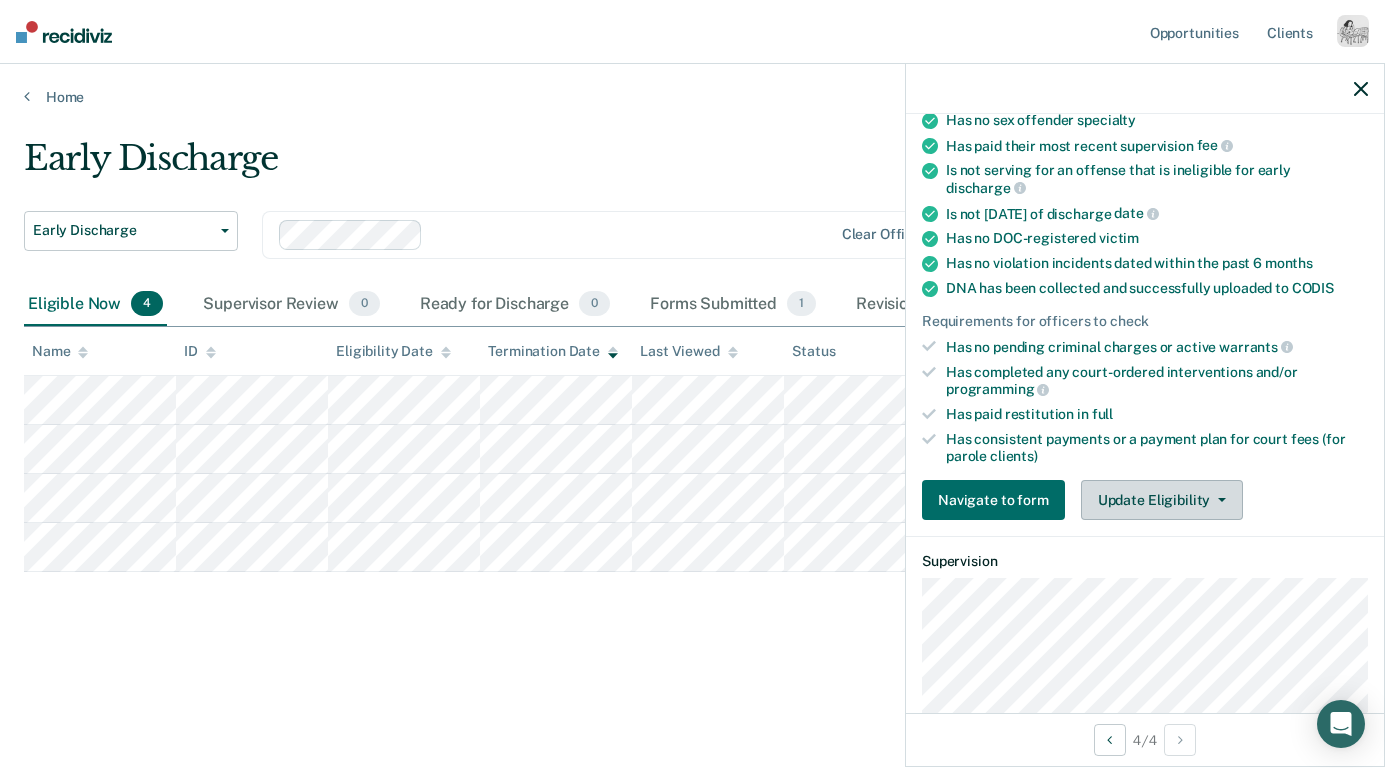 click on "Update Eligibility" at bounding box center (1162, 500) 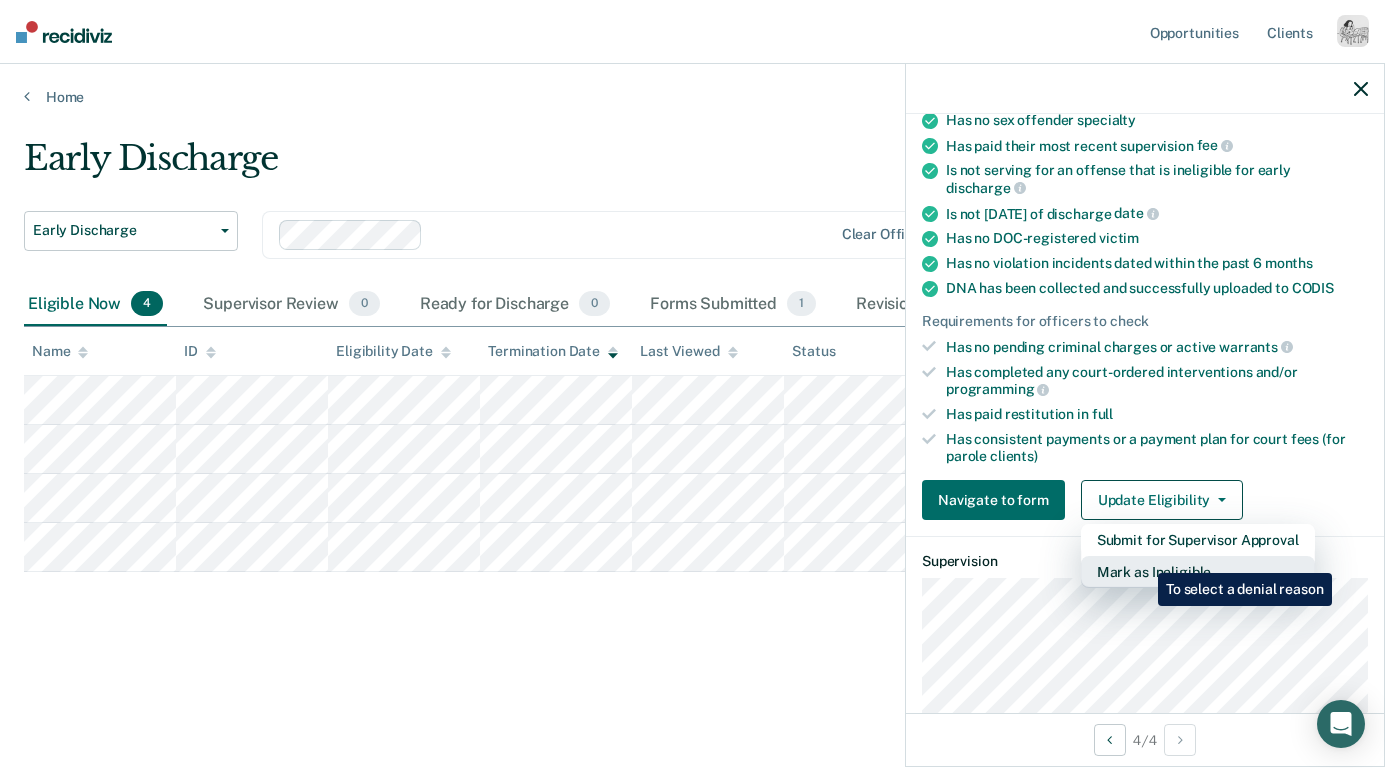 click on "Mark as Ineligible" at bounding box center (1198, 572) 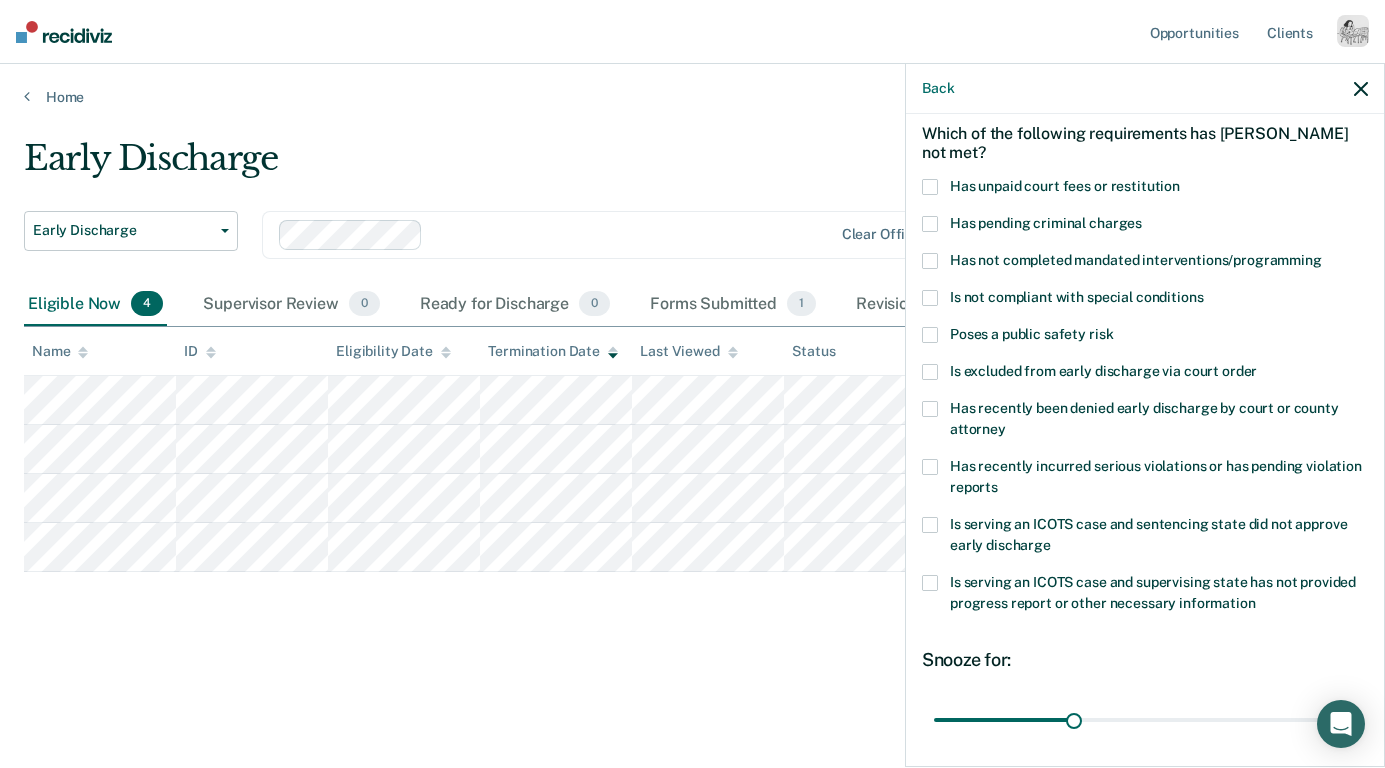 scroll, scrollTop: 0, scrollLeft: 0, axis: both 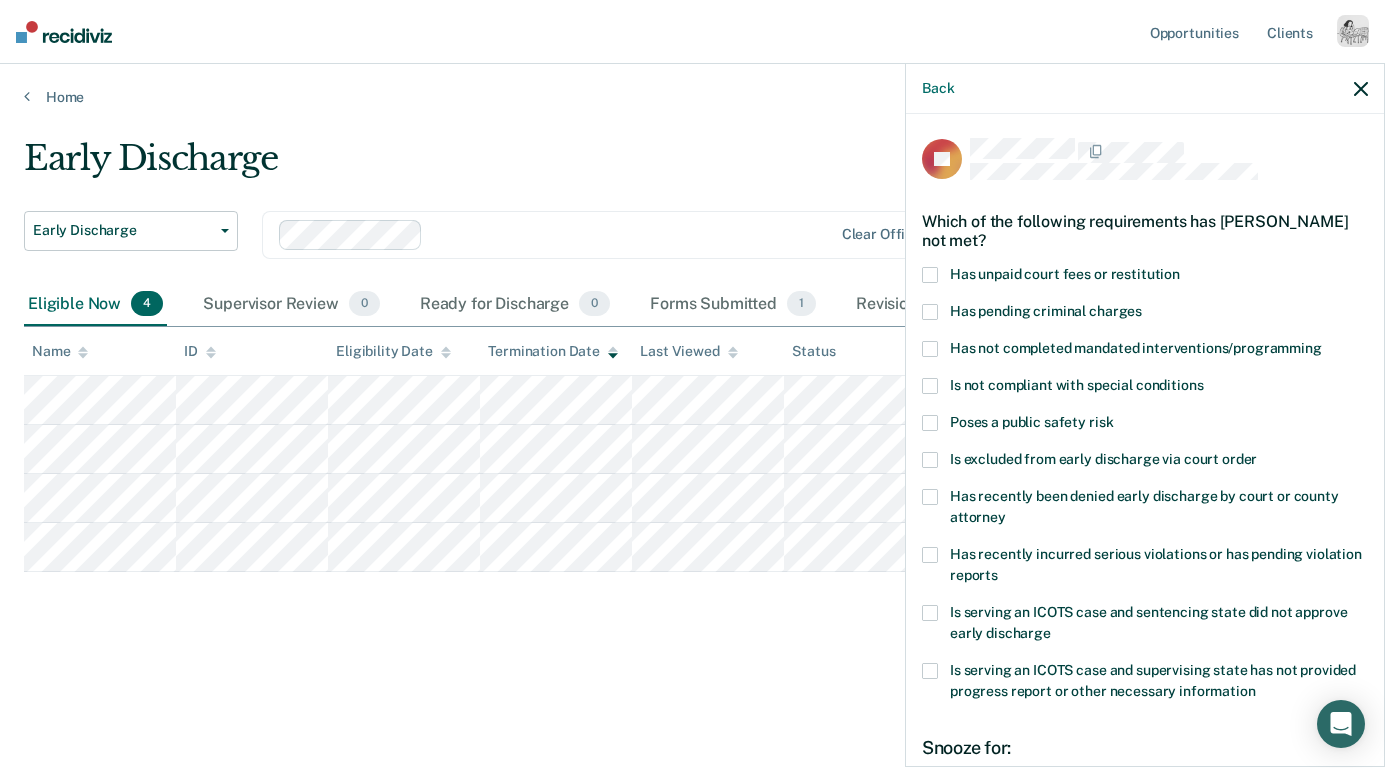 click on "Poses a public safety risk" at bounding box center [1145, 425] 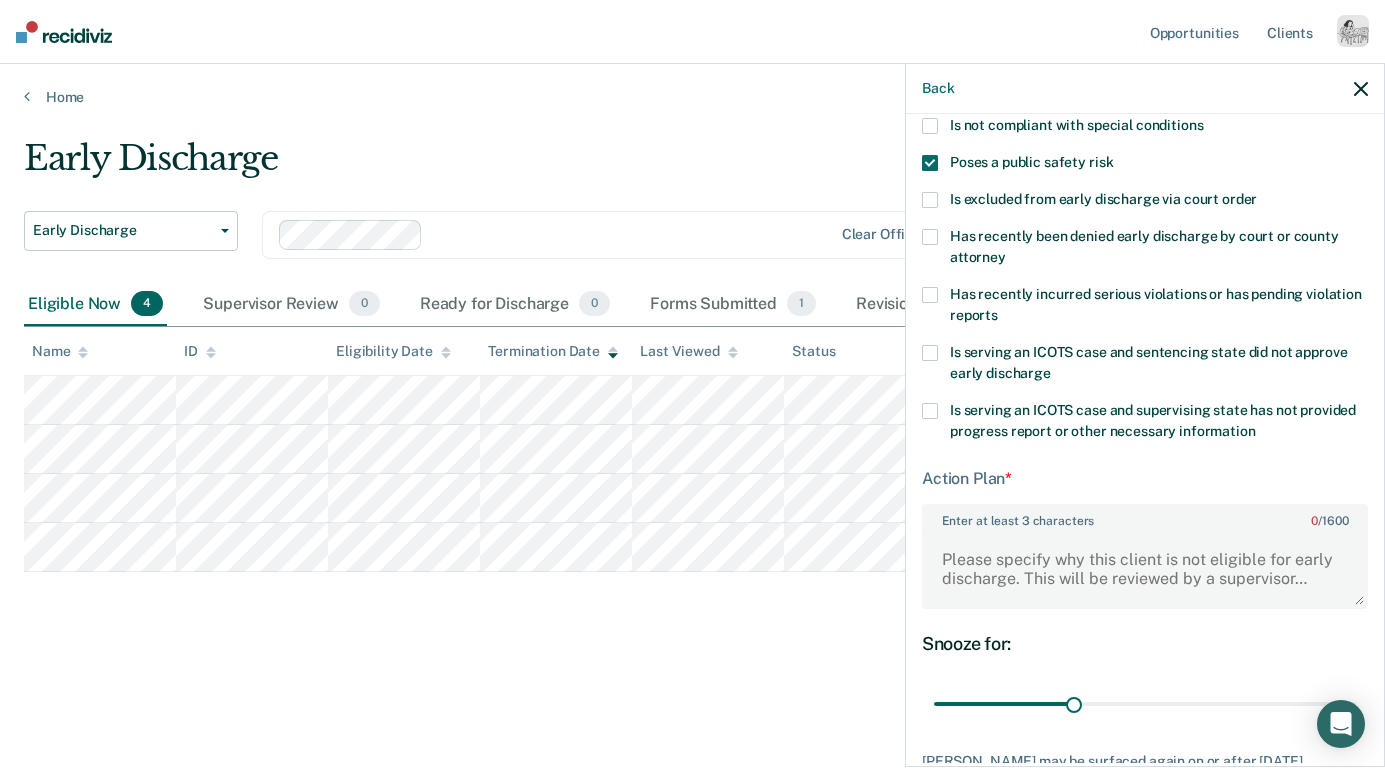 scroll, scrollTop: 279, scrollLeft: 0, axis: vertical 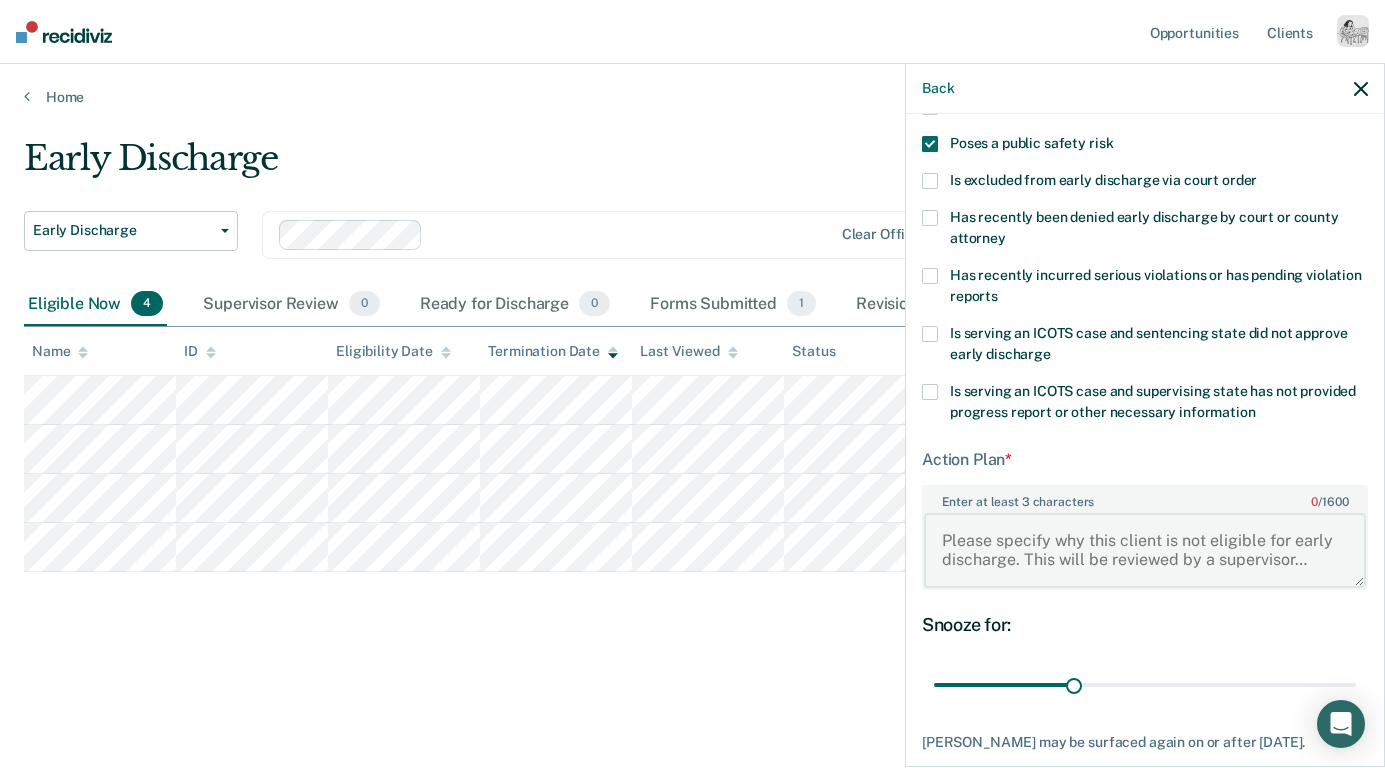 click on "Enter at least 3 characters 0  /  1600" at bounding box center [1145, 550] 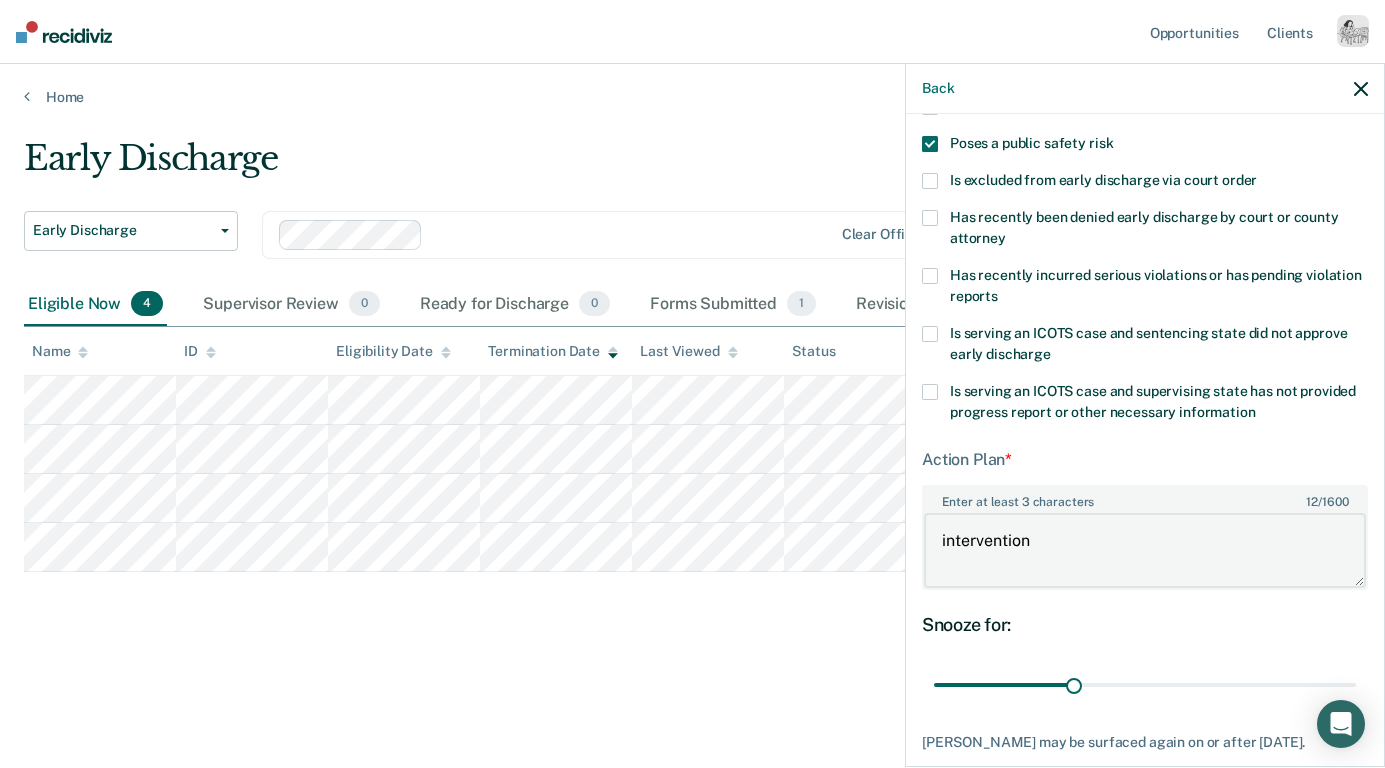 scroll, scrollTop: 391, scrollLeft: 0, axis: vertical 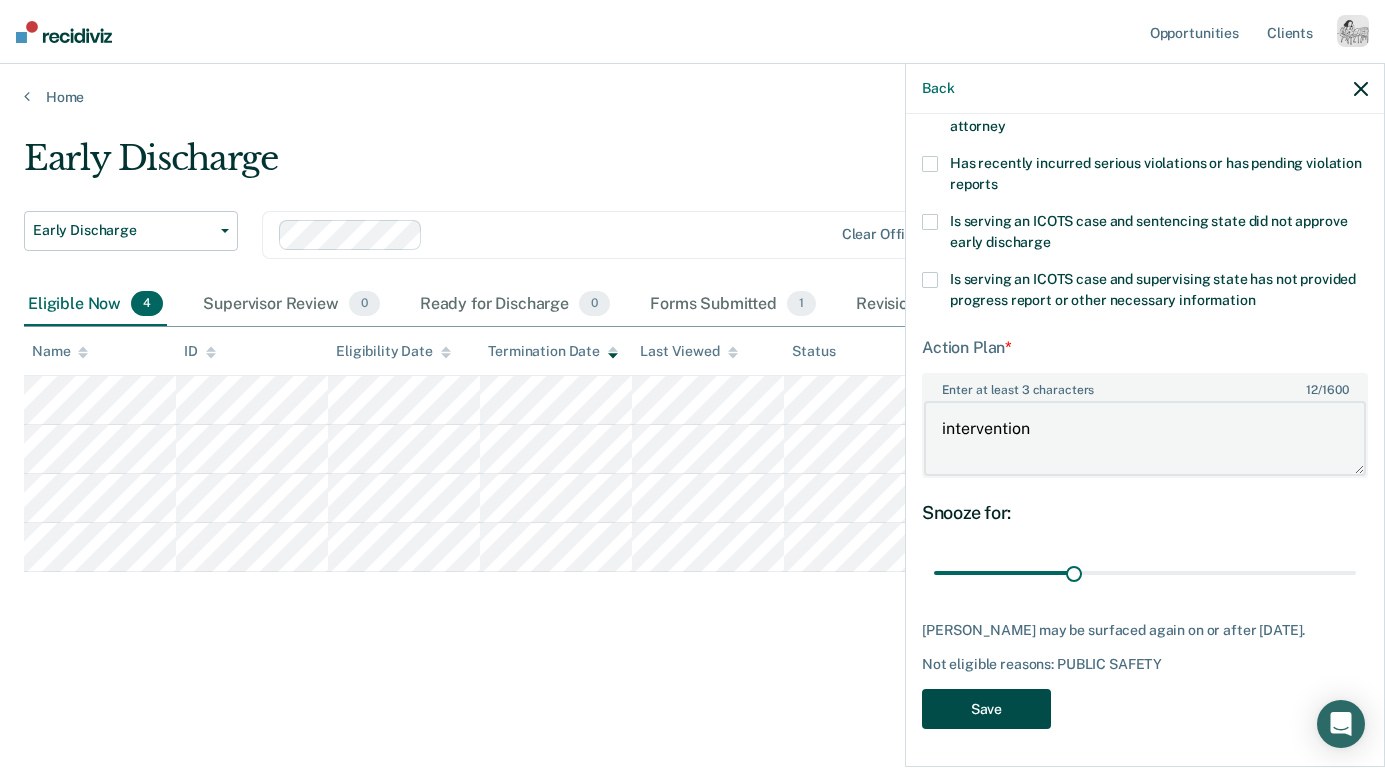 type on "intervention" 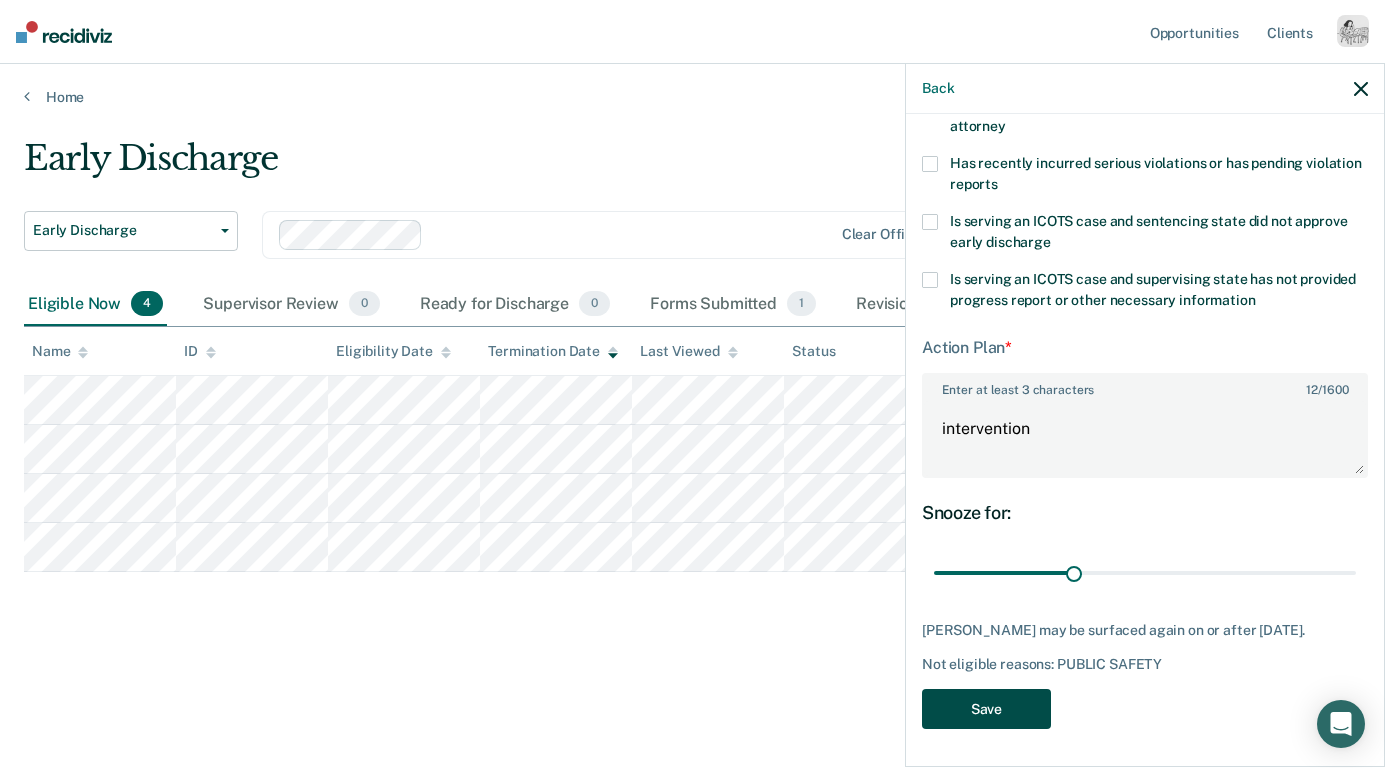 click on "Save" at bounding box center (986, 709) 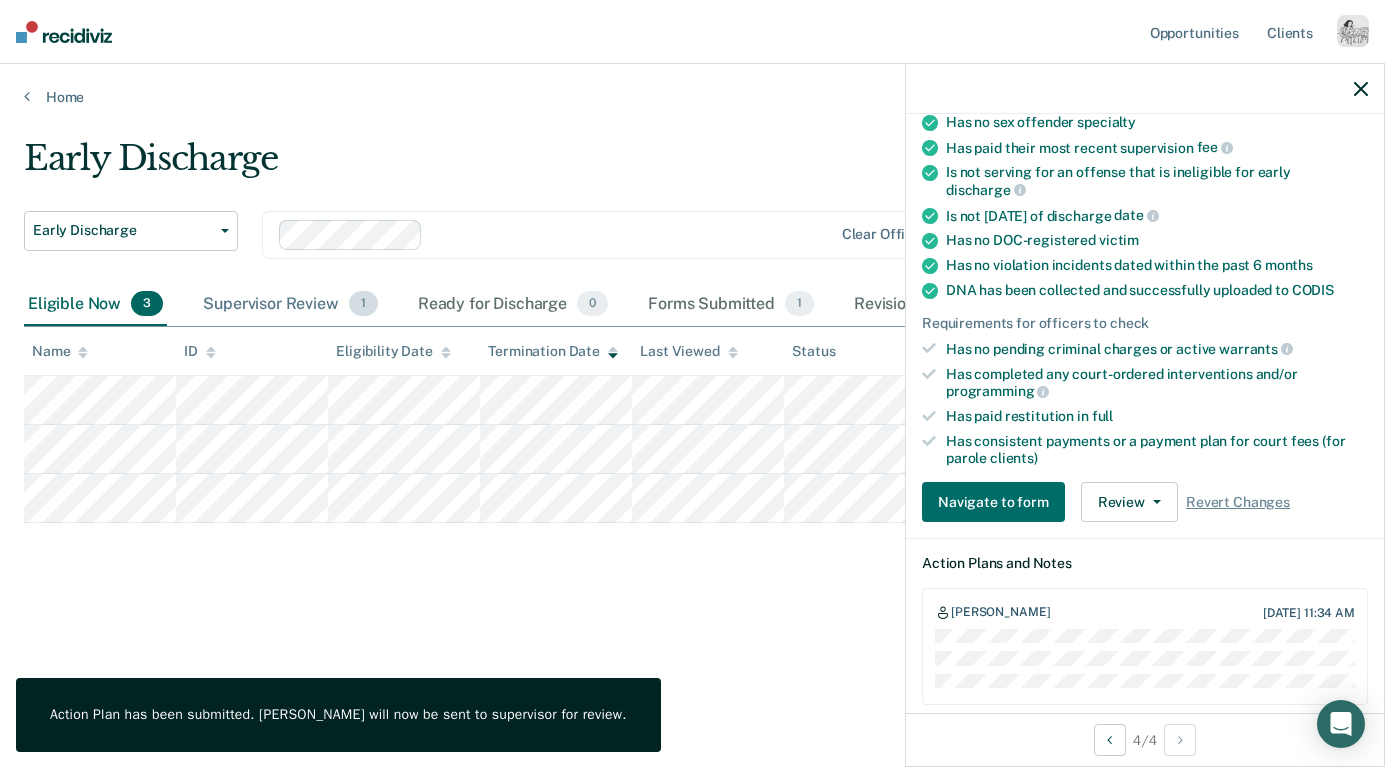 click on "Supervisor Review 1" at bounding box center (290, 305) 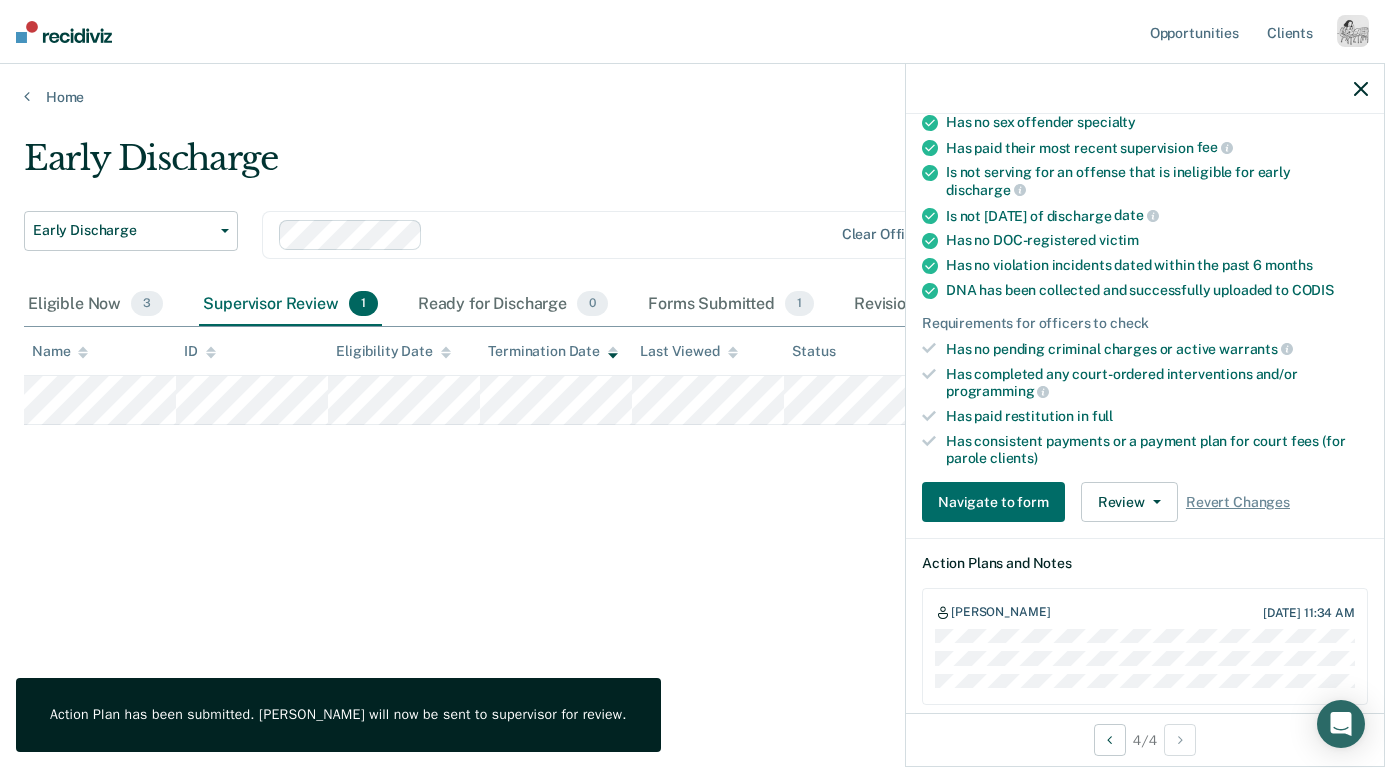 click 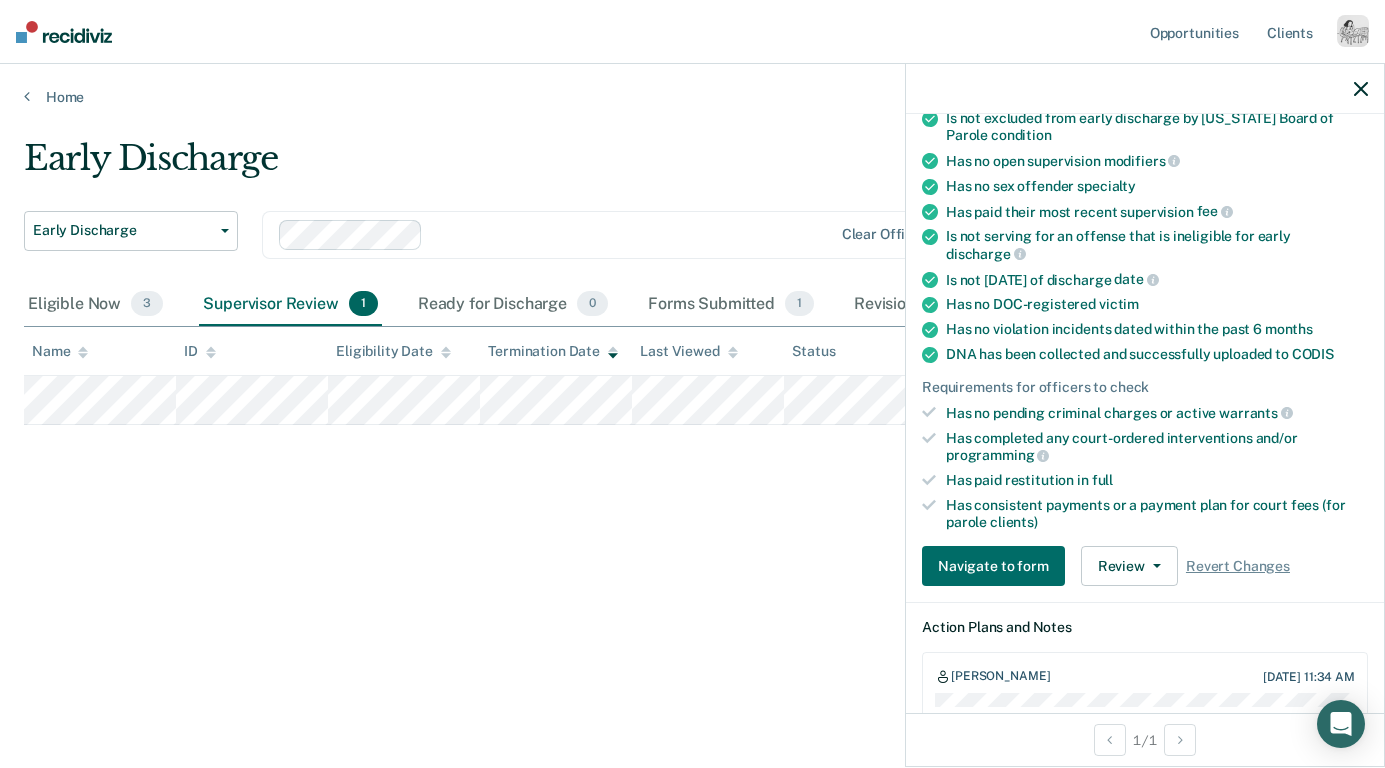 scroll, scrollTop: 360, scrollLeft: 0, axis: vertical 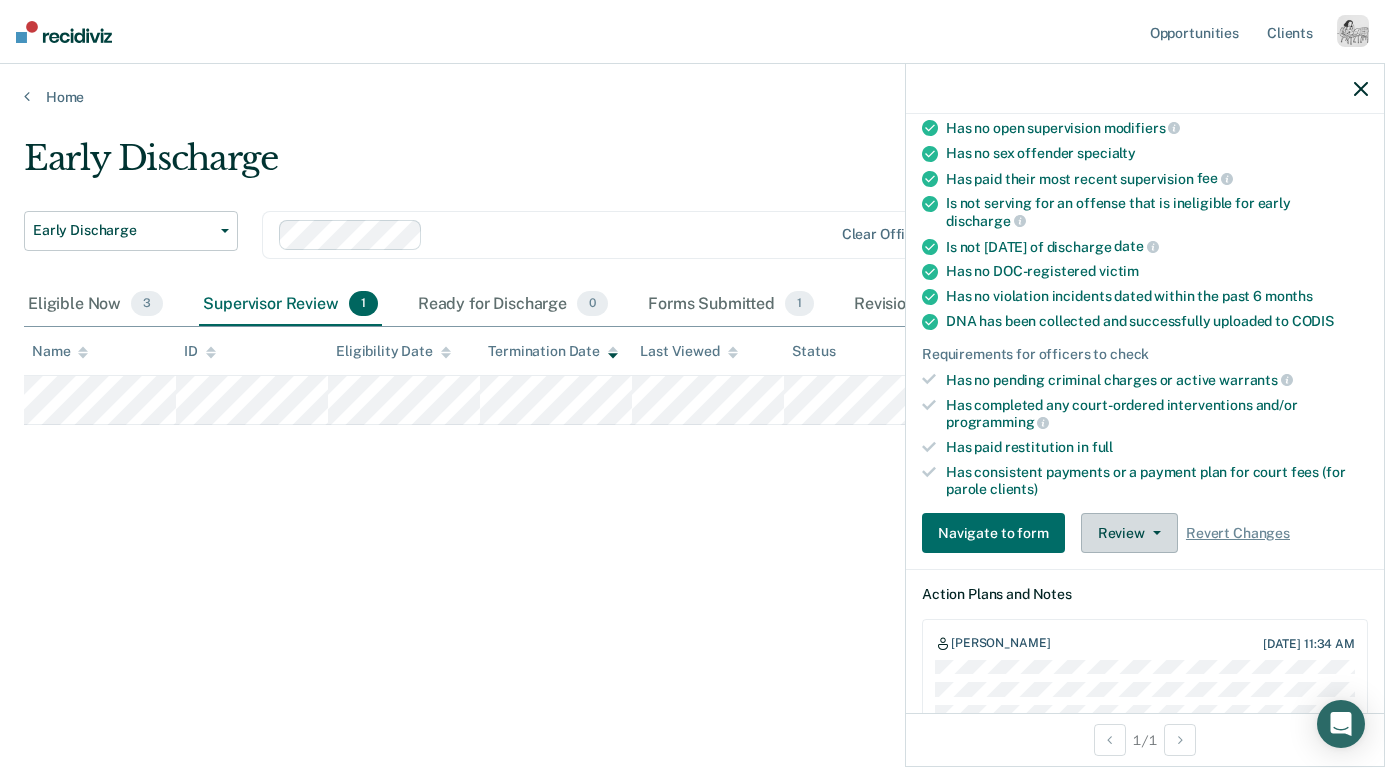 click on "Review" at bounding box center (1129, 533) 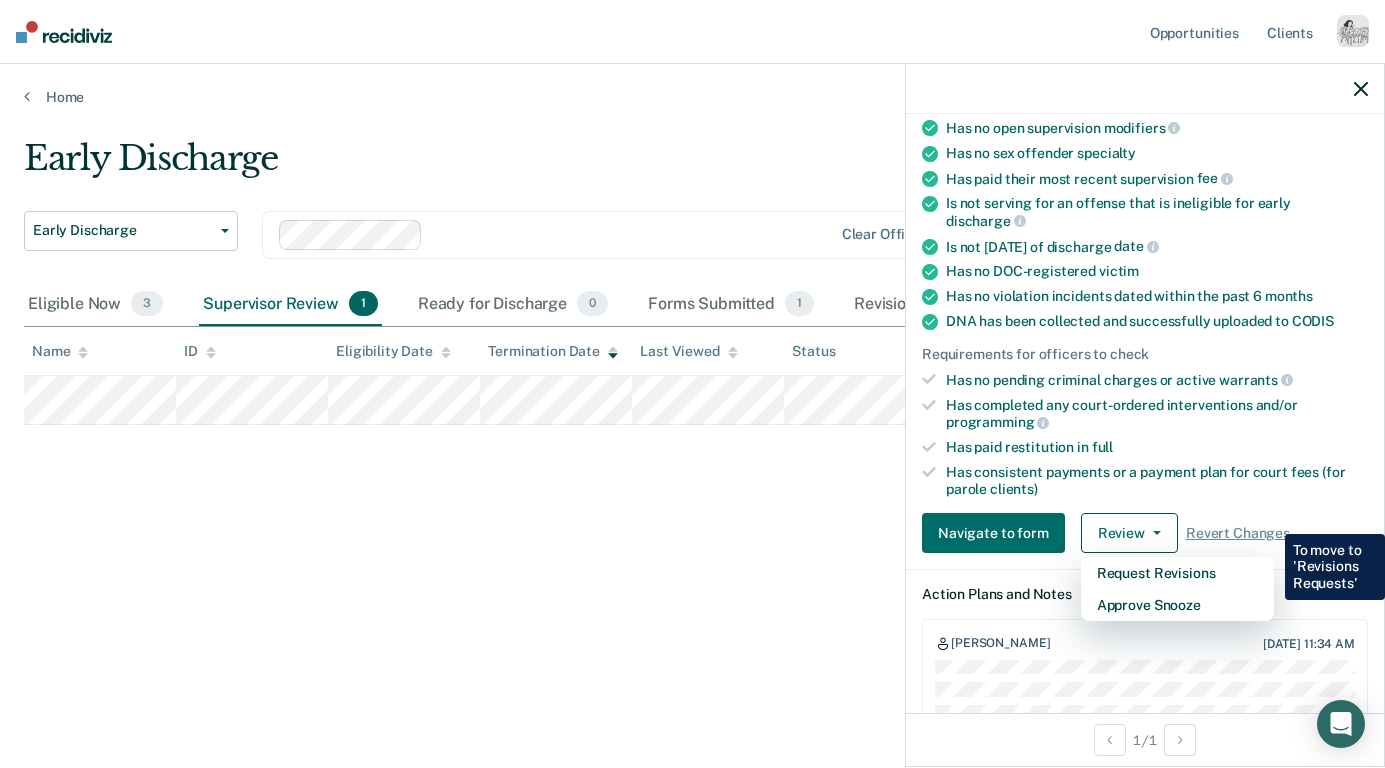 click on "Has no pending criminal charges or active   warrants" at bounding box center (1157, 380) 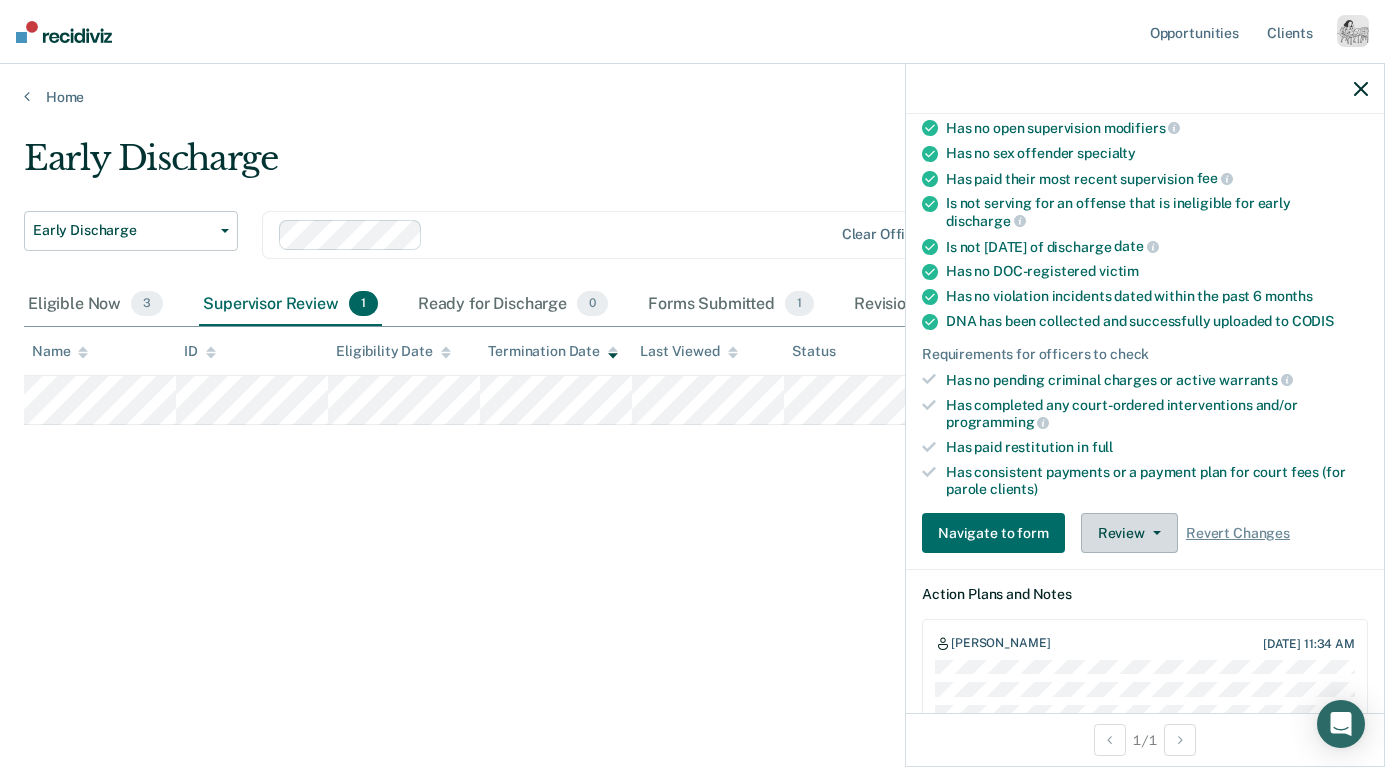 click on "Review" at bounding box center [1129, 533] 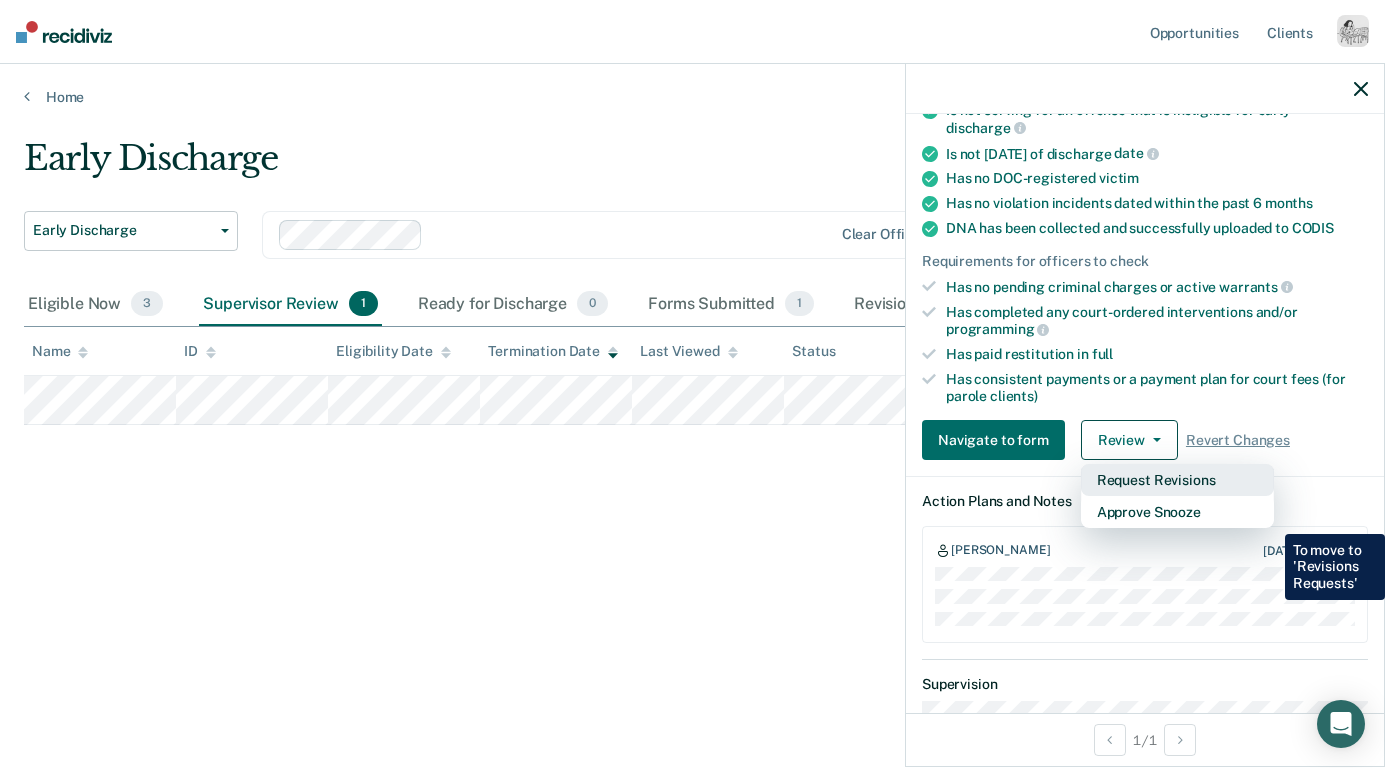 scroll, scrollTop: 480, scrollLeft: 0, axis: vertical 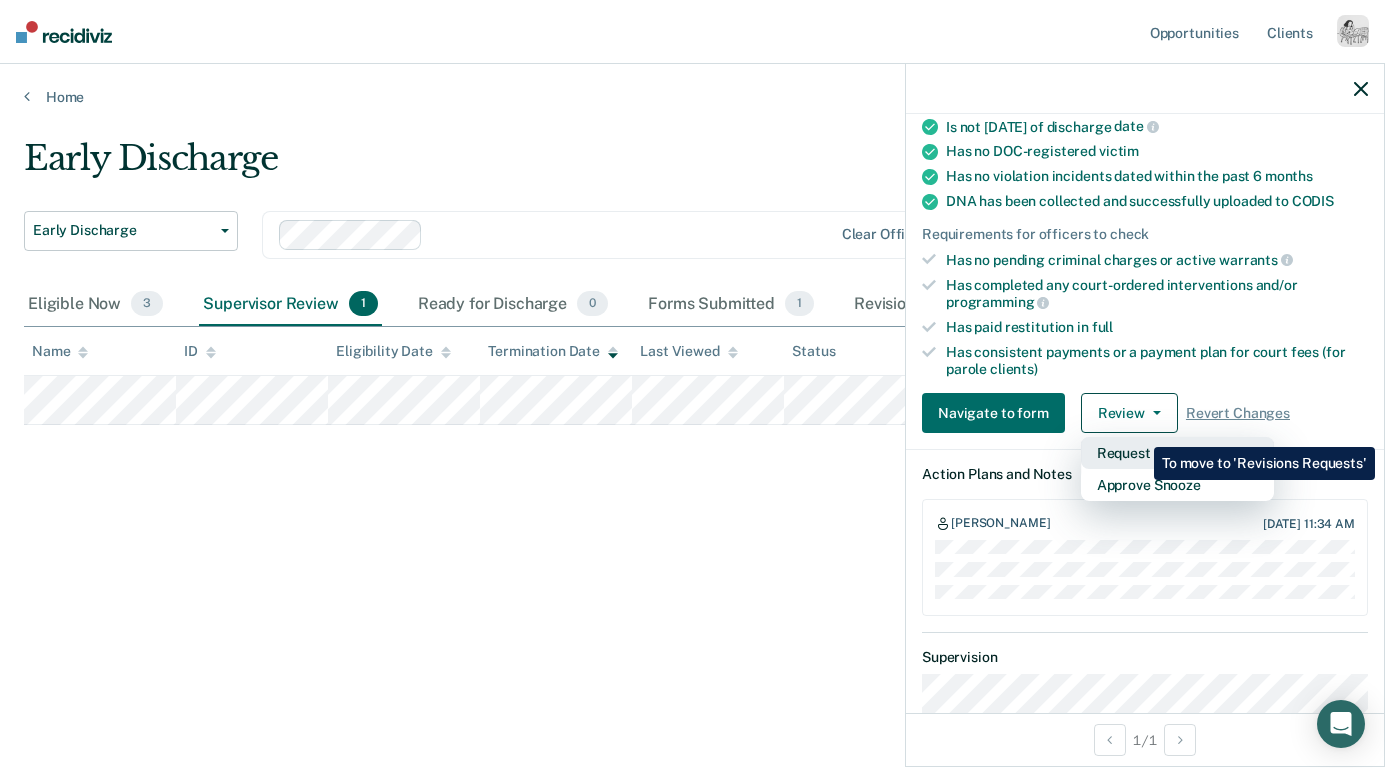 click on "Request Revisions" at bounding box center [1177, 453] 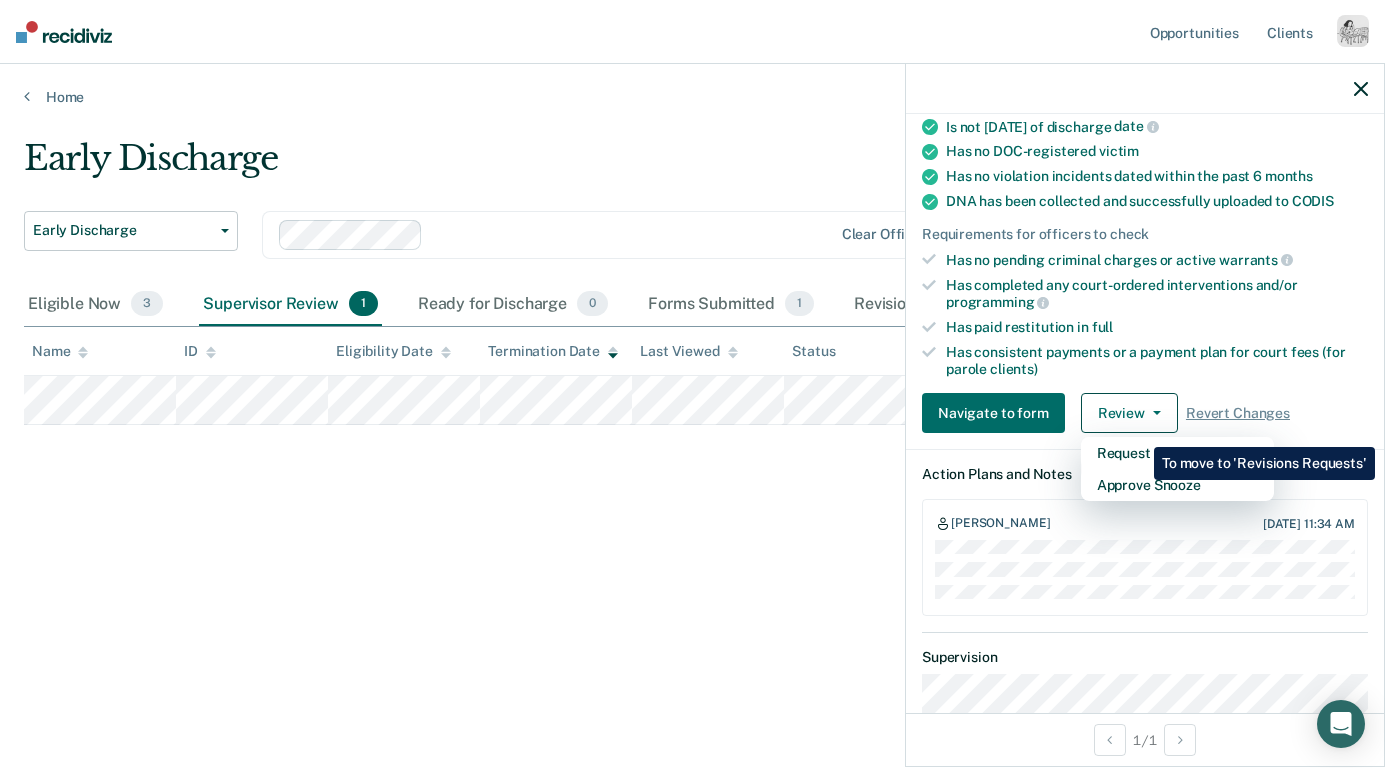 scroll, scrollTop: 386, scrollLeft: 0, axis: vertical 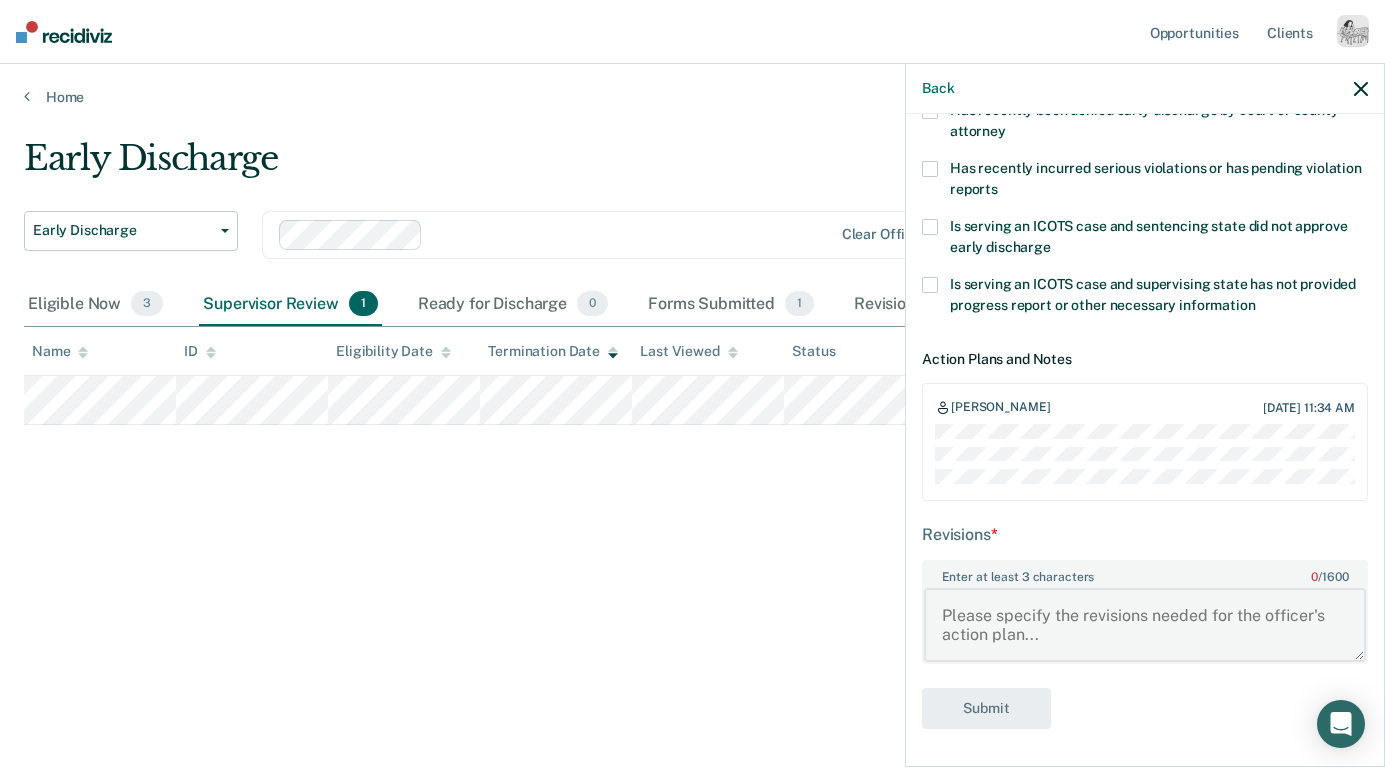 click on "Enter at least 3 characters 0  /  1600" at bounding box center [1145, 625] 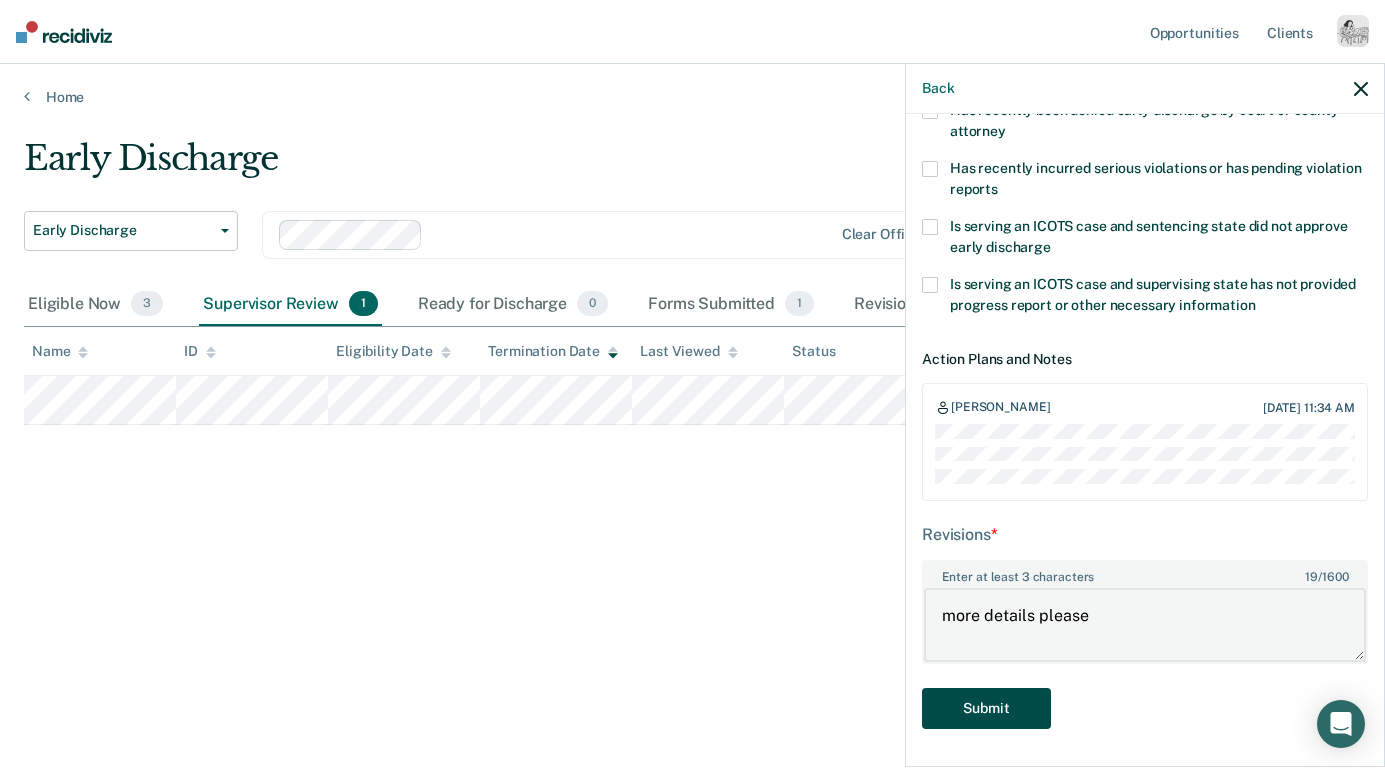 type on "more details please" 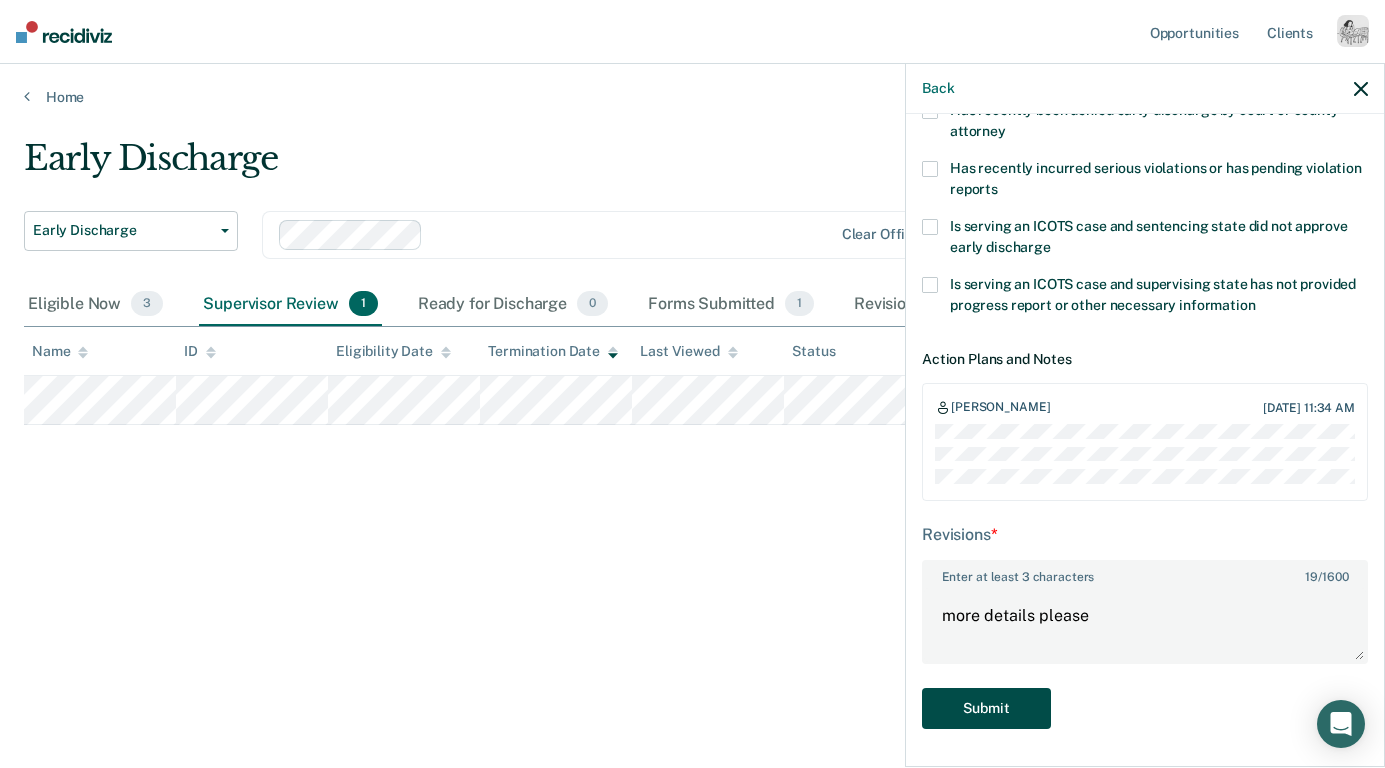 click on "Submit" at bounding box center [986, 708] 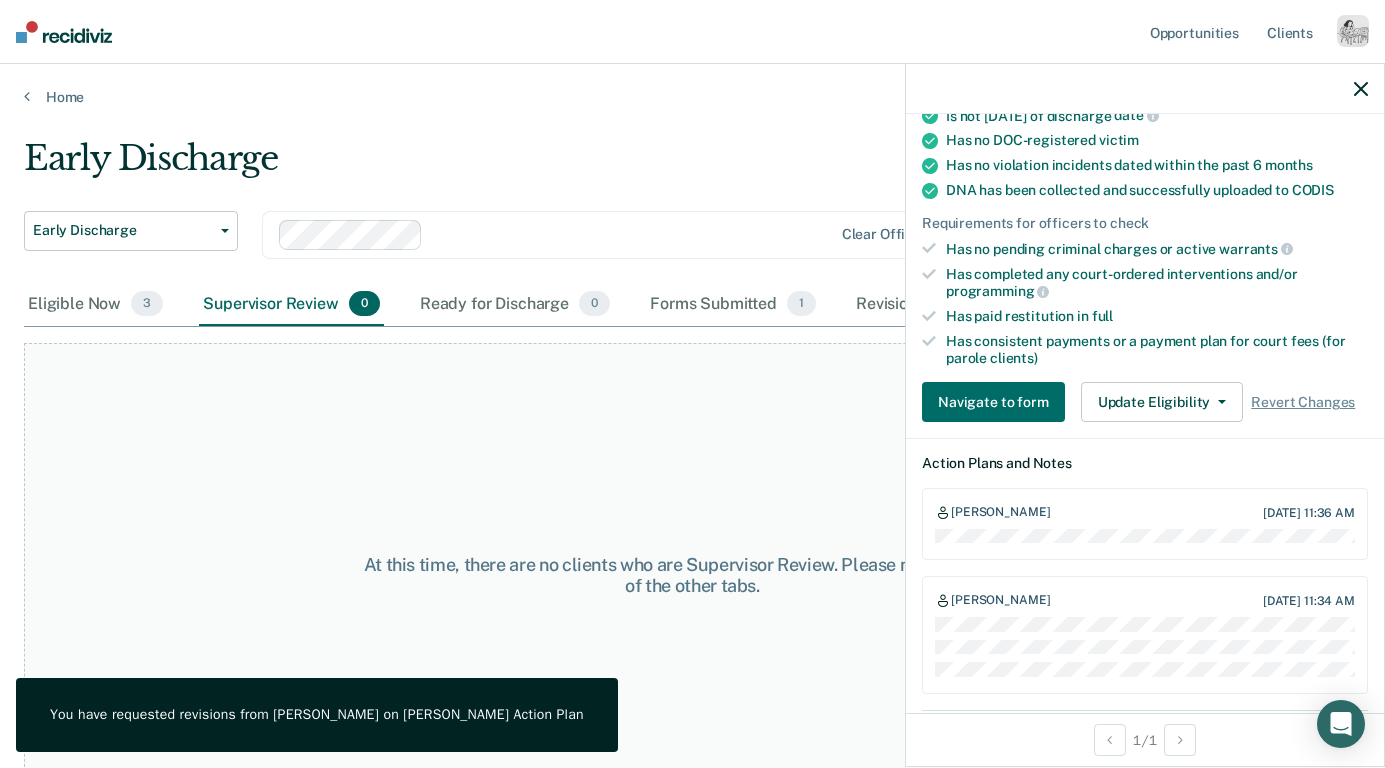 scroll, scrollTop: 593, scrollLeft: 0, axis: vertical 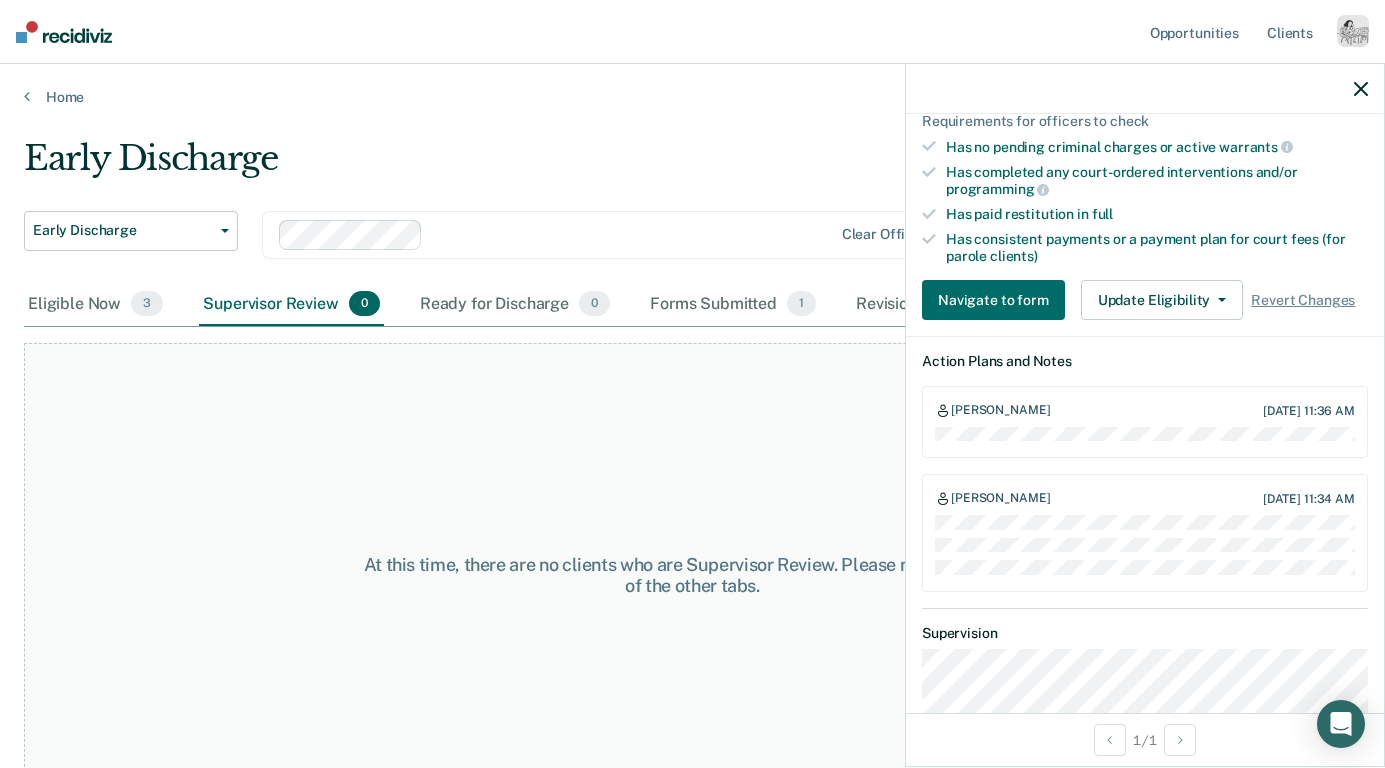 click 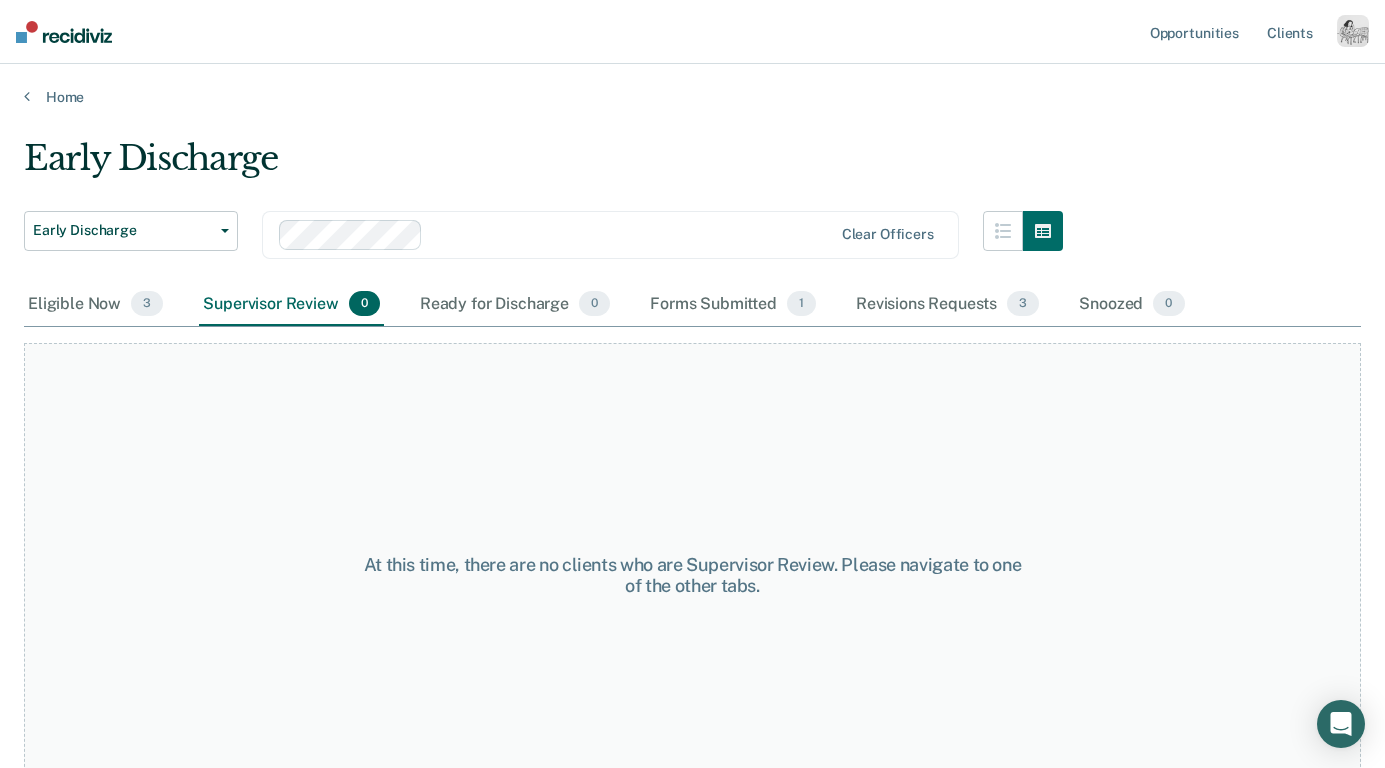 click on "At this time, there are no clients who are Supervisor Review. Please navigate to one of the other tabs." at bounding box center [692, 567] 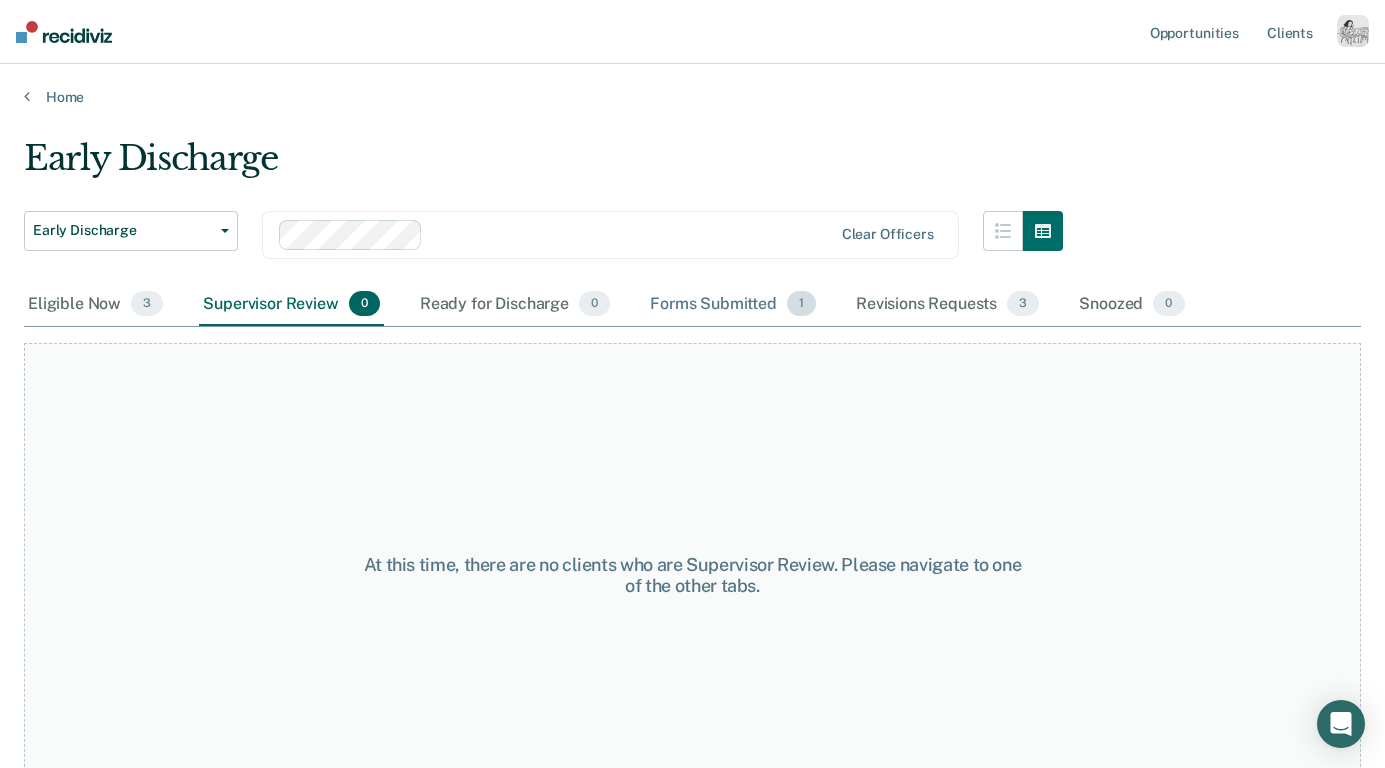 click on "Forms Submitted 1" at bounding box center (733, 305) 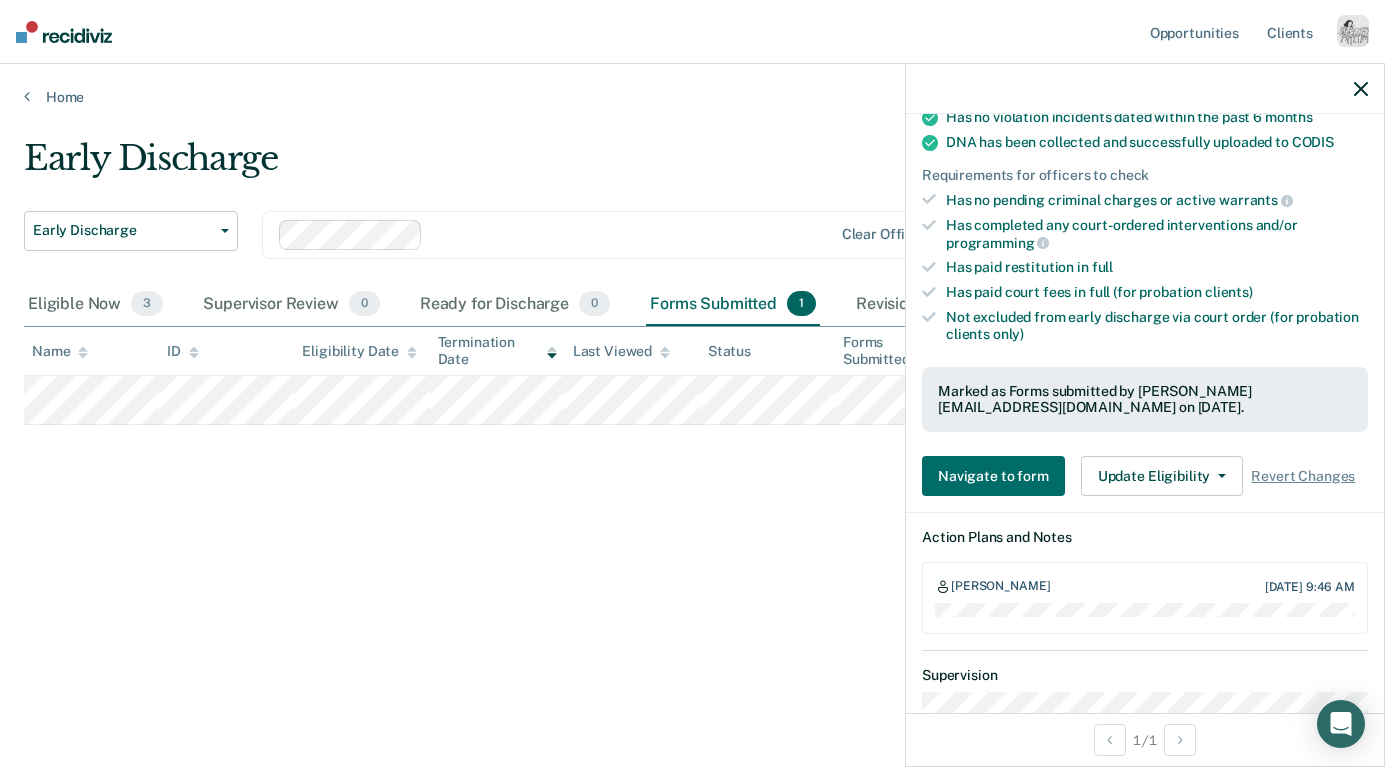 scroll, scrollTop: 507, scrollLeft: 0, axis: vertical 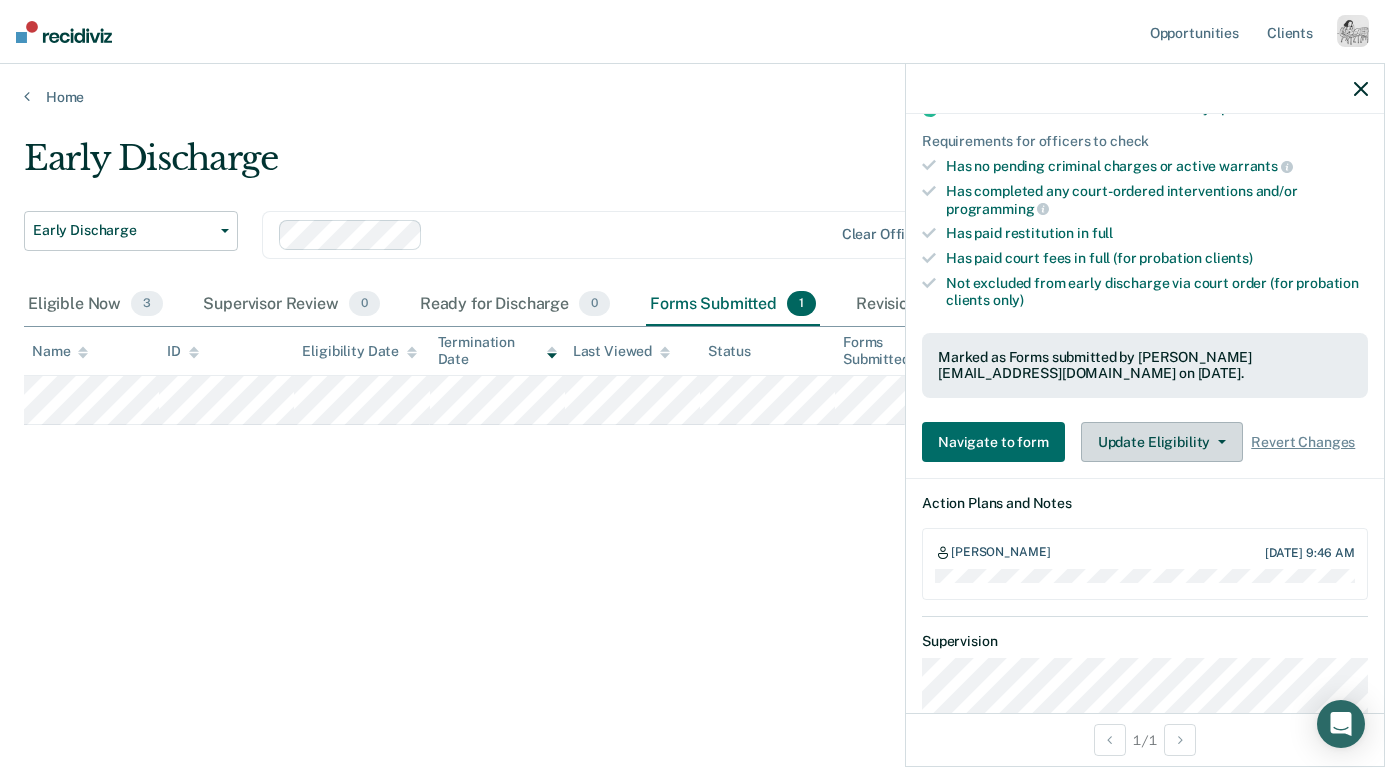 click on "Update Eligibility" at bounding box center [1162, 442] 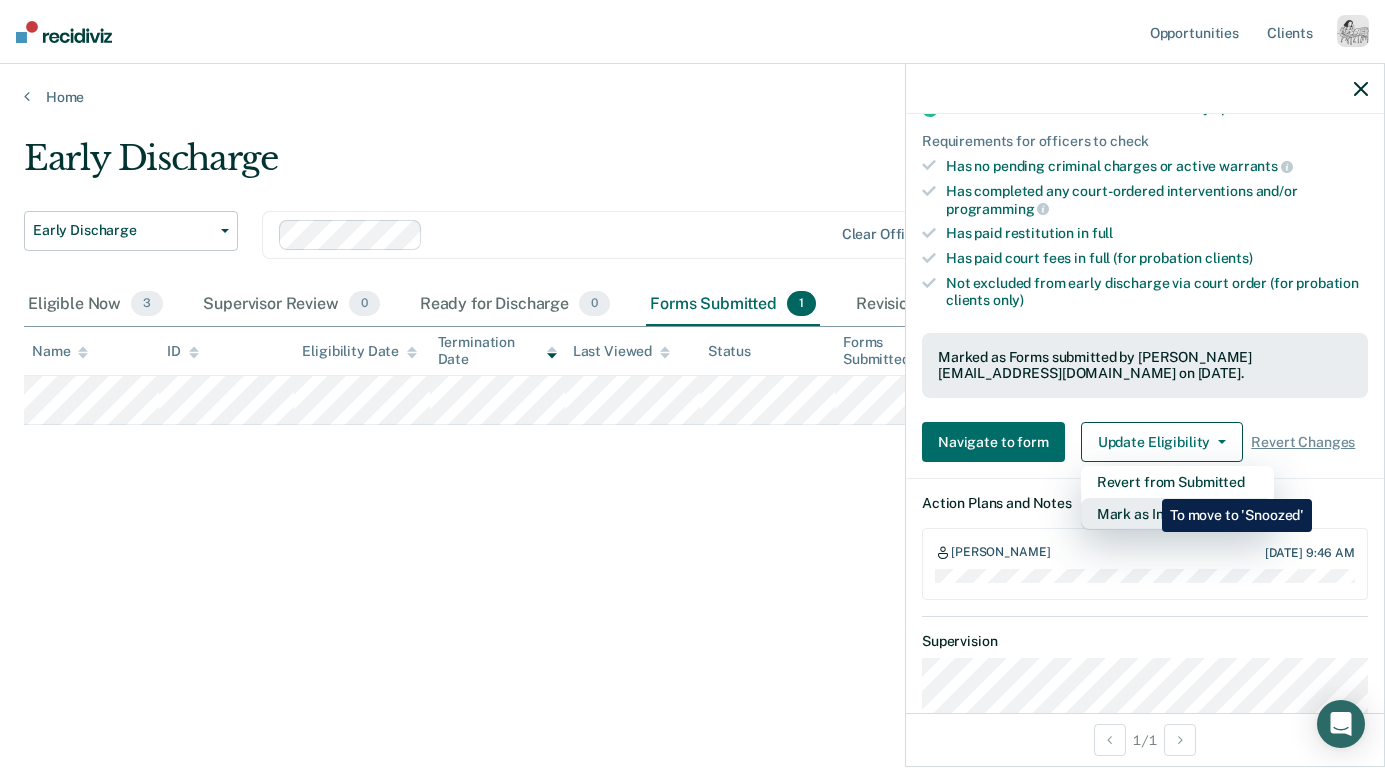 click on "Mark as Ineligible" at bounding box center [1177, 514] 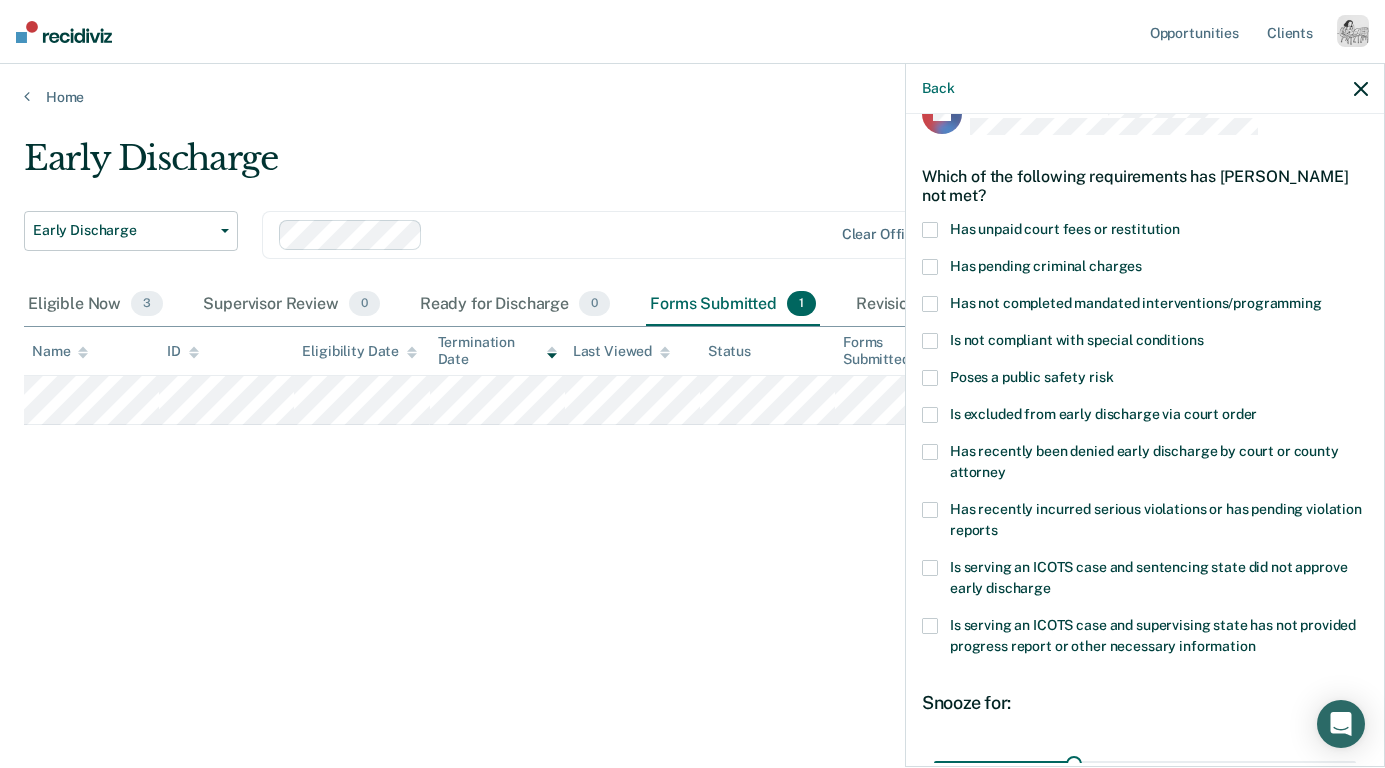 scroll, scrollTop: 65, scrollLeft: 0, axis: vertical 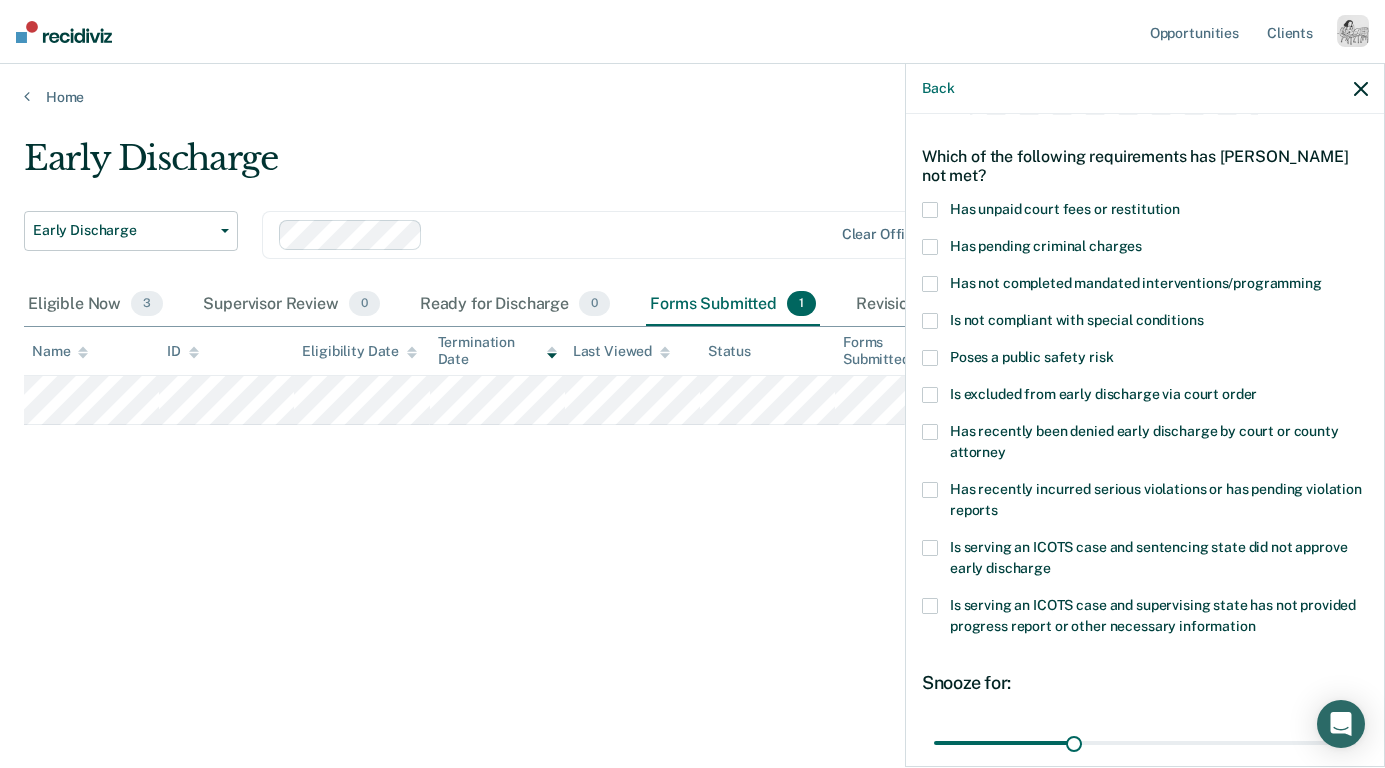click on "Has recently been denied early discharge by court or county attorney" at bounding box center [1144, 441] 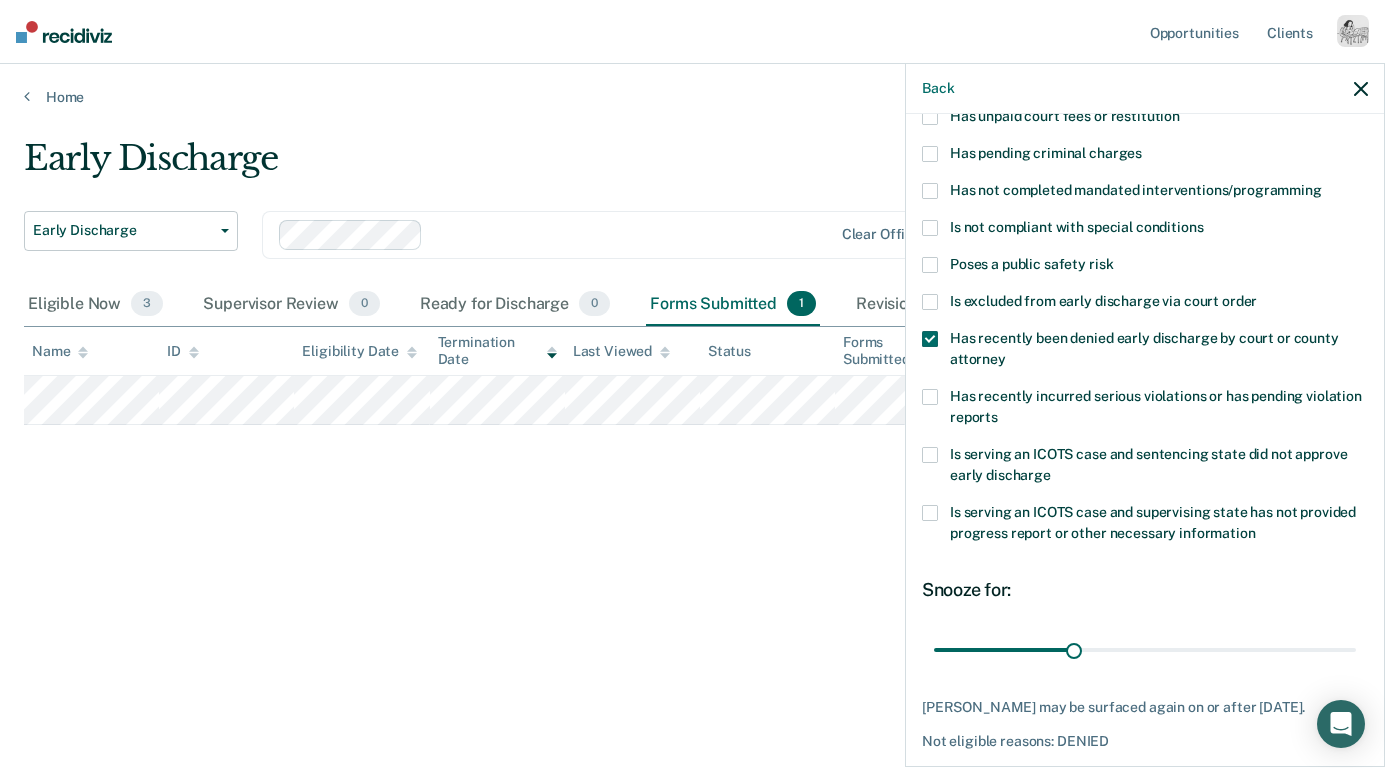 scroll, scrollTop: 235, scrollLeft: 0, axis: vertical 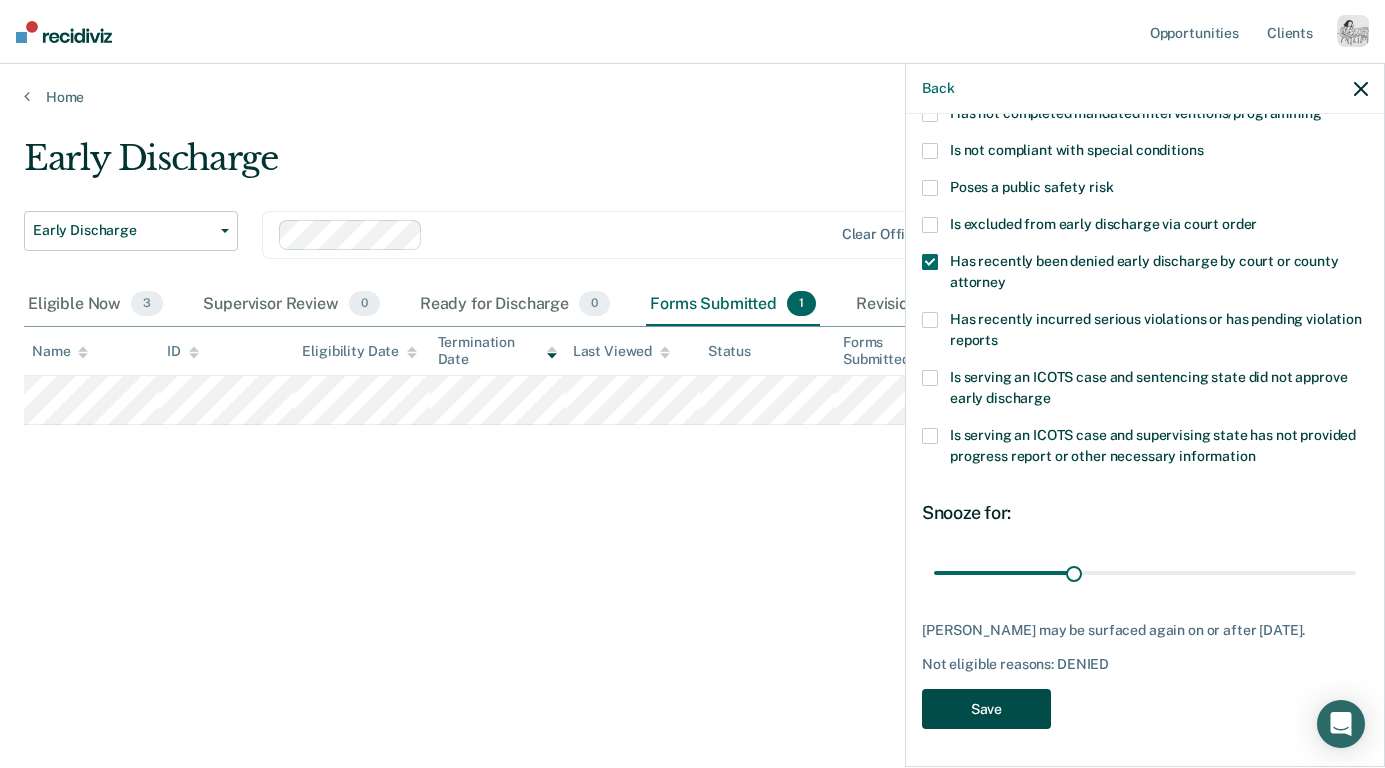 click on "Save" at bounding box center (986, 709) 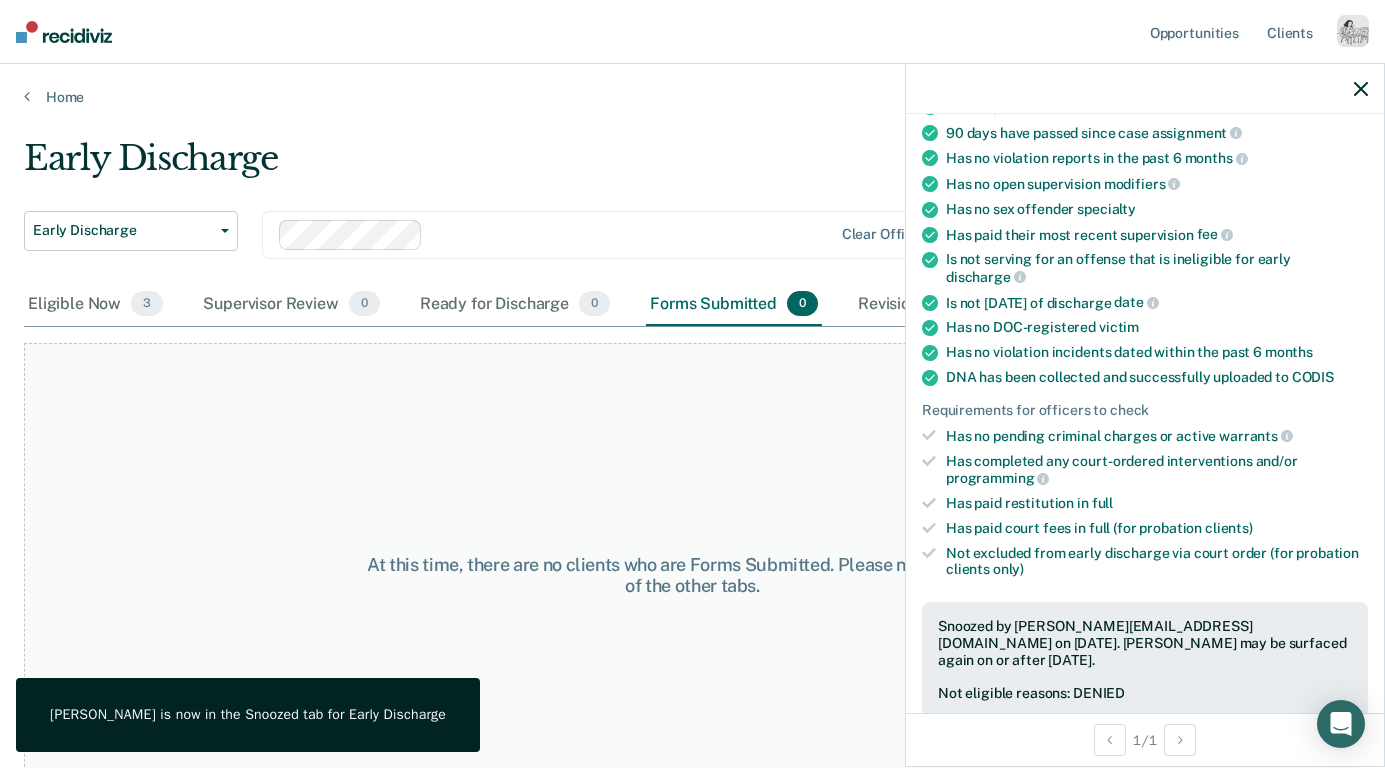 click at bounding box center [1145, 89] 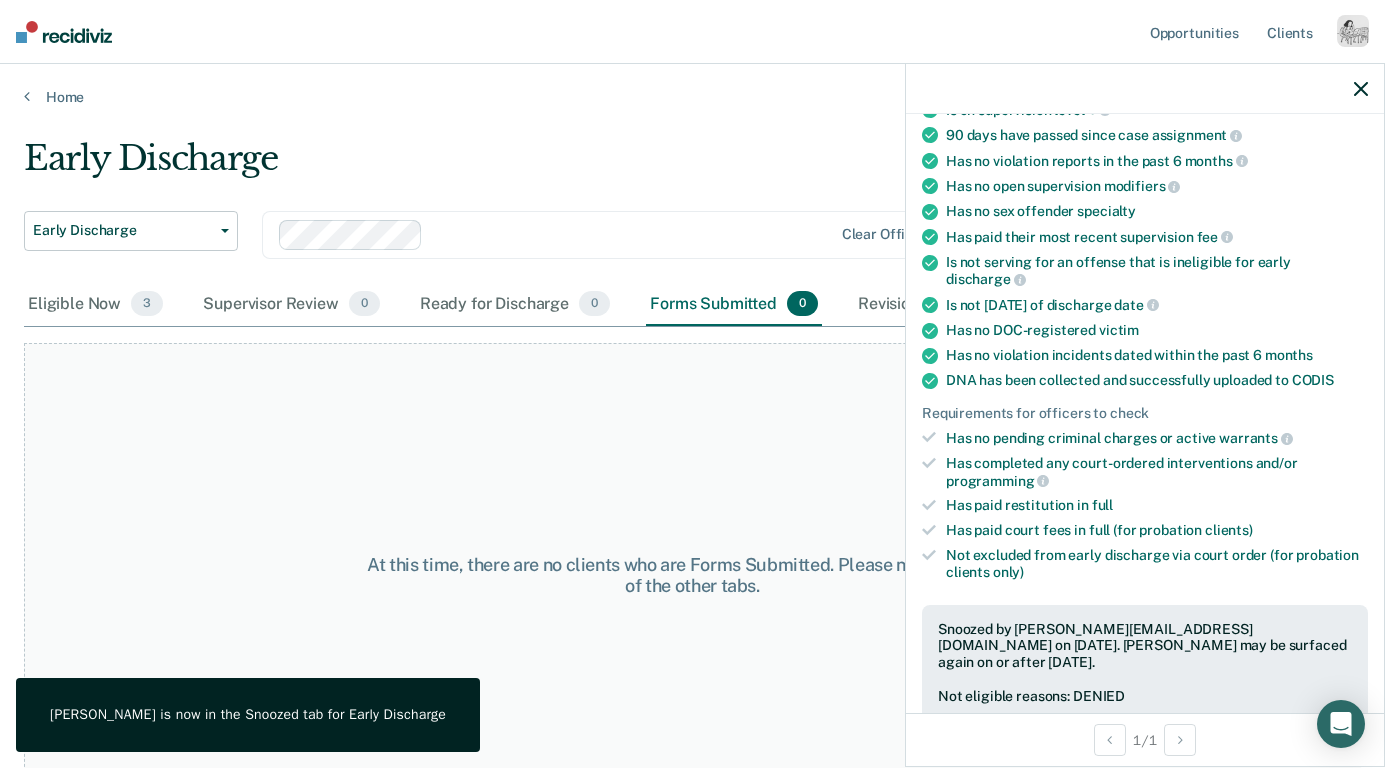 click 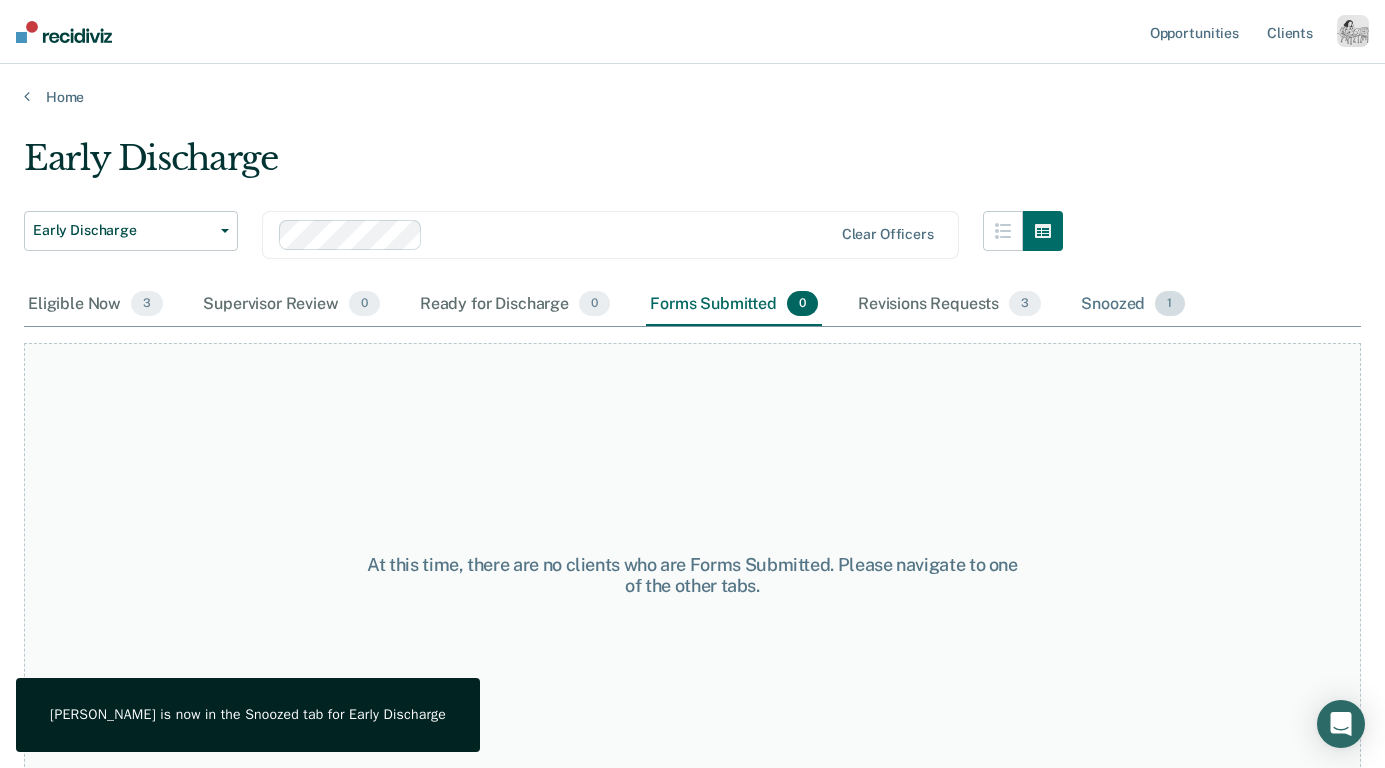 click on "Snoozed 1" at bounding box center (1132, 305) 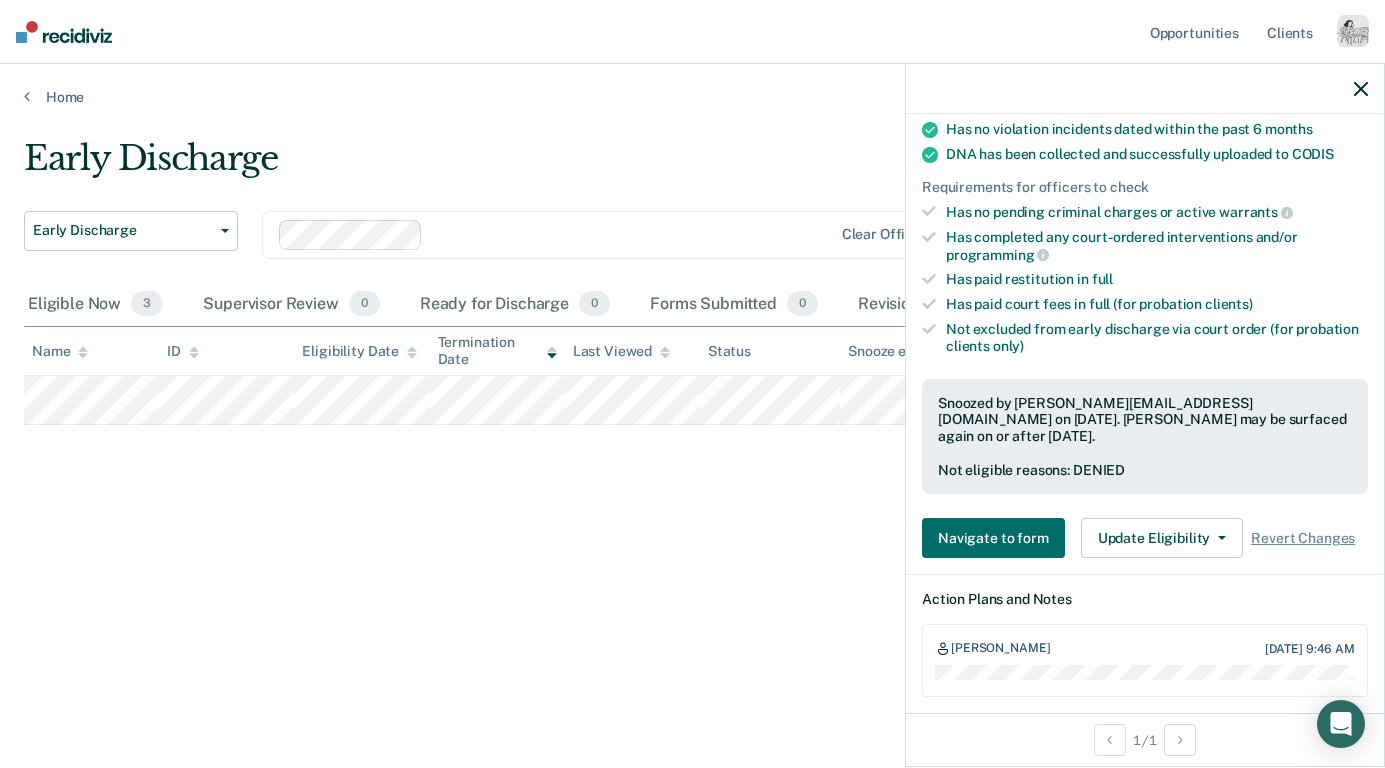 scroll, scrollTop: 462, scrollLeft: 0, axis: vertical 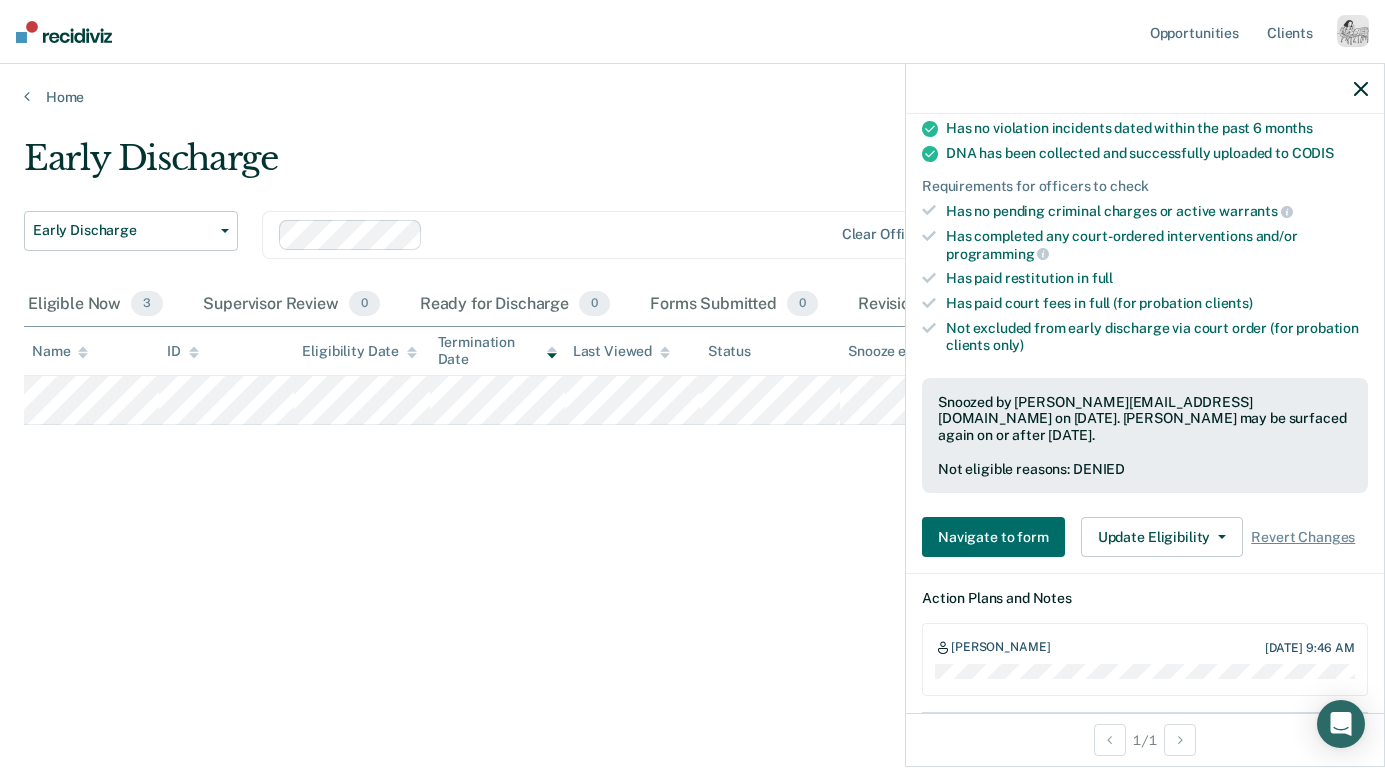 click 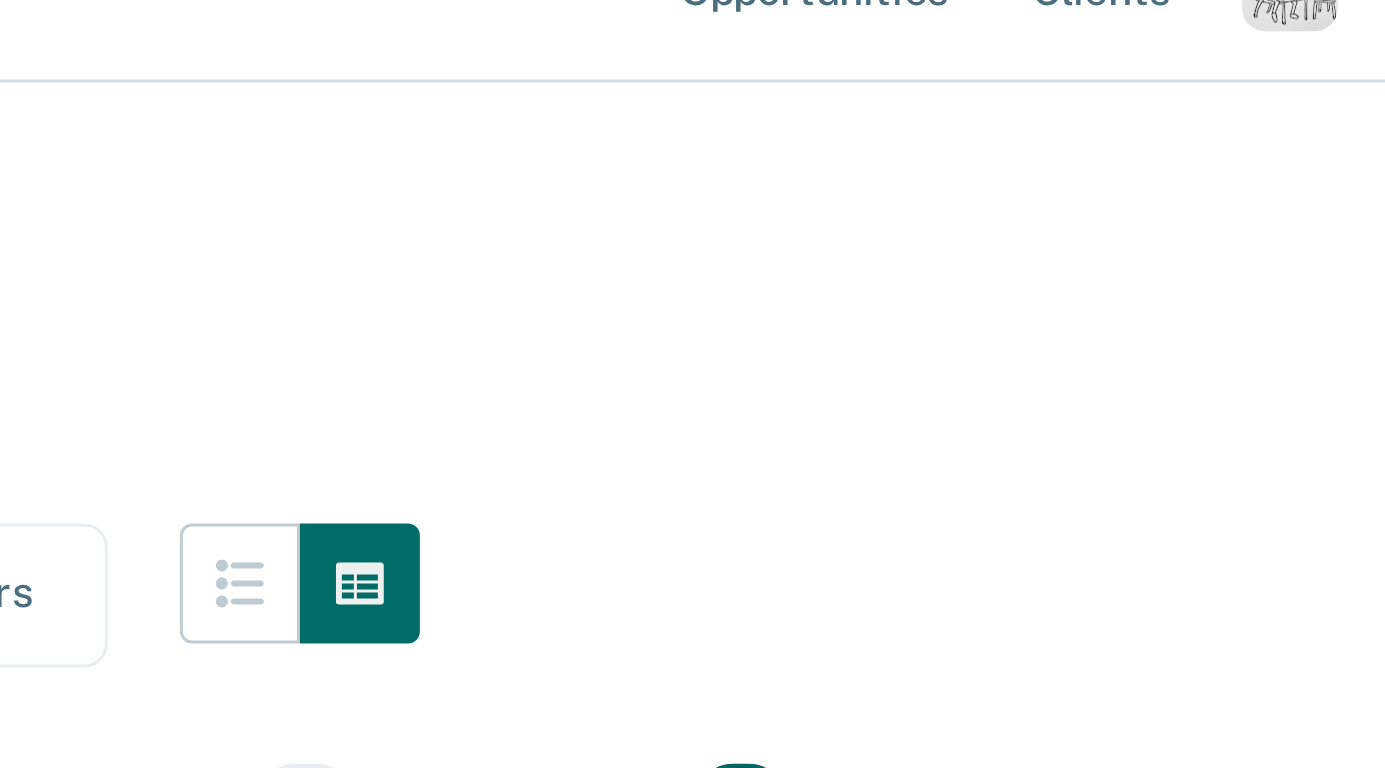 scroll, scrollTop: 0, scrollLeft: 0, axis: both 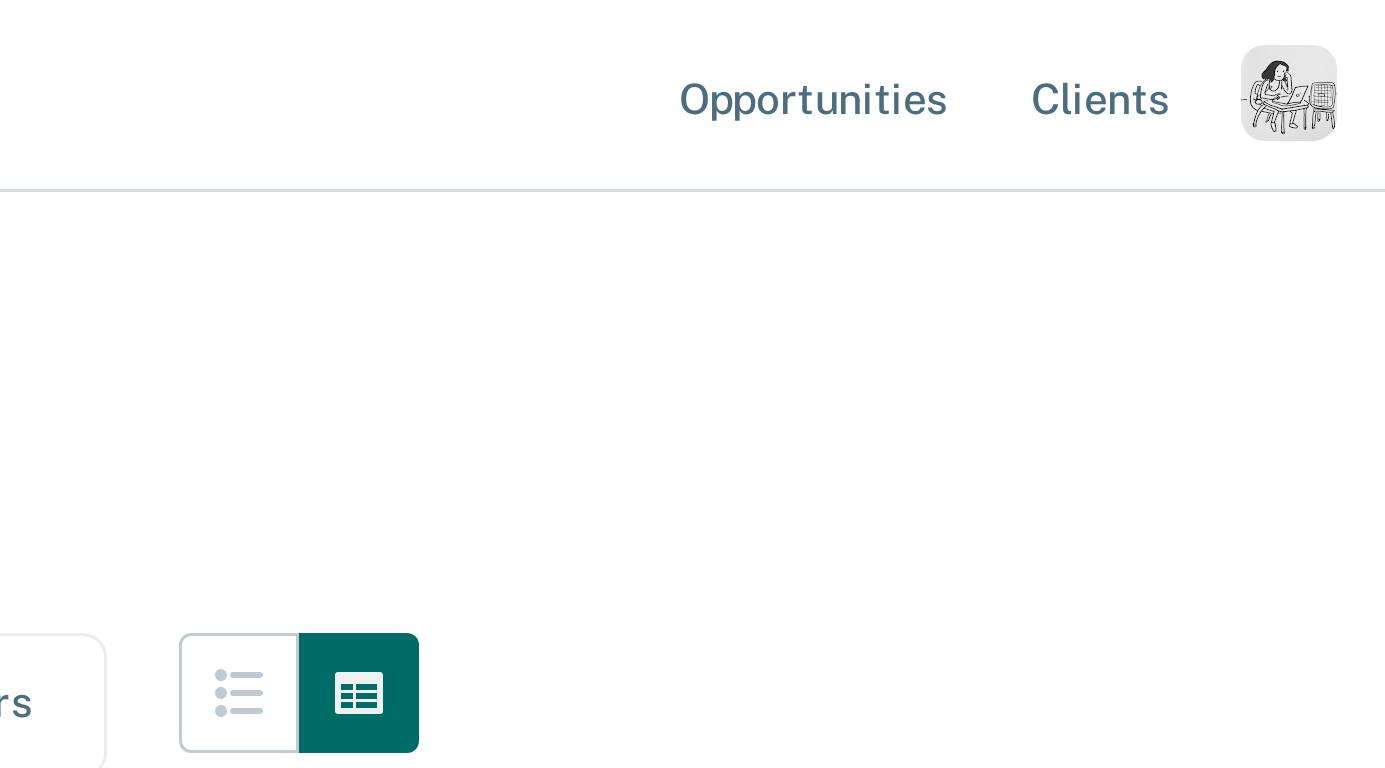 click at bounding box center (1353, 31) 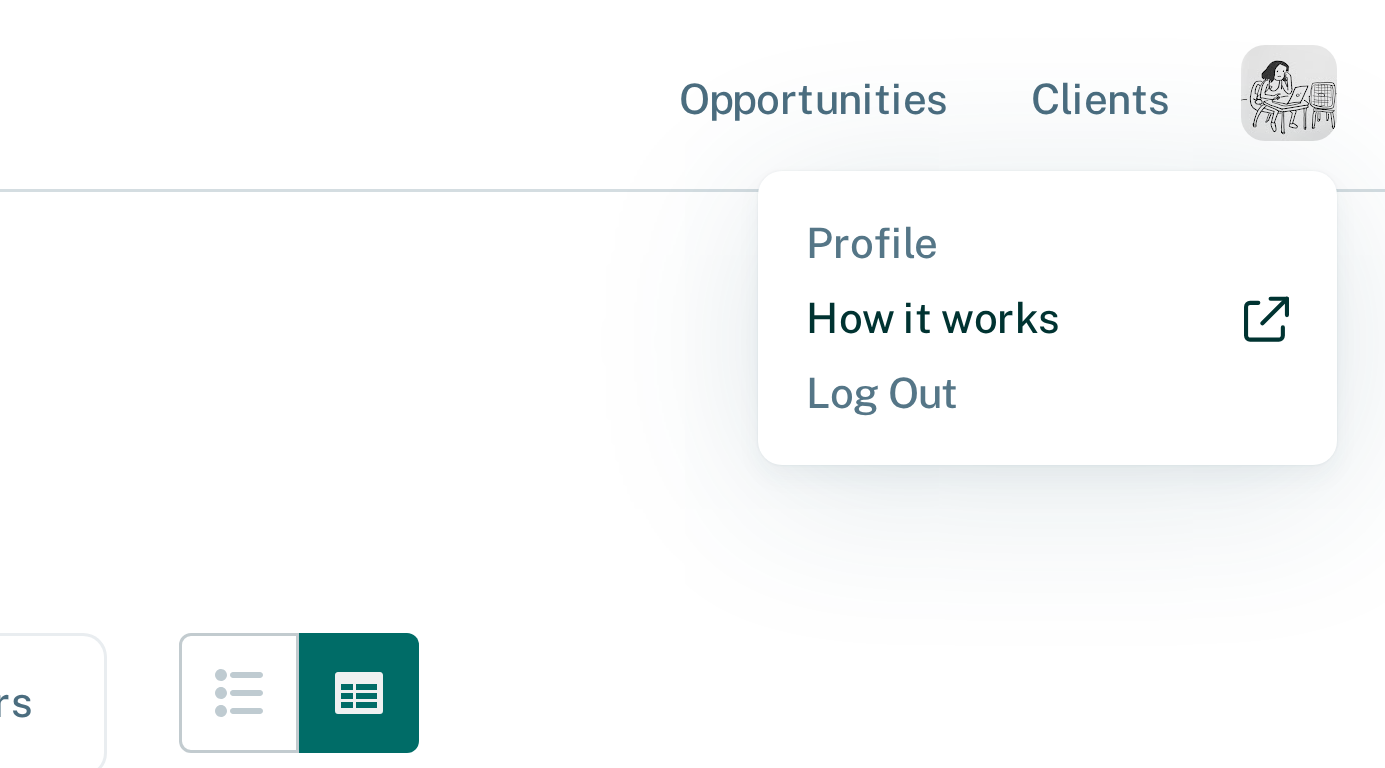 scroll, scrollTop: 0, scrollLeft: 0, axis: both 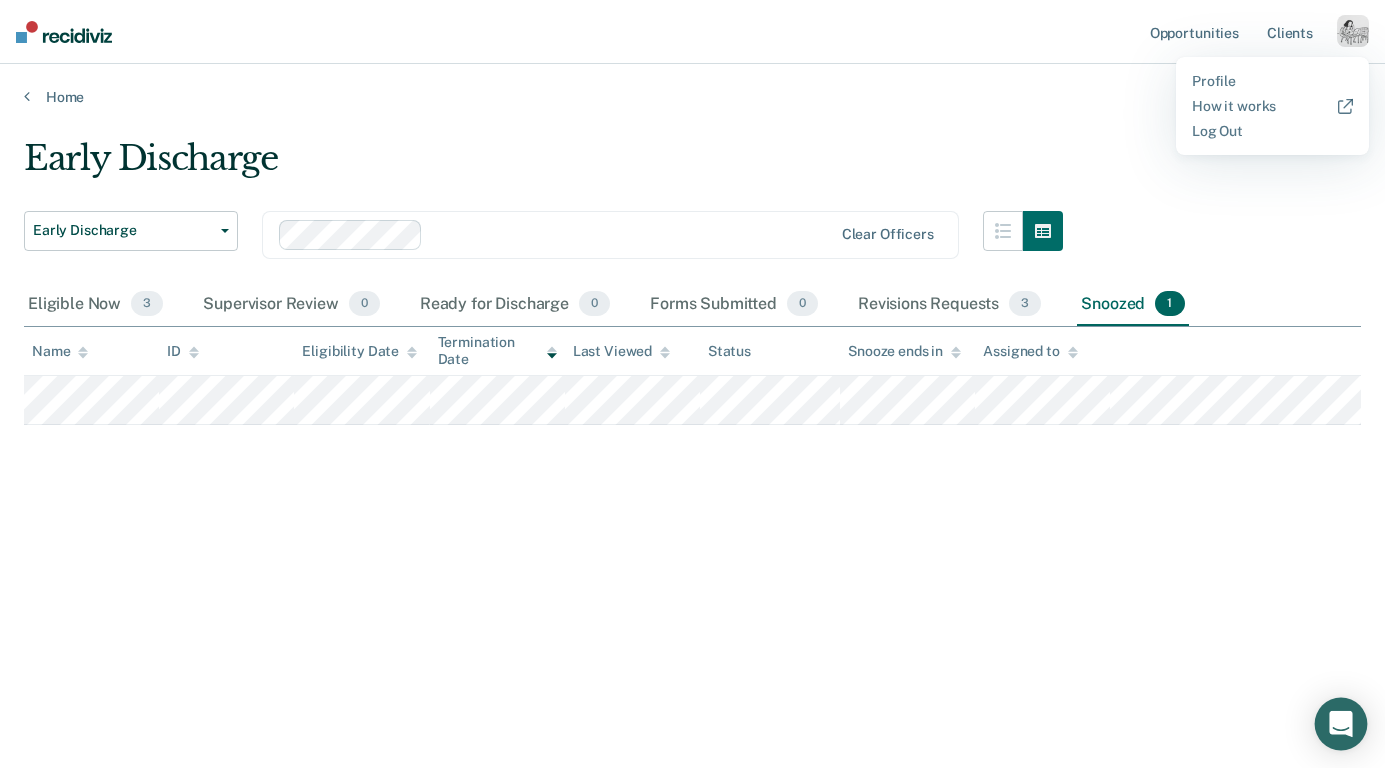 click at bounding box center [1341, 724] 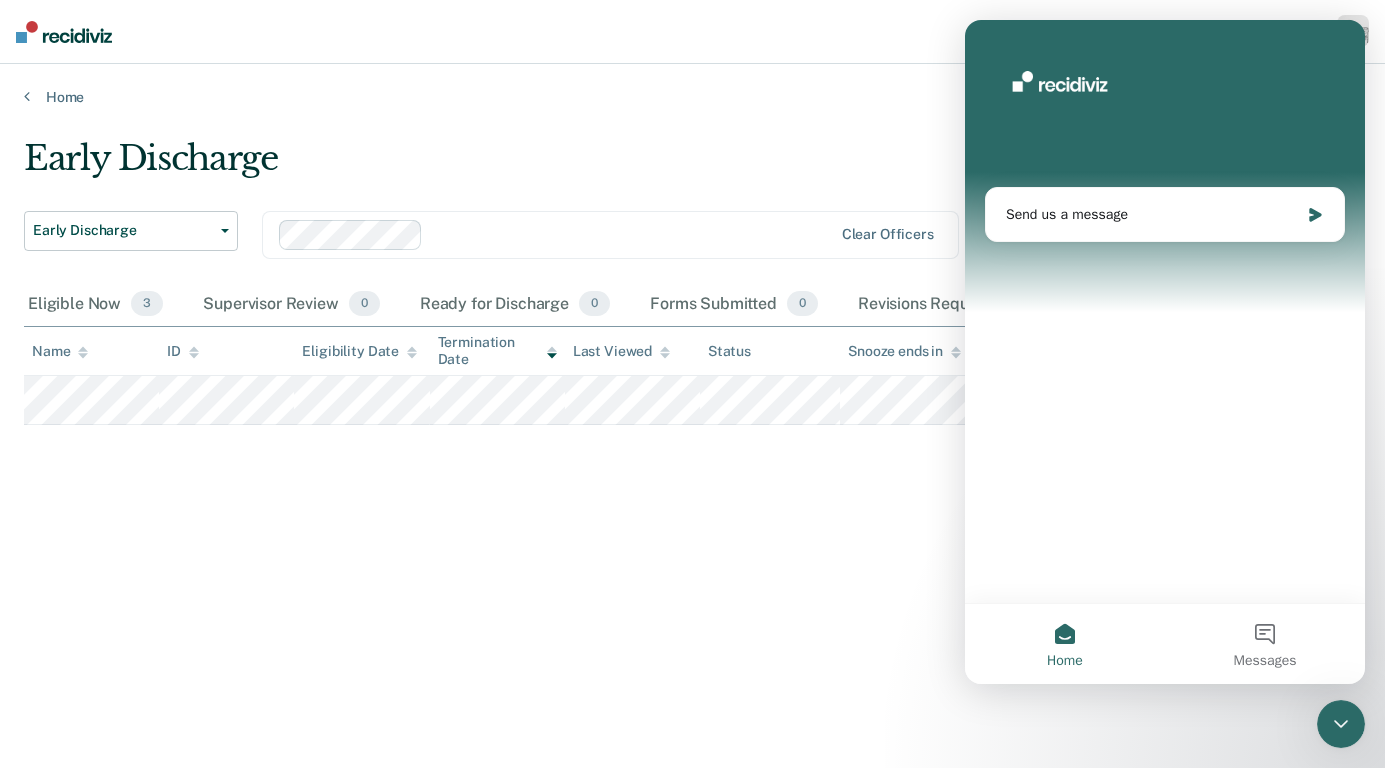 scroll, scrollTop: 0, scrollLeft: 0, axis: both 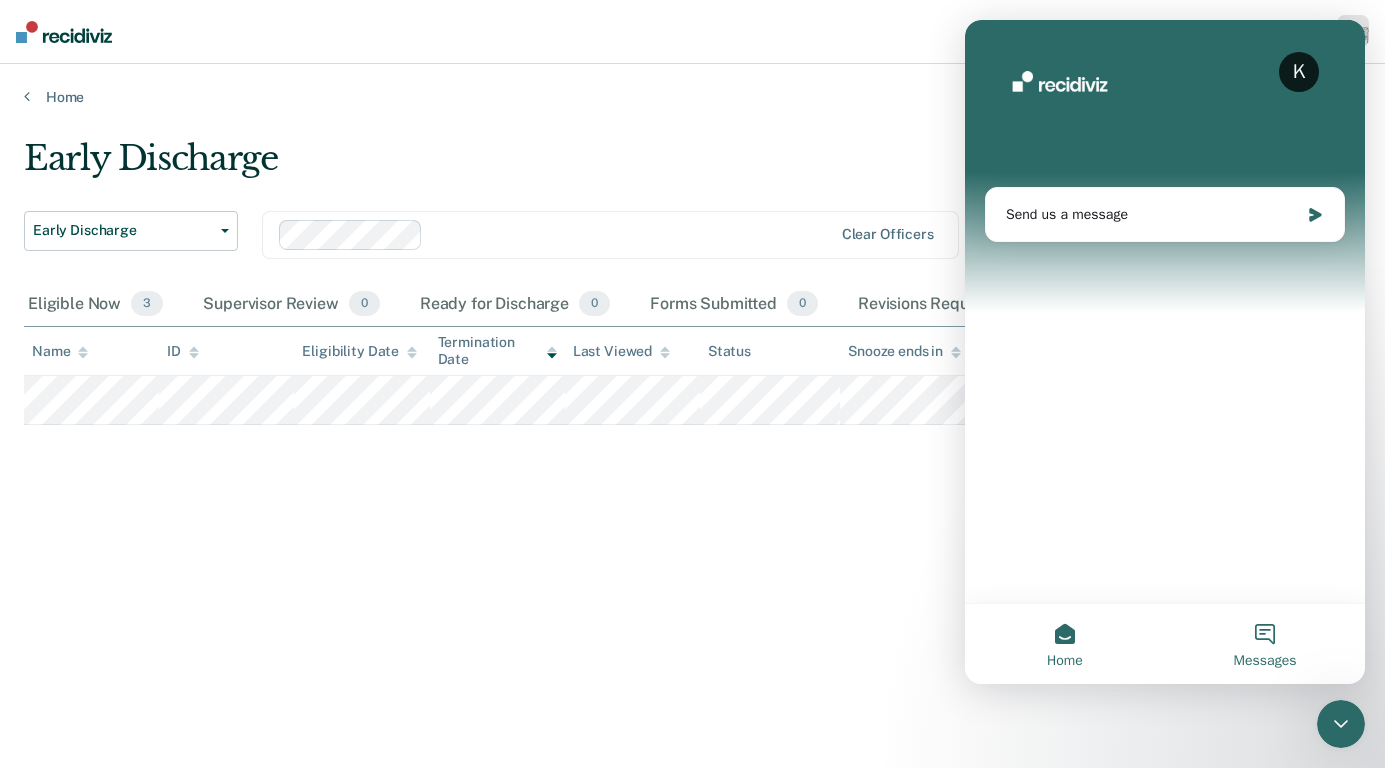 click on "Messages" at bounding box center [1265, 644] 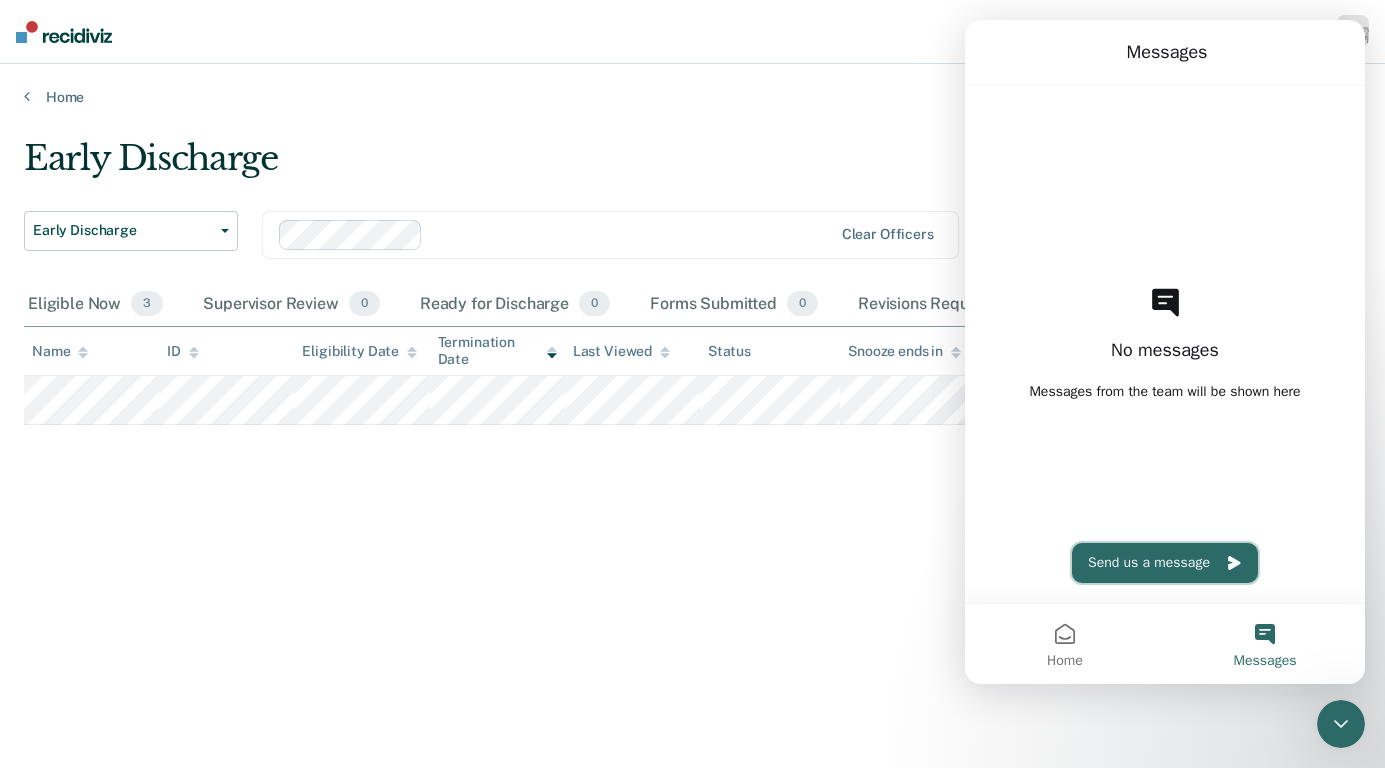 click on "Send us a message" at bounding box center [1165, 563] 